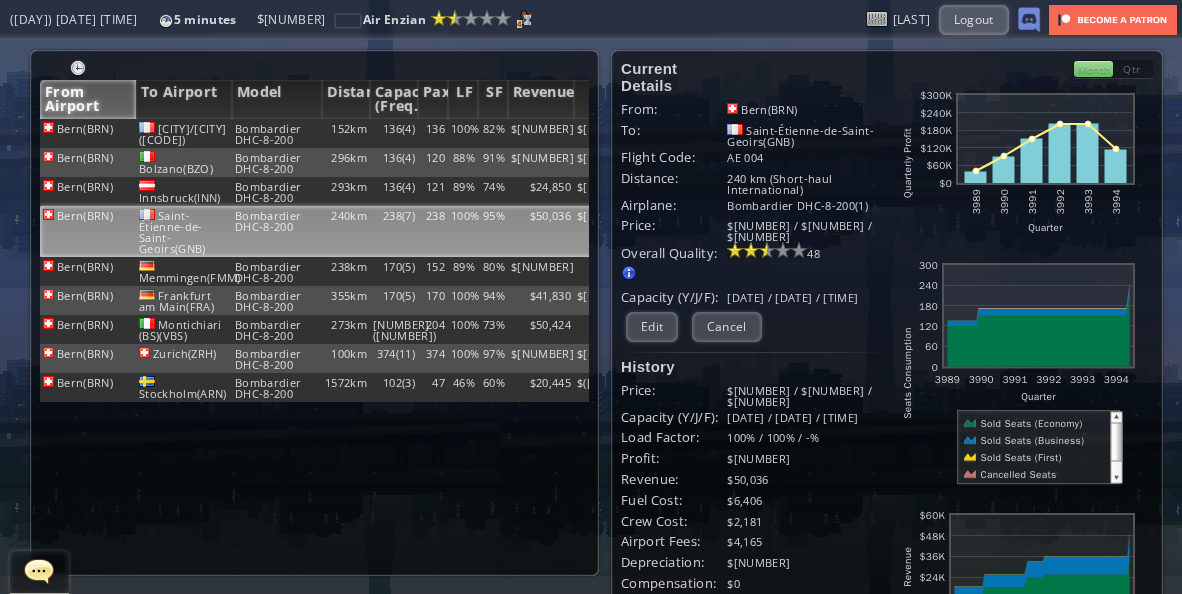 scroll, scrollTop: 0, scrollLeft: 0, axis: both 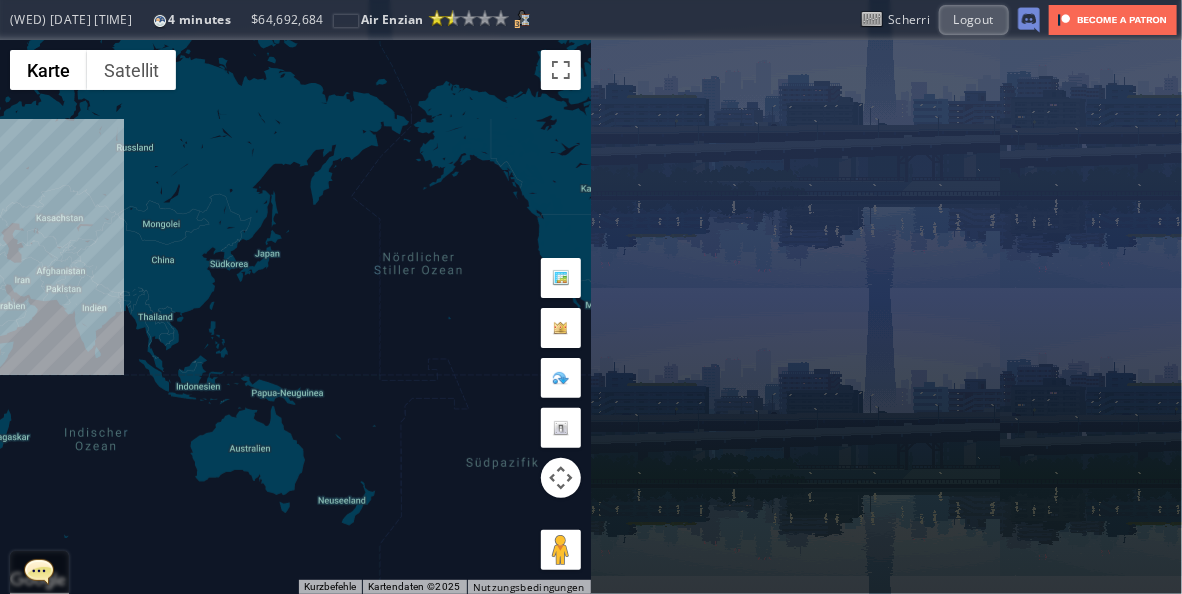 drag, startPoint x: 270, startPoint y: 204, endPoint x: 528, endPoint y: 206, distance: 258.00775 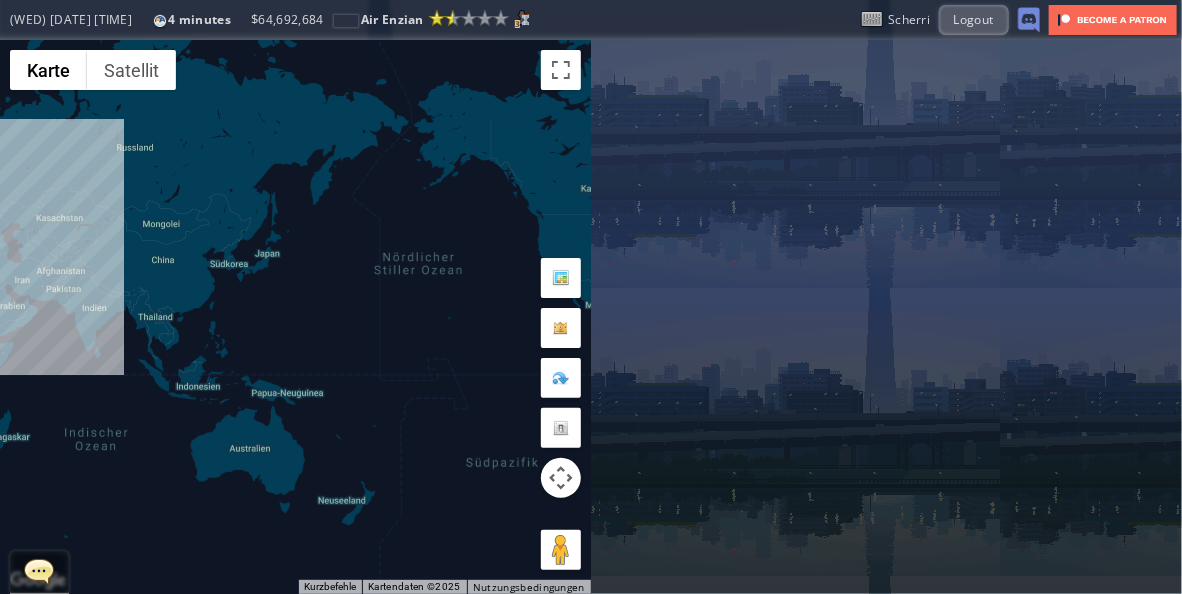 click on "Um von einem Element zum anderen zu gelangen, drückst du die Pfeiltasten entsprechend." at bounding box center (295, 317) 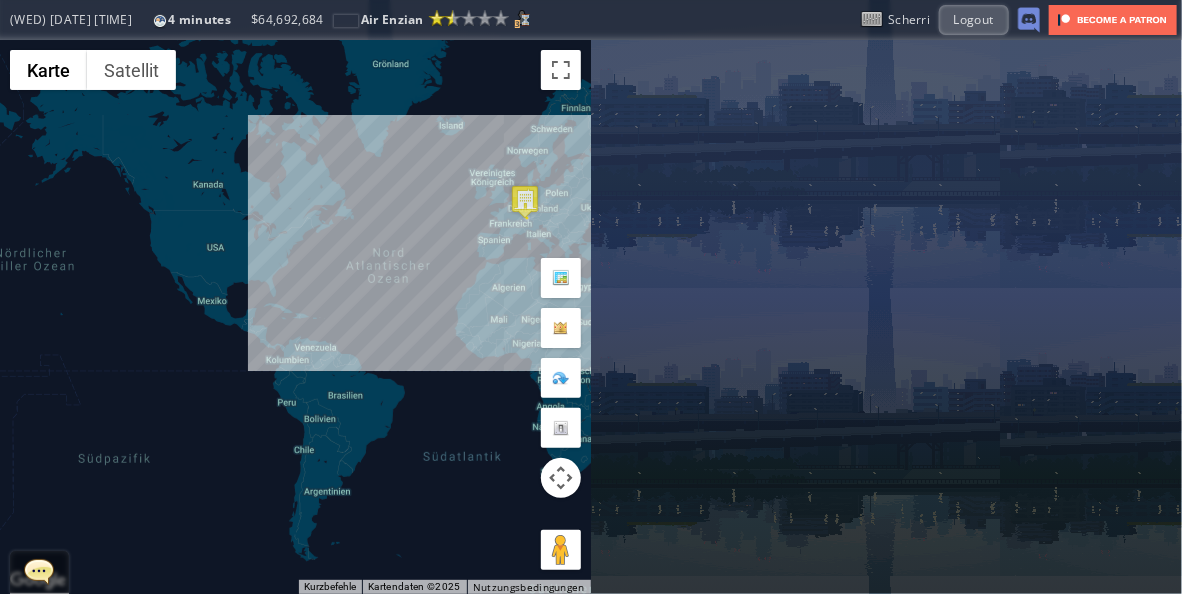 drag, startPoint x: 276, startPoint y: 266, endPoint x: 192, endPoint y: 262, distance: 84.095184 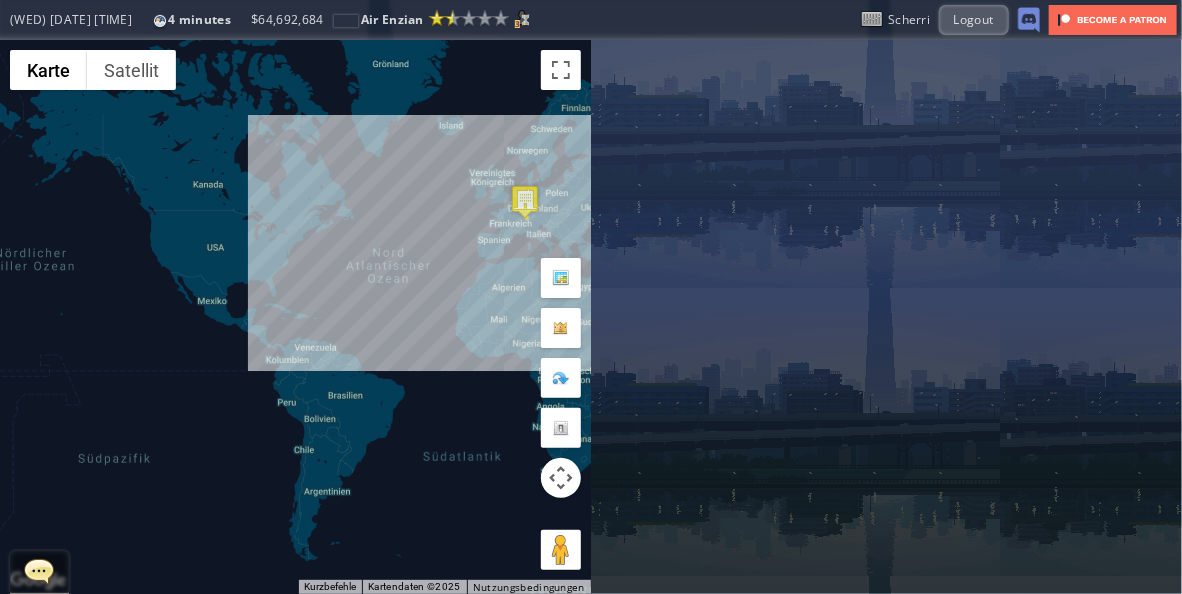 click on "Um von einem Element zum anderen zu gelangen, drückst du die Pfeiltasten entsprechend." at bounding box center (295, 317) 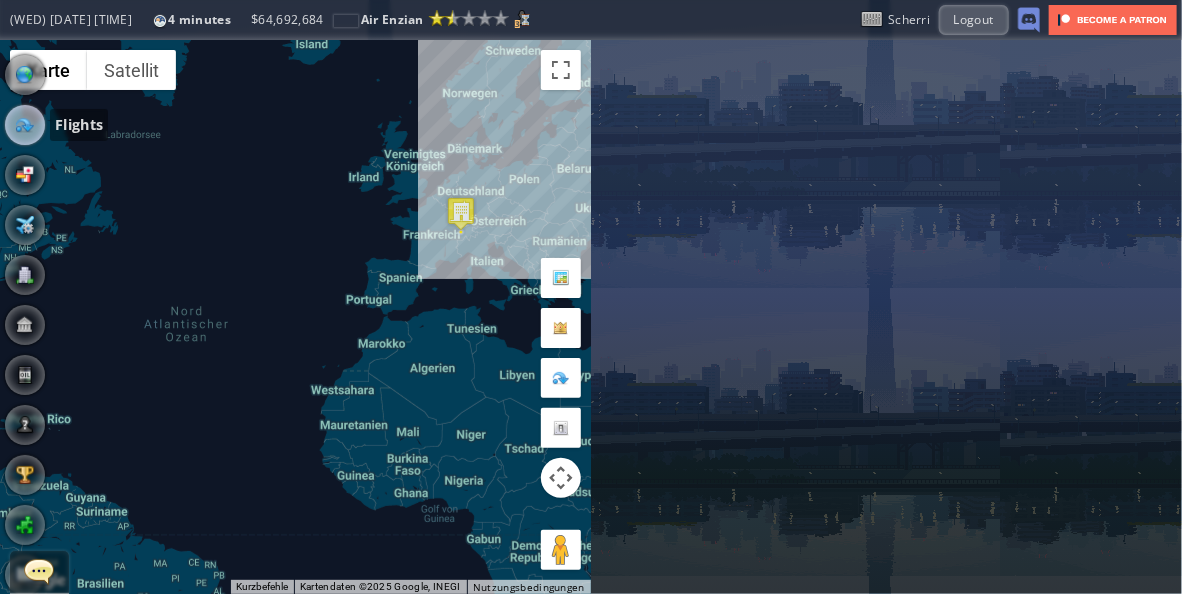 click at bounding box center [25, 125] 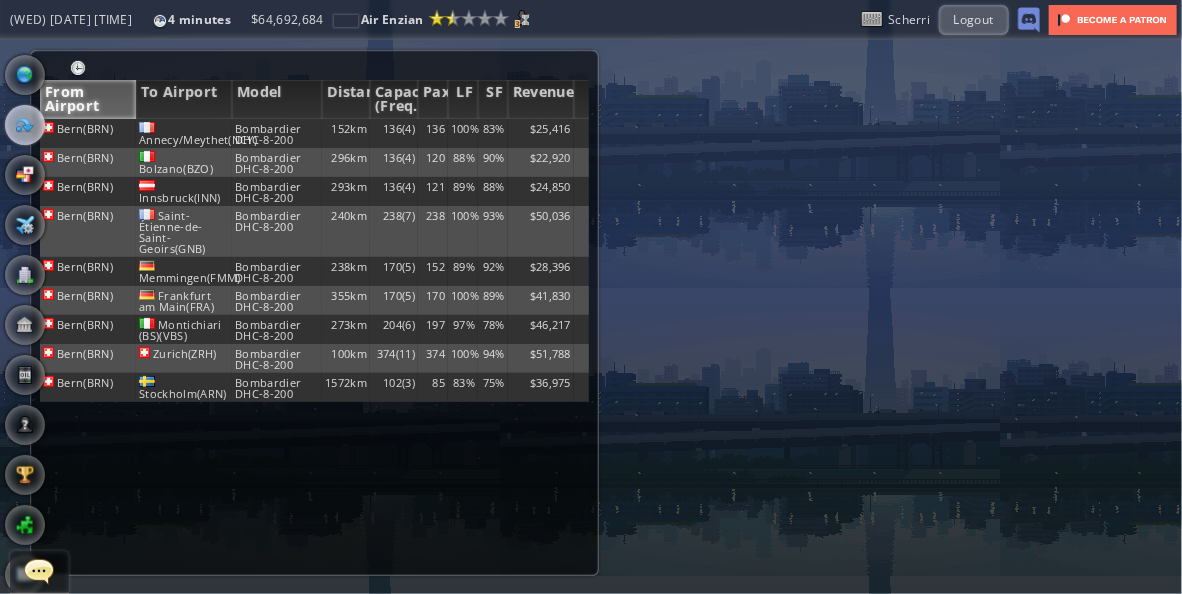 scroll, scrollTop: 0, scrollLeft: 55, axis: horizontal 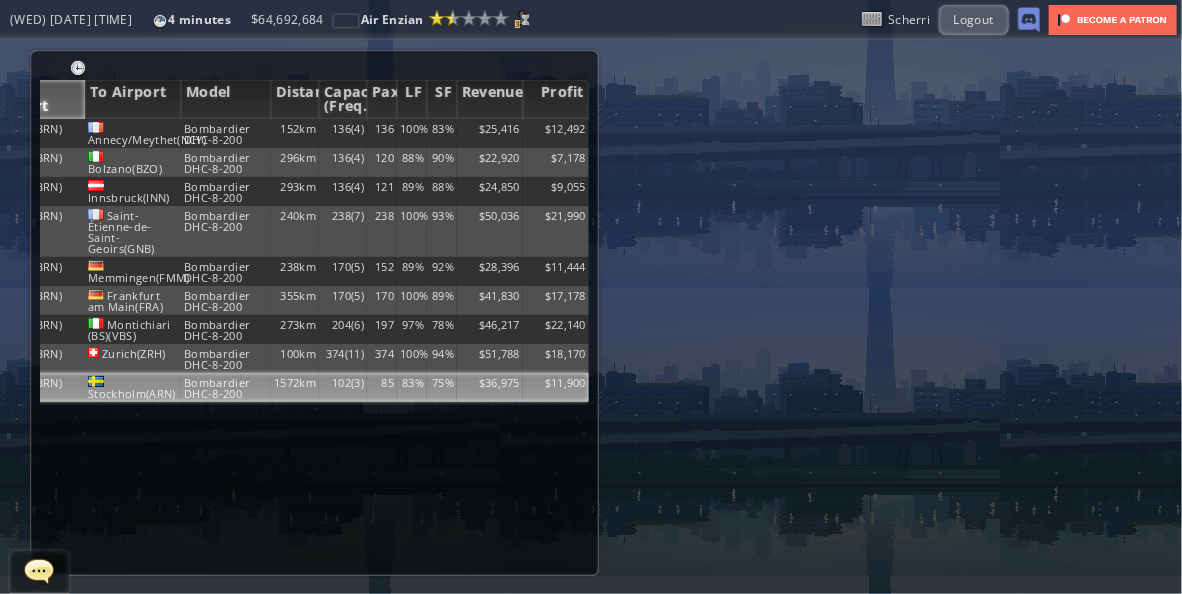 click on "$36,975" at bounding box center [490, 133] 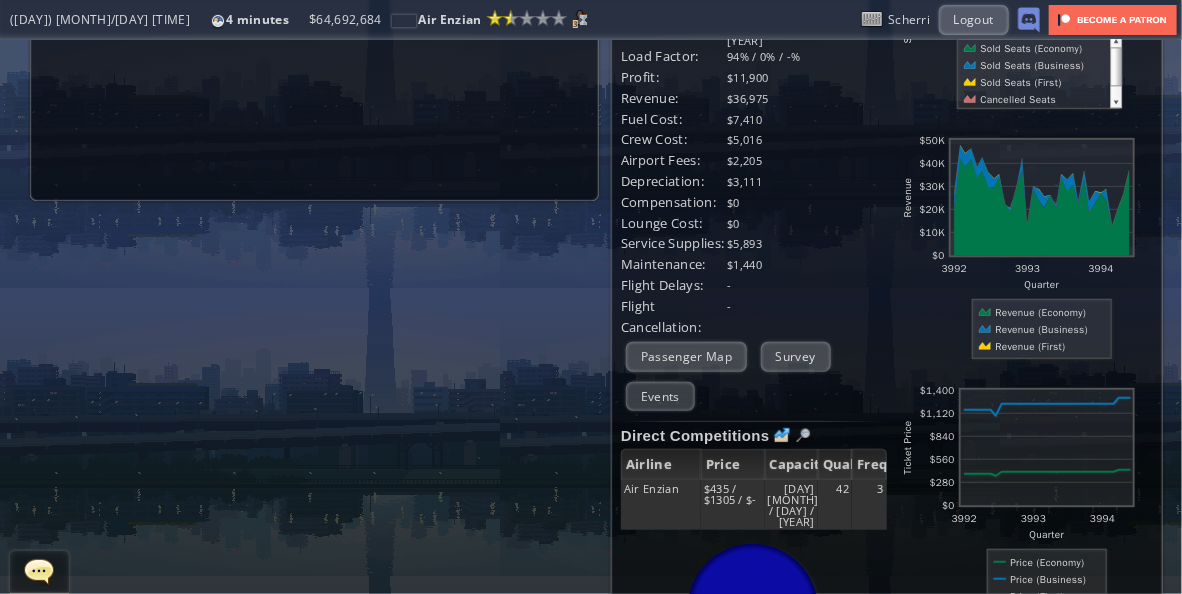 scroll, scrollTop: 489, scrollLeft: 0, axis: vertical 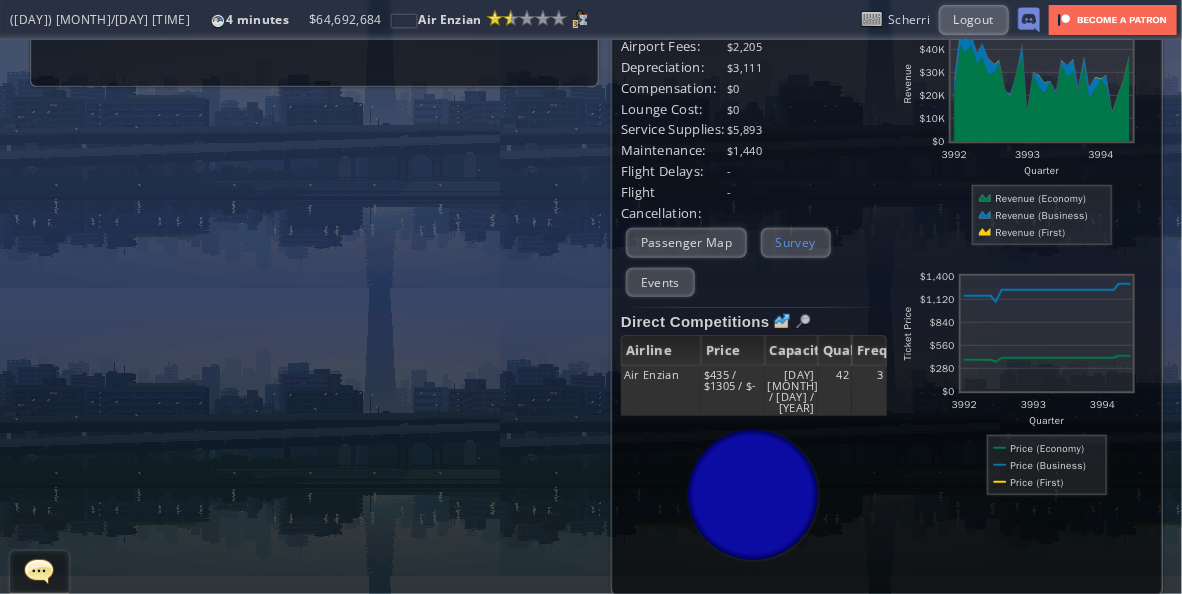 click on "Survey" at bounding box center [796, 242] 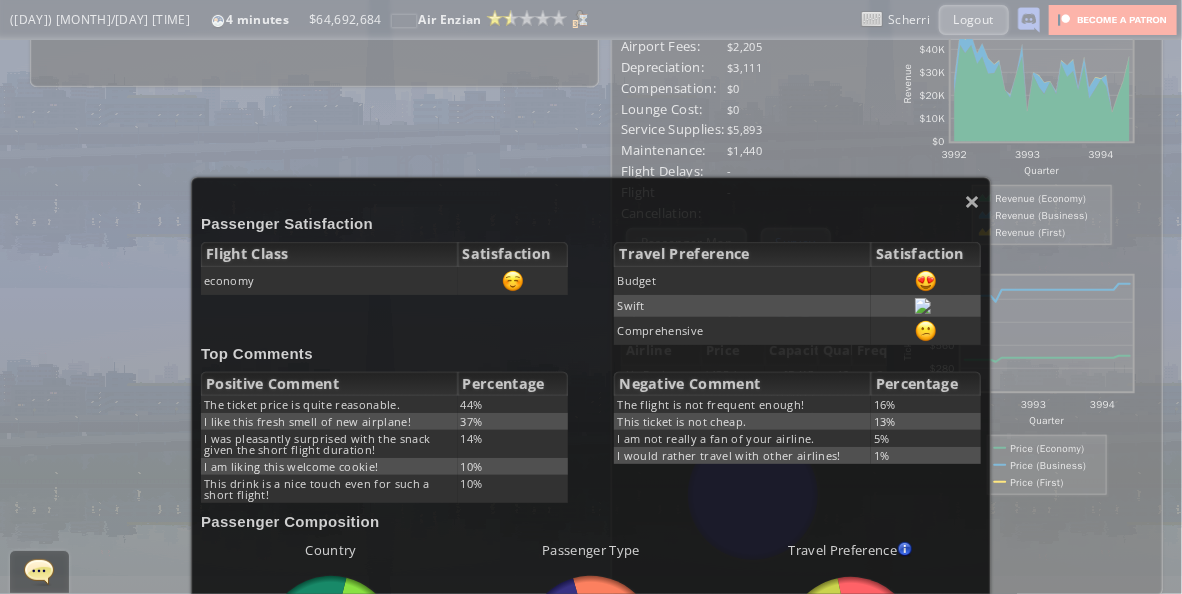 click on "Travel Preference" at bounding box center (742, 254) 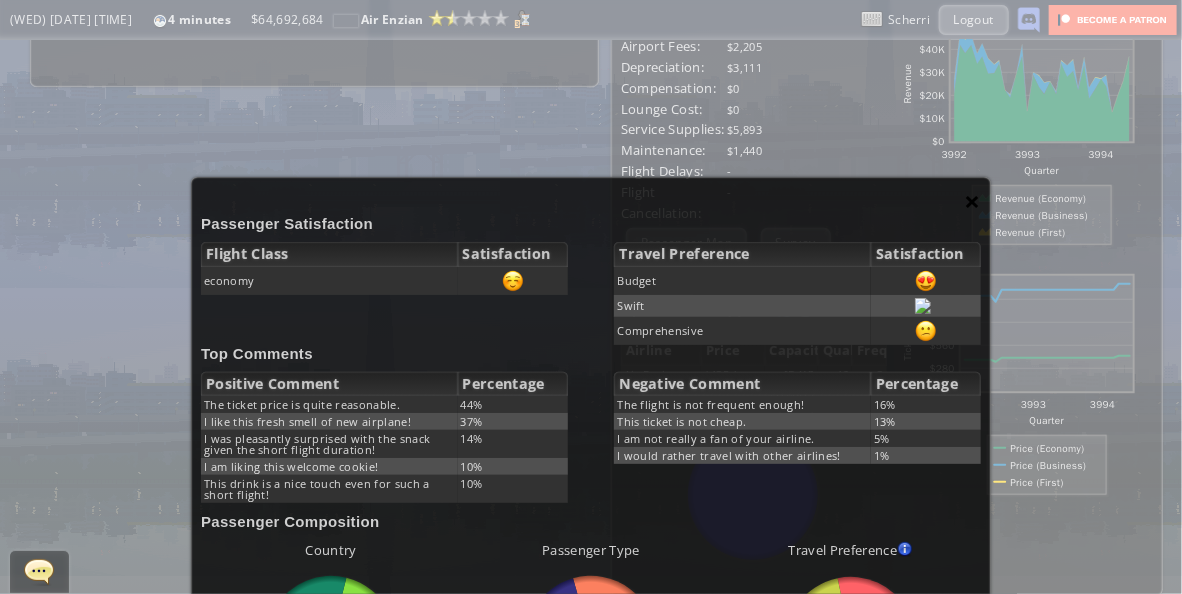 click on "×" at bounding box center (973, 201) 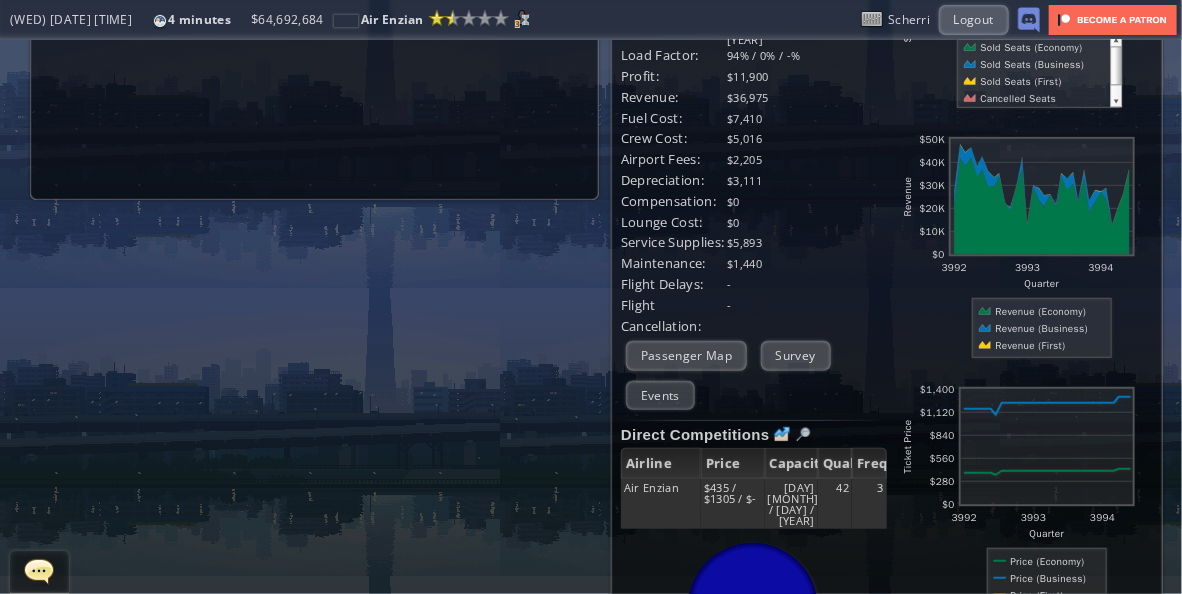 scroll, scrollTop: 89, scrollLeft: 0, axis: vertical 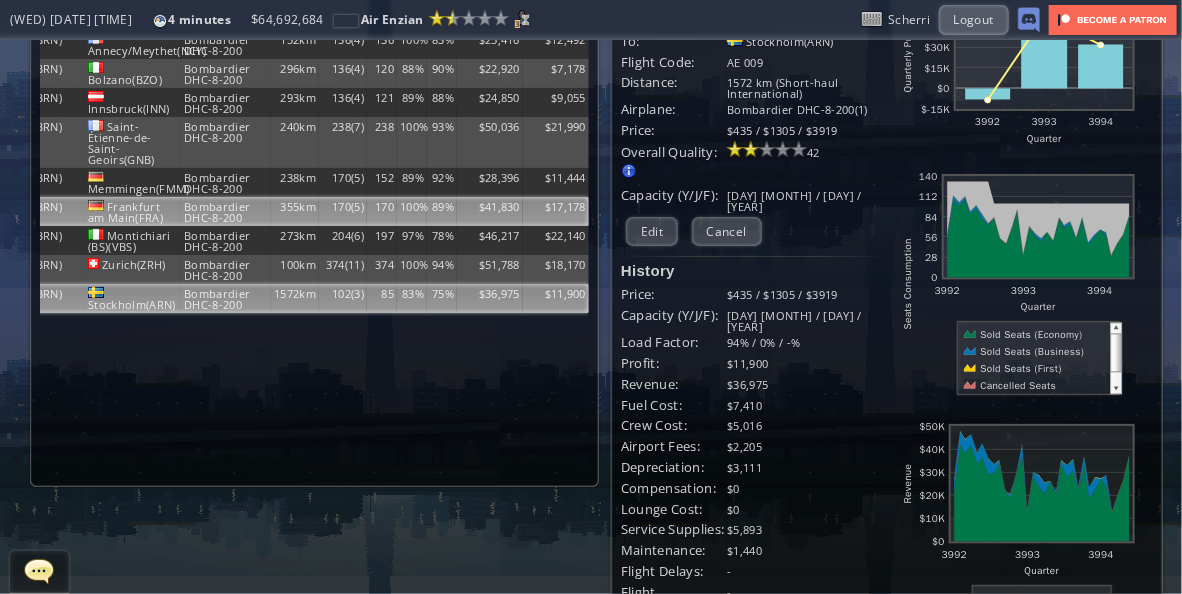 click on "170" at bounding box center (382, 44) 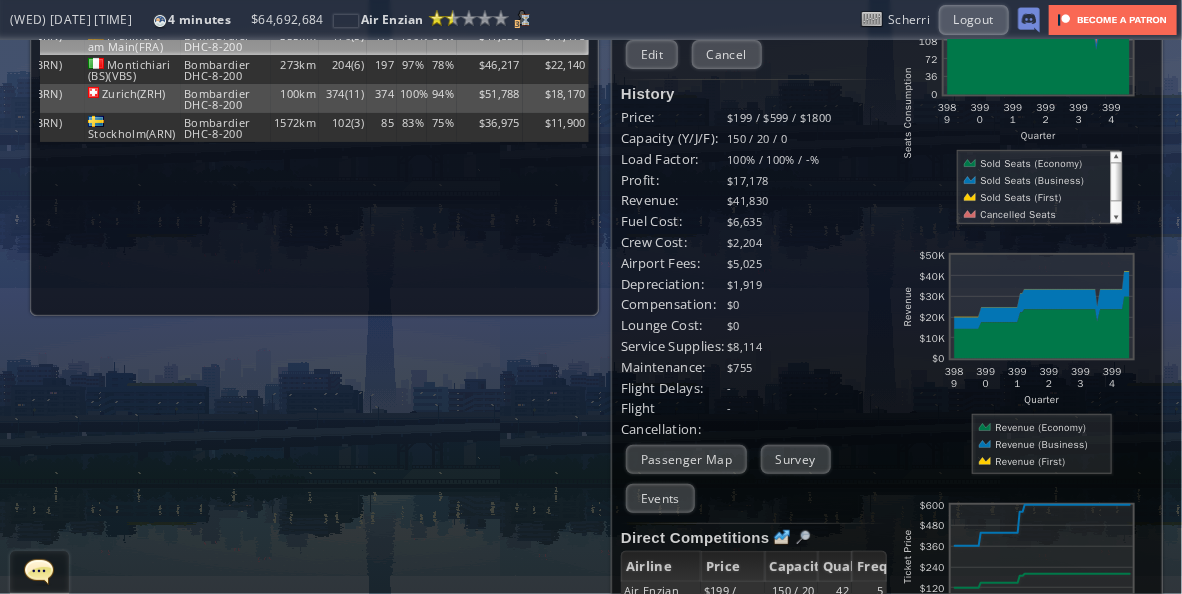 scroll, scrollTop: 489, scrollLeft: 0, axis: vertical 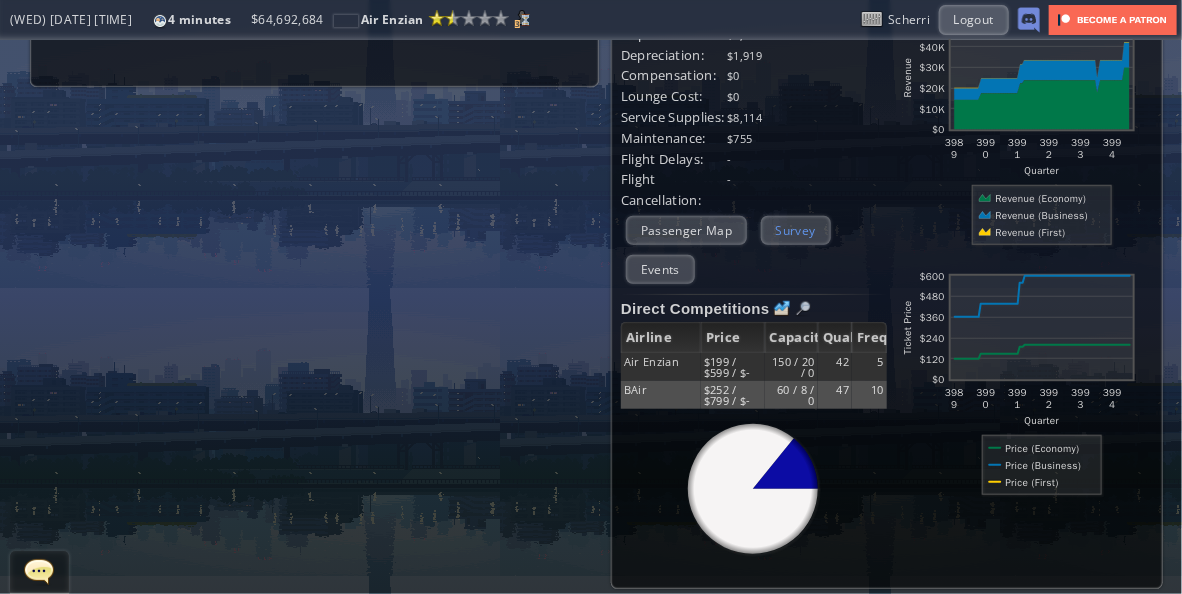 click on "Survey" at bounding box center (796, 230) 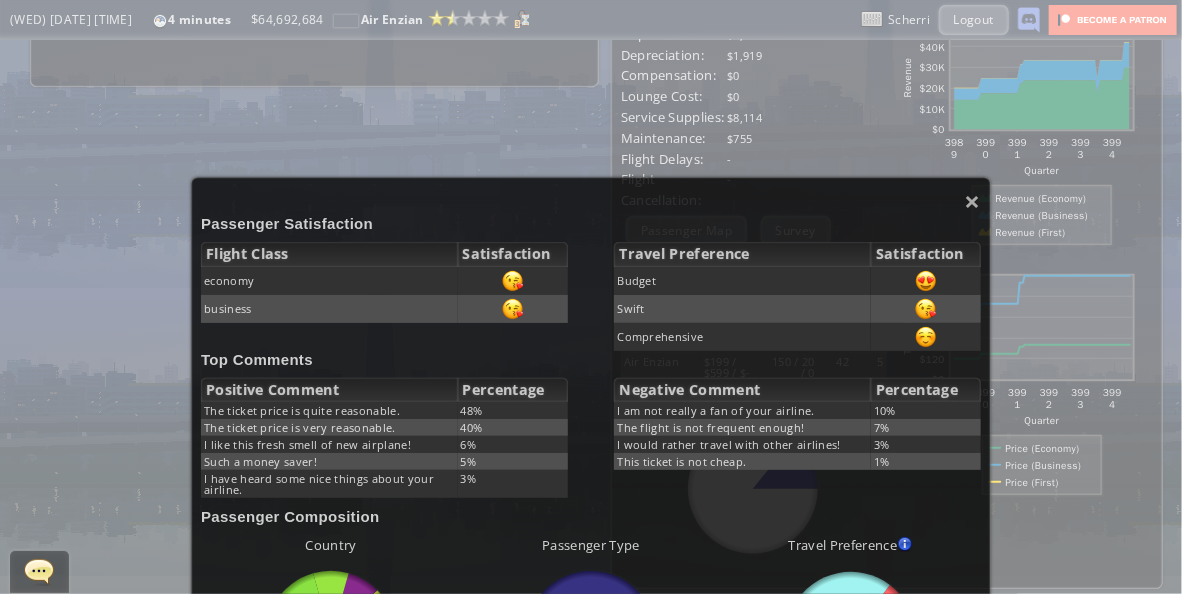 click on "Passenger Satisfaction" at bounding box center [591, 223] 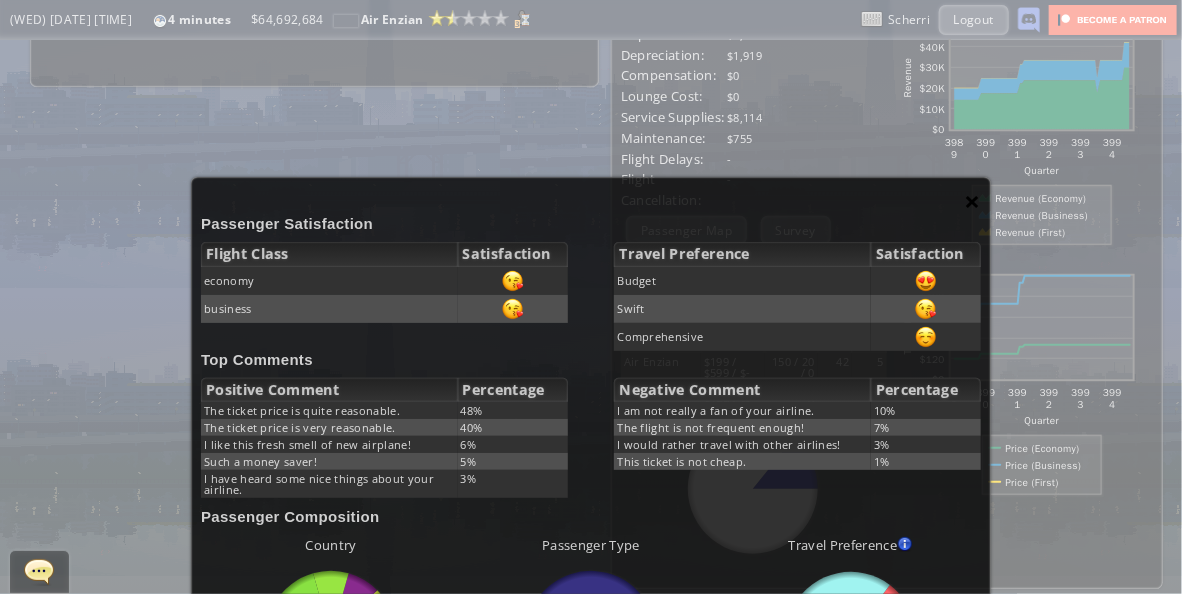 click on "×" at bounding box center [973, 201] 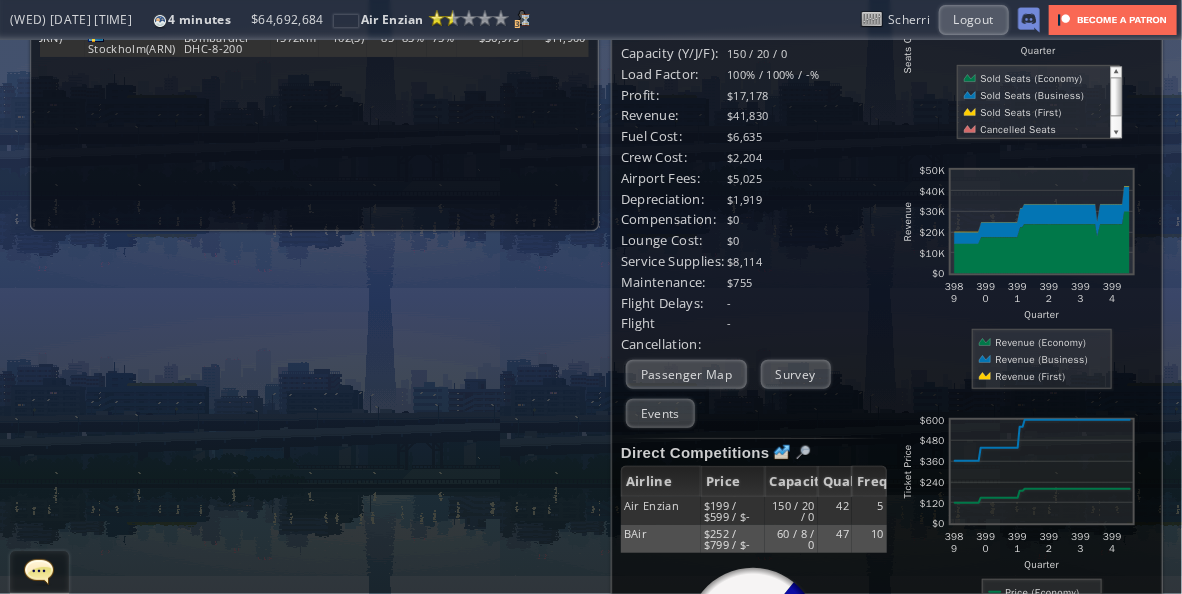 scroll, scrollTop: 0, scrollLeft: 0, axis: both 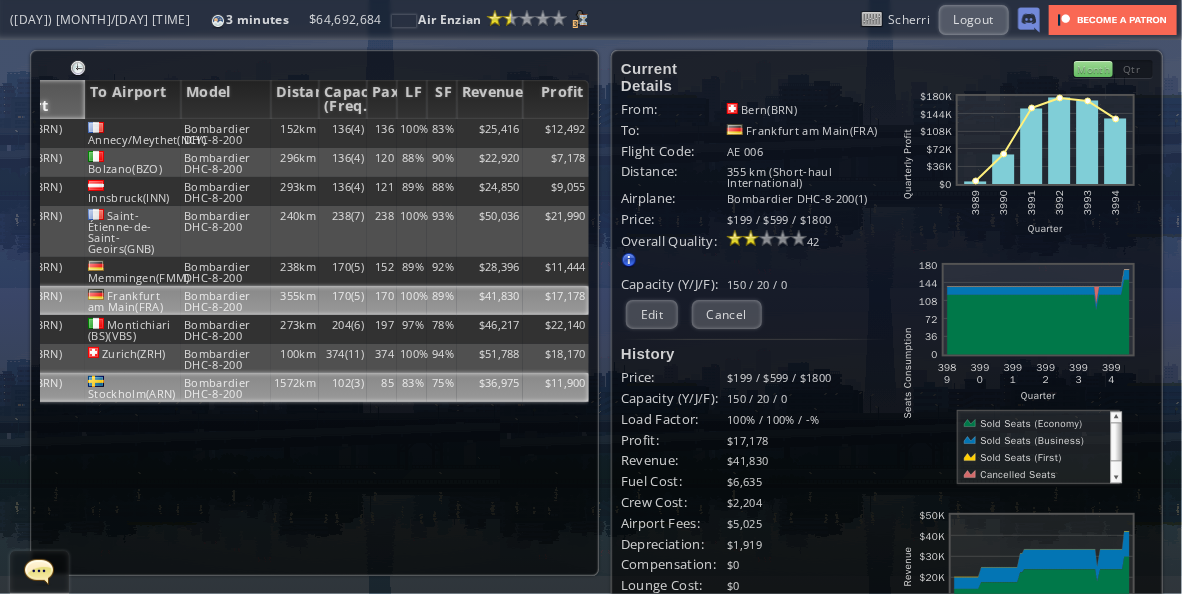 click on "Bombardier DHC-8-200" at bounding box center (226, 133) 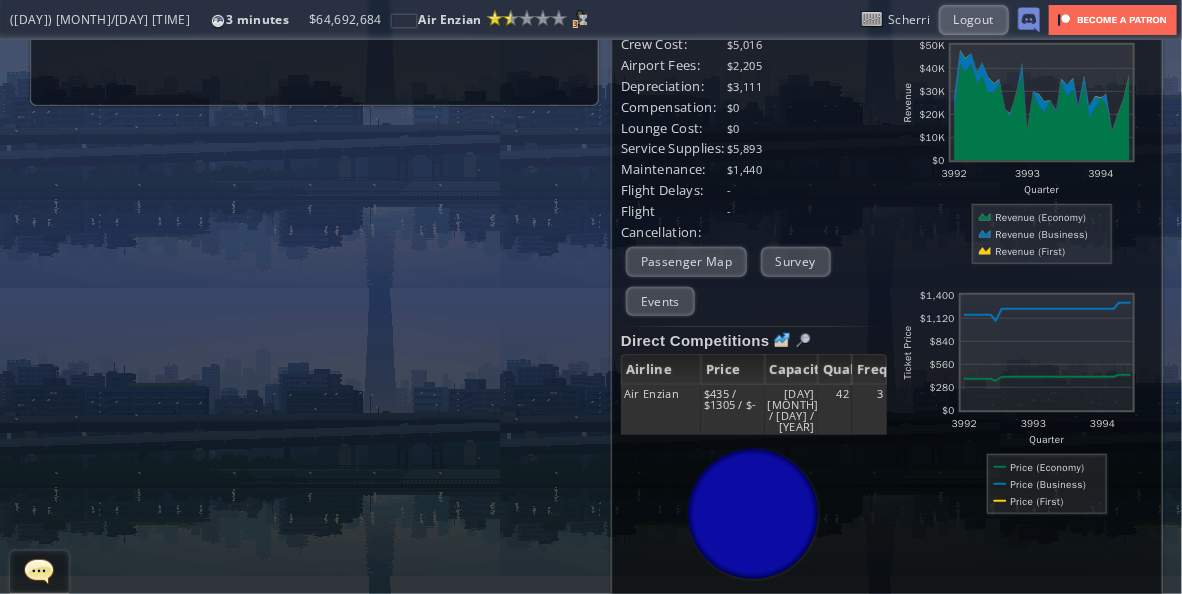 scroll, scrollTop: 489, scrollLeft: 0, axis: vertical 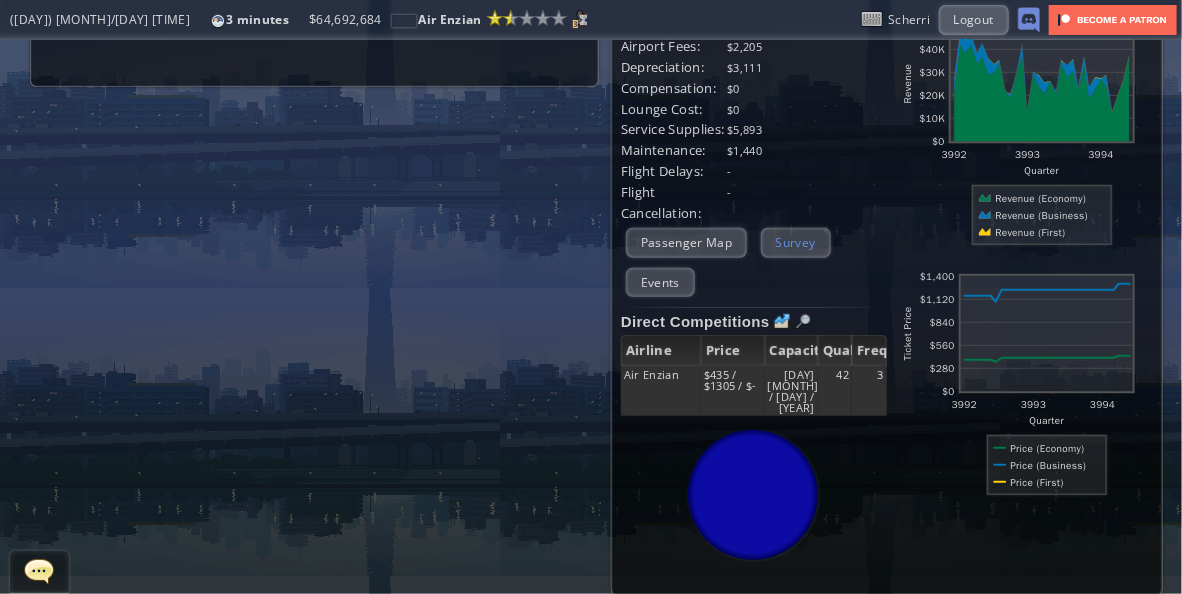 click on "Survey" at bounding box center [796, 242] 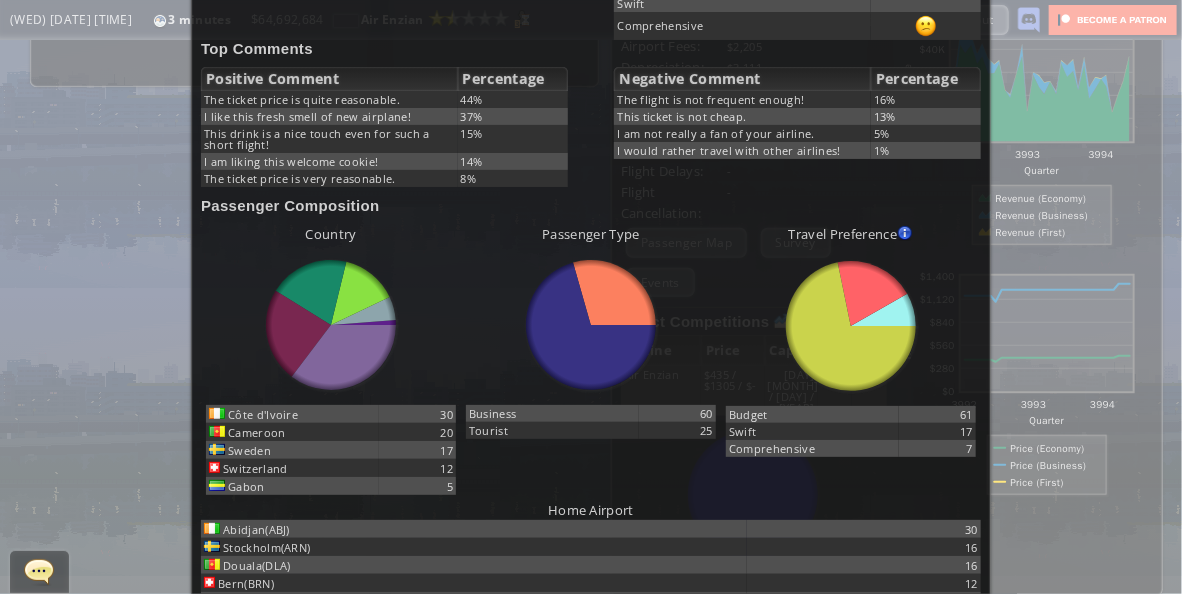 scroll, scrollTop: 0, scrollLeft: 0, axis: both 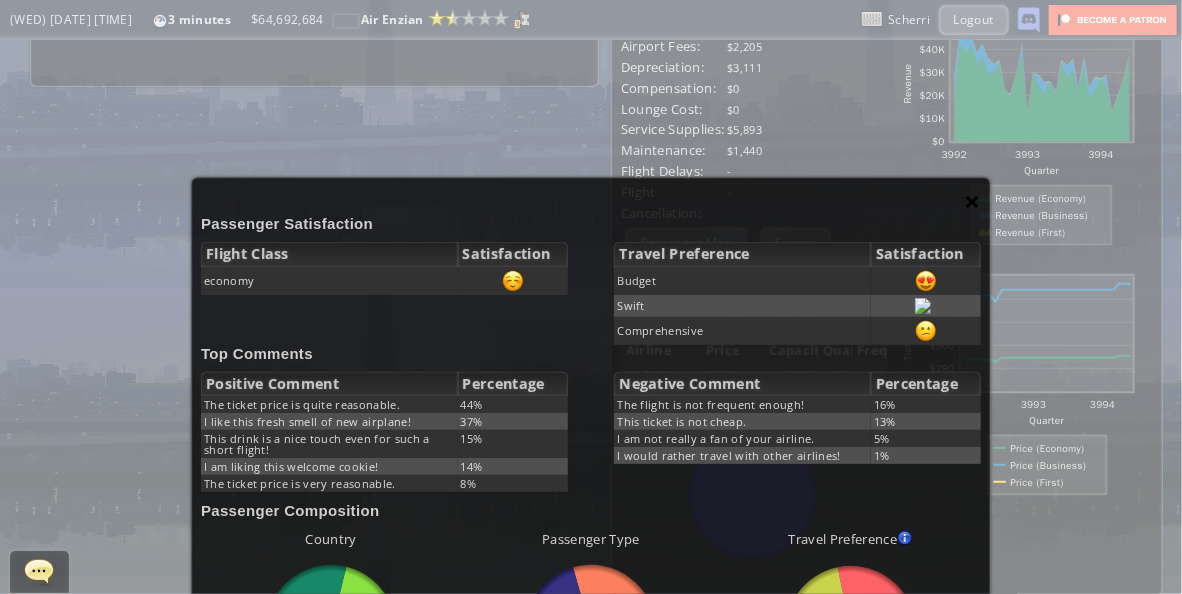 click on "×" at bounding box center [973, 201] 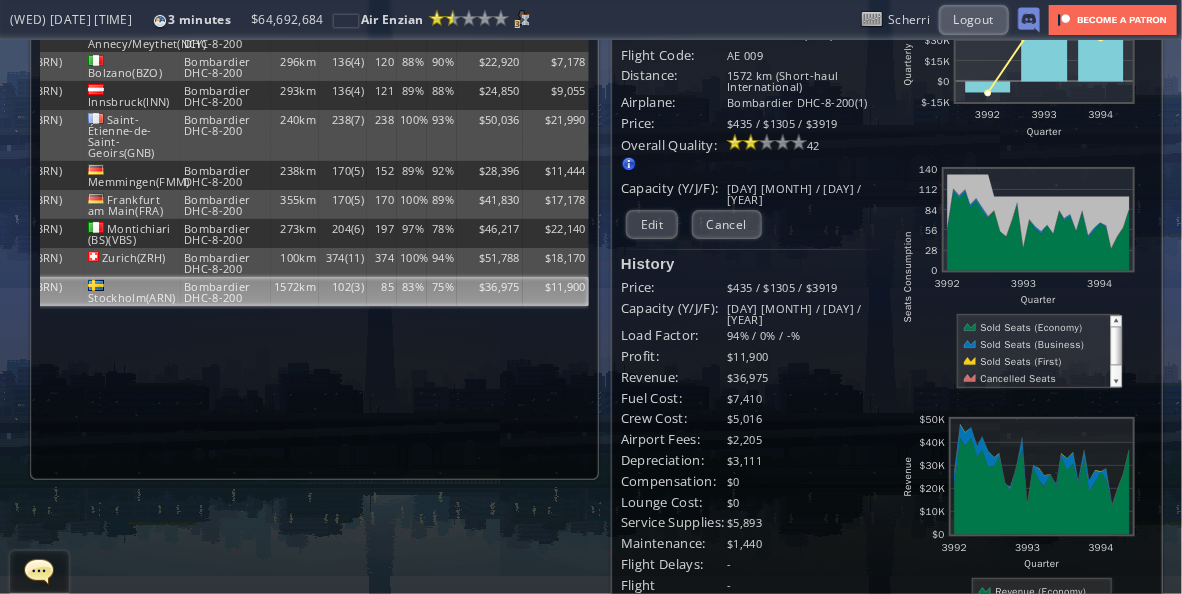 scroll, scrollTop: 0, scrollLeft: 0, axis: both 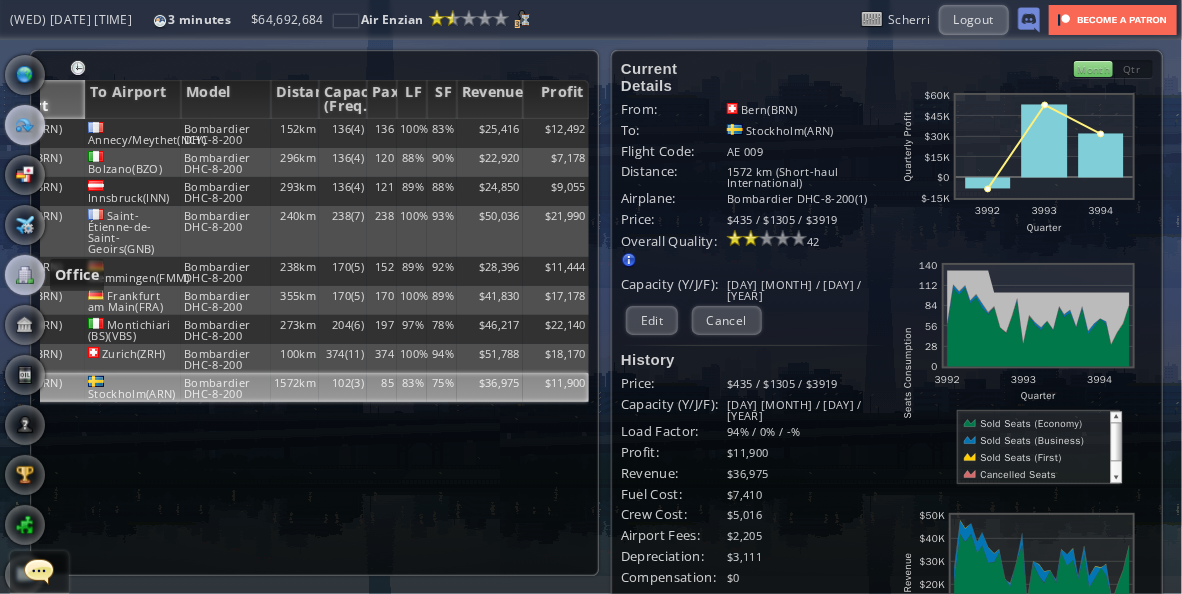 click at bounding box center (25, 275) 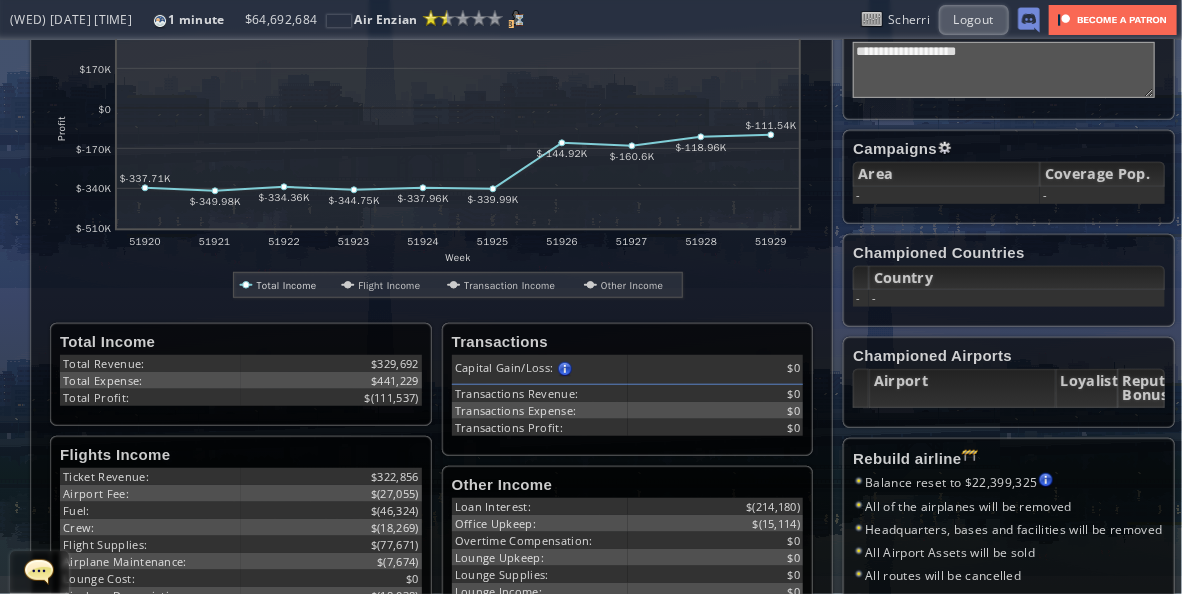 scroll, scrollTop: 0, scrollLeft: 0, axis: both 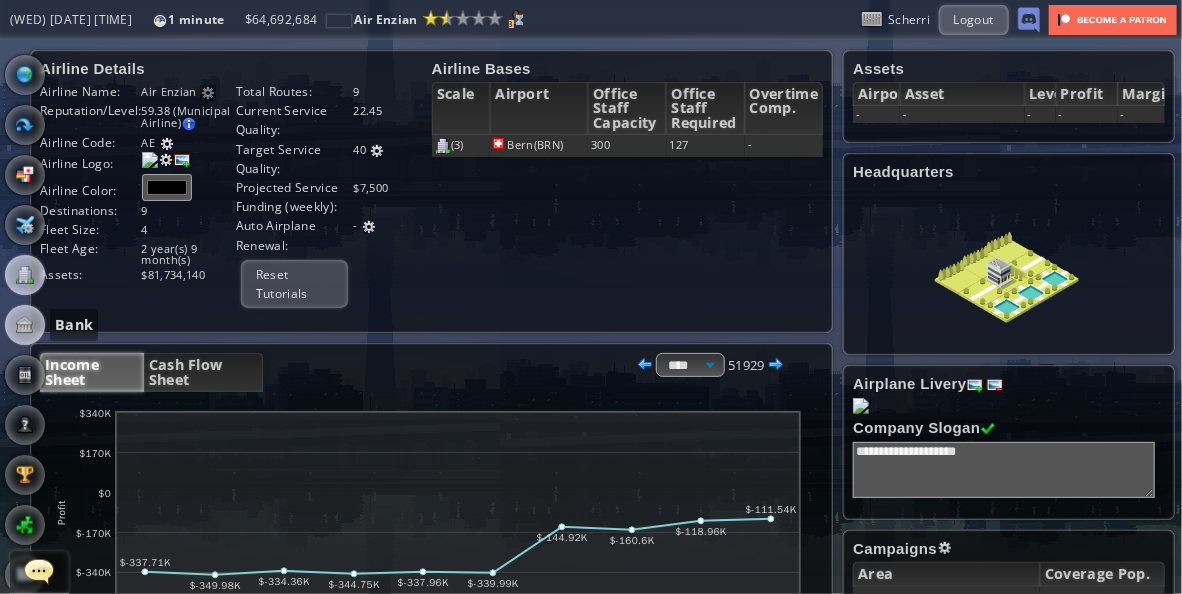click at bounding box center [25, 325] 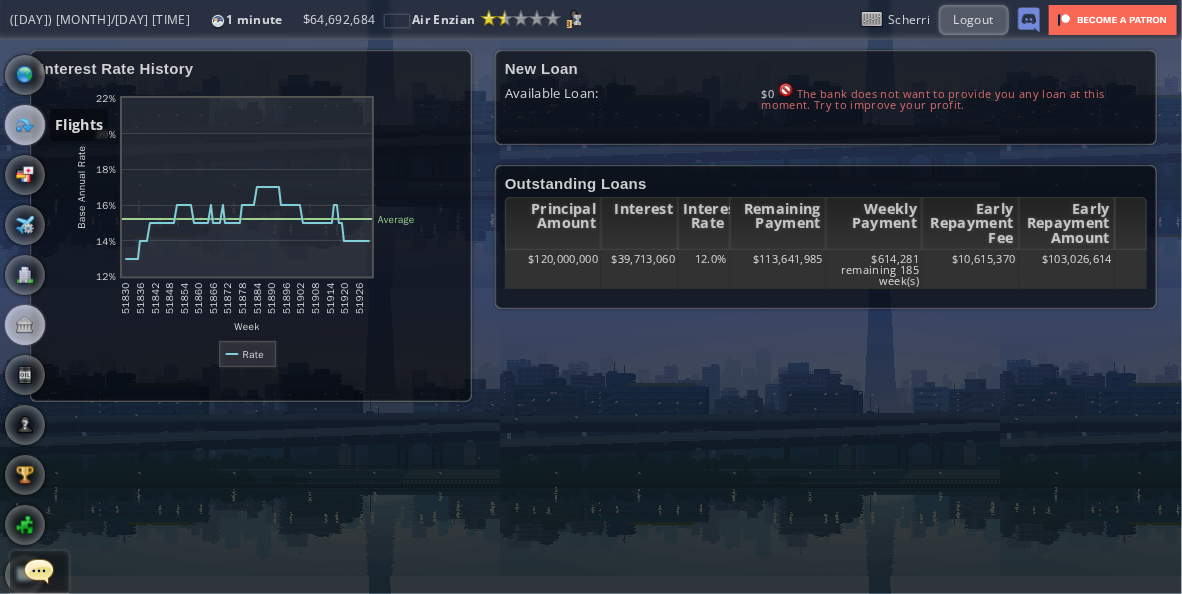 click at bounding box center [25, 125] 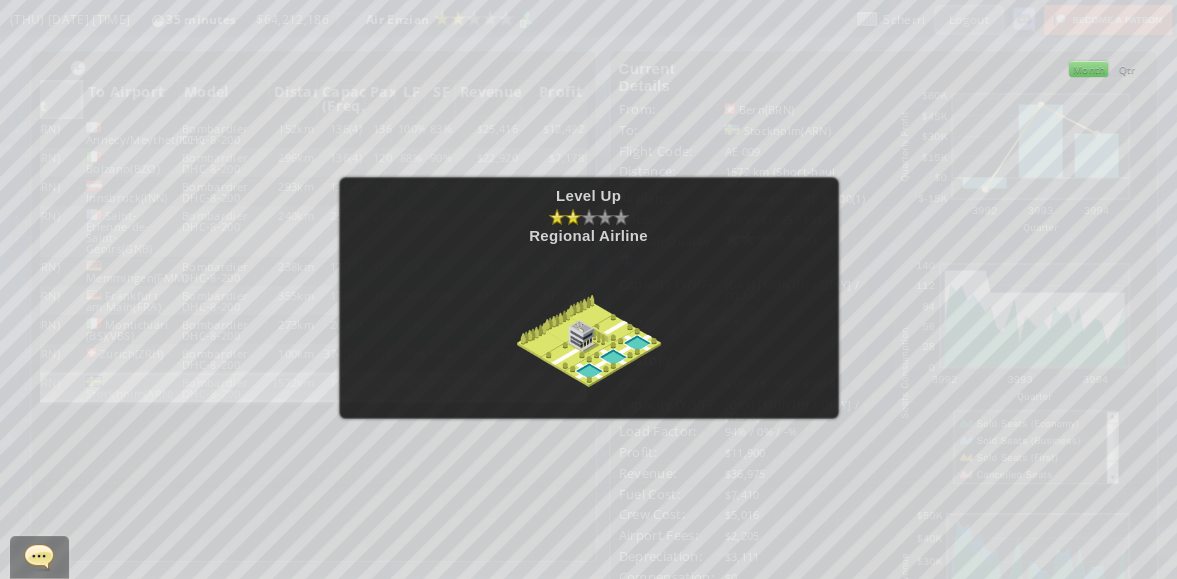 click on "Level Up
Regional Airline" at bounding box center (589, 298) 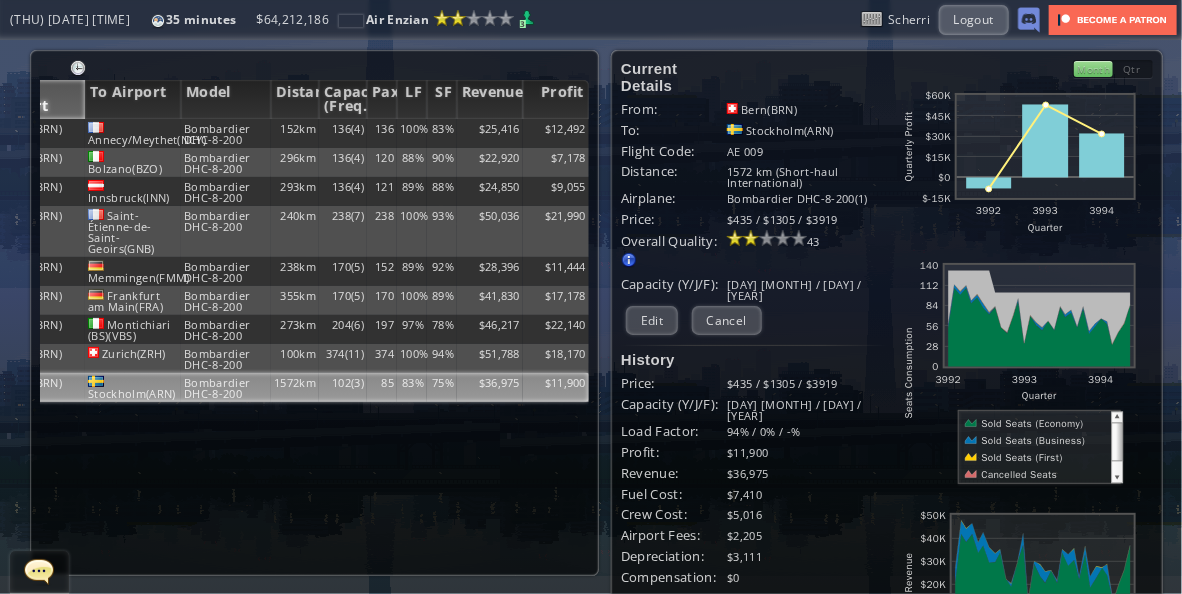 click on "Bern(BRN) Annecy/Meythet(NCY) Bombardier DHC-8-200 152km 136(4) 136 100% 83% $25,416 $12,492 Bern(BRN) Bolzano(BZO) Bombardier DHC-8-200 296km 136(4) 120 88% 90% $22,920 $7,178 Bern(BRN) Innsbruck(INN) Bombardier DHC-8-200 293km 136(4) 121 89% 88% $24,850 $9,055 Bern(BRN) Saint-Étienne-de-Saint-Geoirs(GNB) Bombardier DHC-8-200 240km 238(7) 238 100% 93% $50,036 $21,990 Bern(BRN) Memmingen(FMM) Bombardier DHC-8-200 238km 170(5) 152 89% 92% $28,396 $11,444 Bern(BRN) Frankfurt am Main(FRA) Bombardier DHC-8-200 355km 170(5) 170 100% 89% $41,830 $17,178 Bern(BRN) Montichiari (BS)(VBS) Bombardier DHC-8-200 273km 204(6) 197 97% 78% $46,217 $22,140 Bern(BRN) Zurich(ZRH) Bombardier DHC-8-200 100km 374(11) 374 100% 94% $51,788 $18,170 Bern(BRN) Stockholm(ARN) Bombardier DHC-8-200 1572km 102(3) 85 83% 75% $36,975" at bounding box center [289, 347] 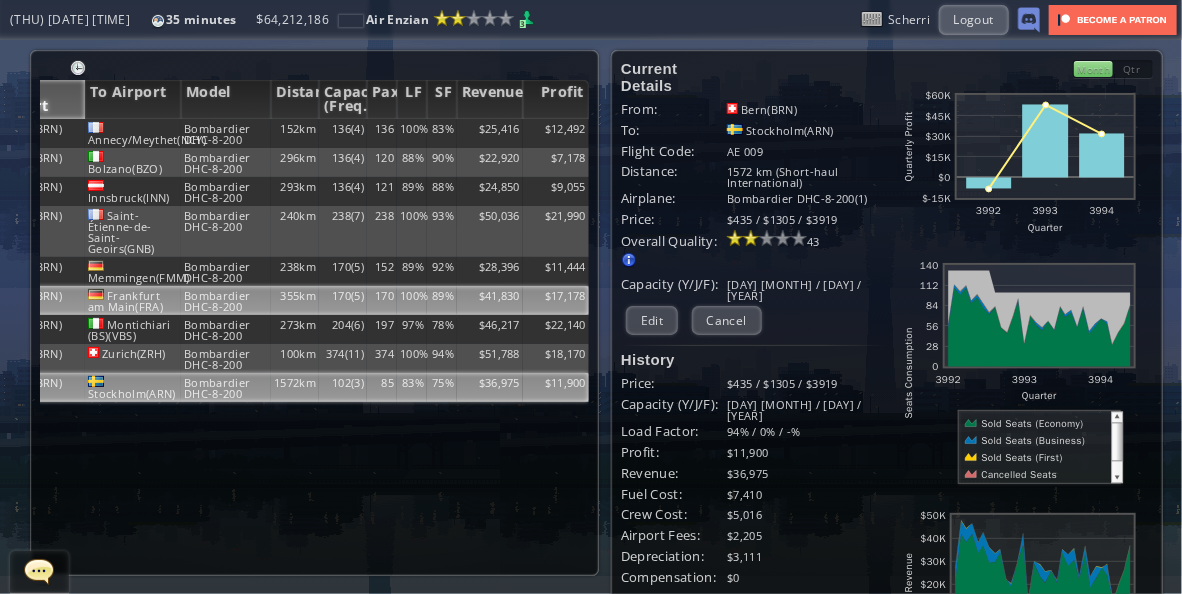 click on "89%" at bounding box center (442, 133) 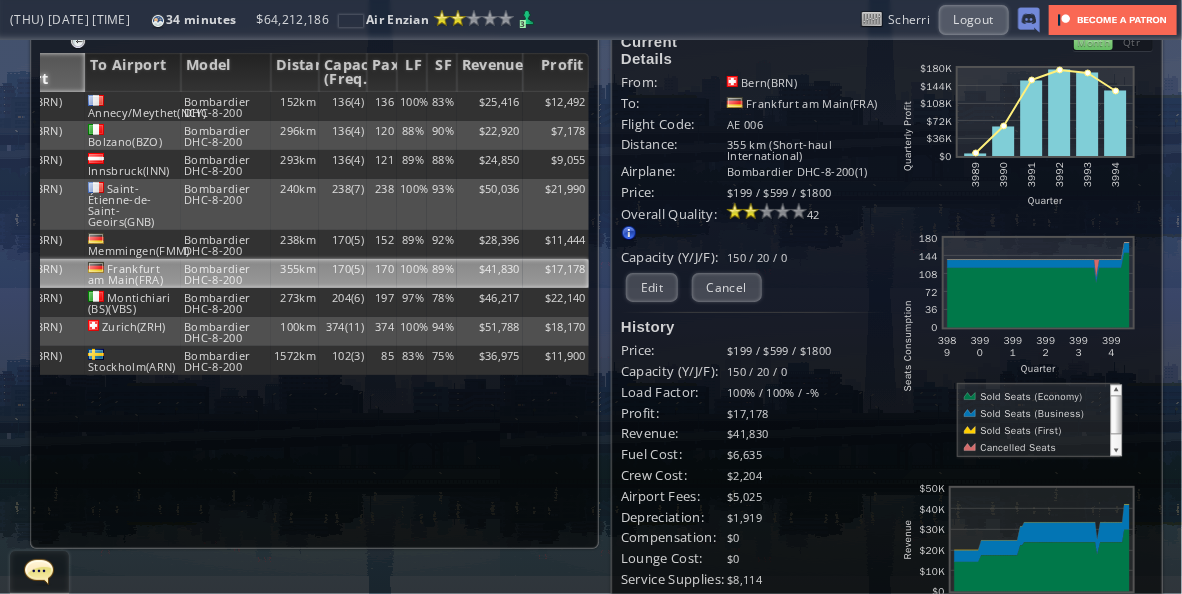 scroll, scrollTop: 17, scrollLeft: 0, axis: vertical 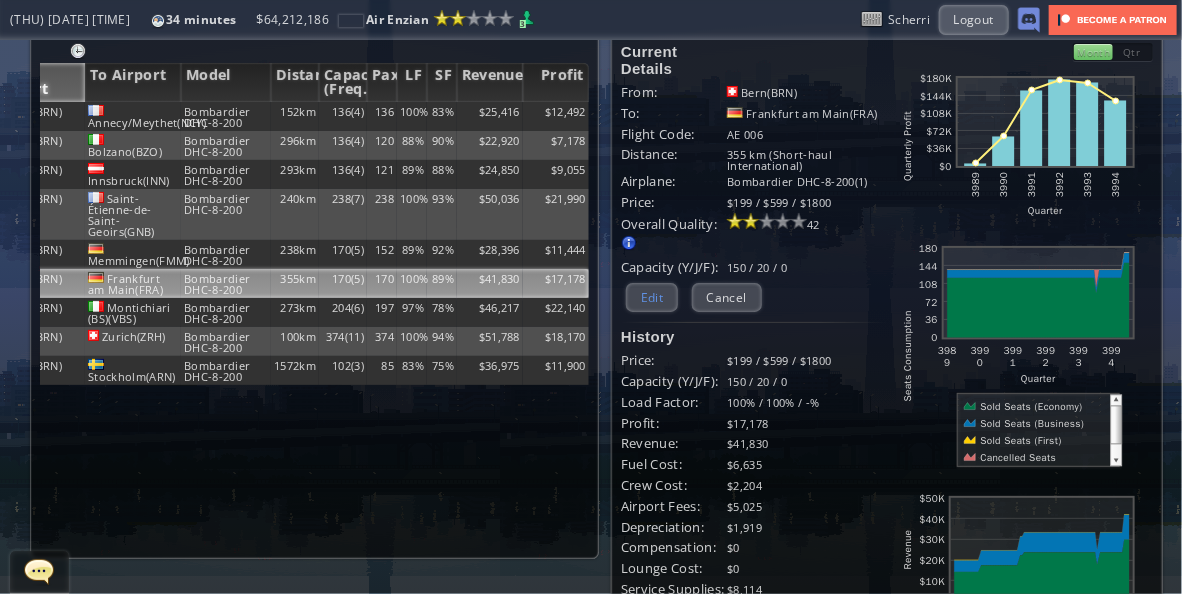 click on "Edit" at bounding box center (652, 297) 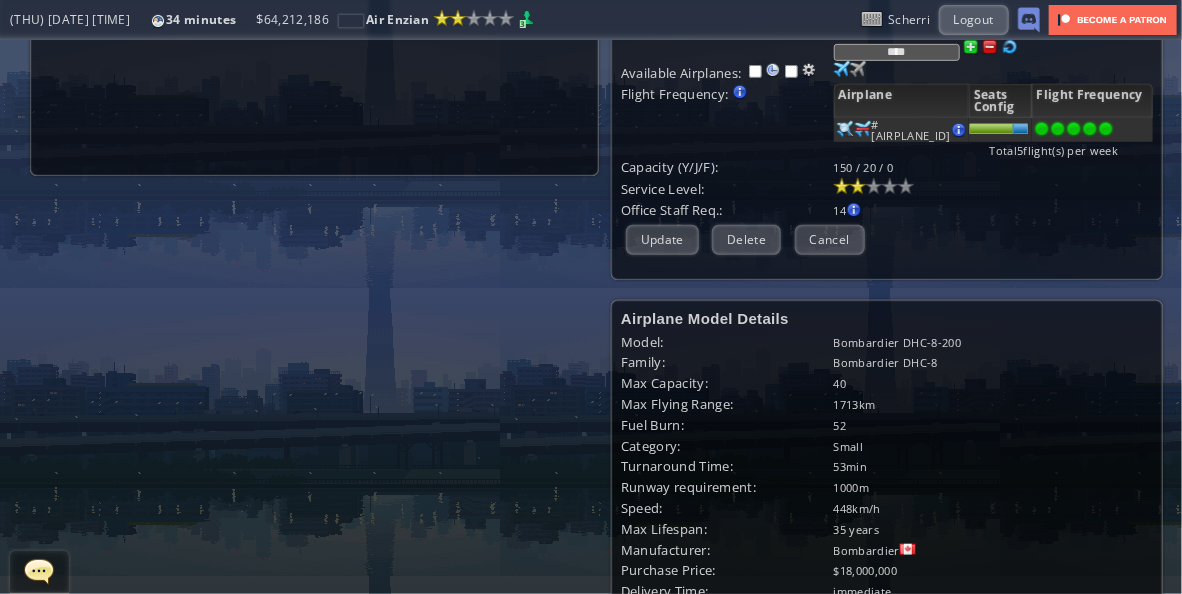 scroll, scrollTop: 236, scrollLeft: 0, axis: vertical 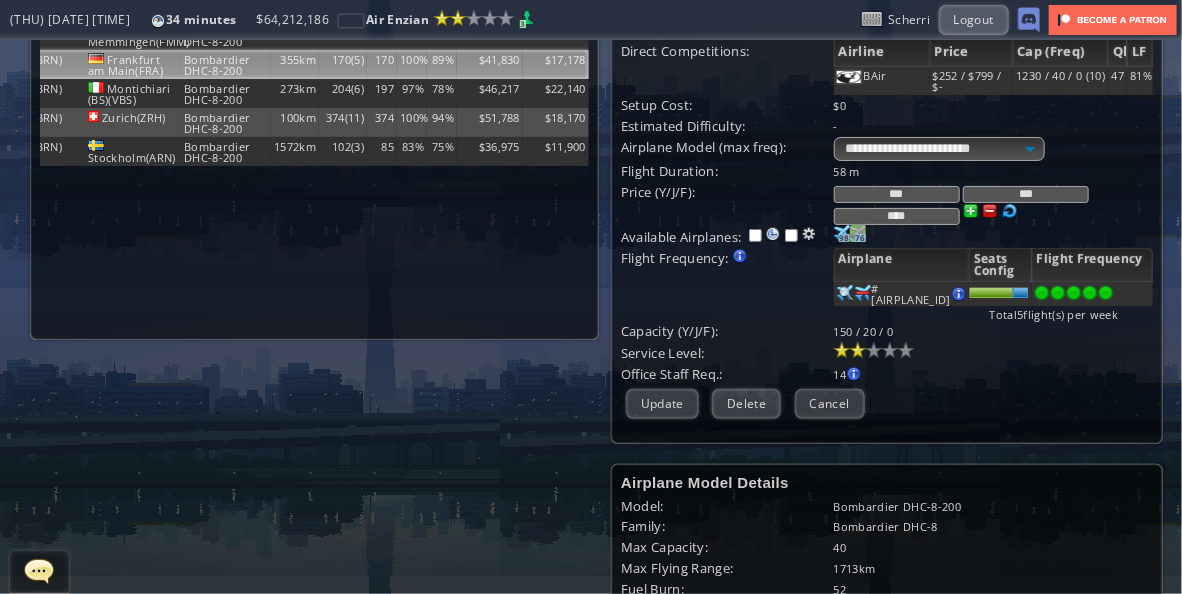 click on "76" at bounding box center (844, 238) 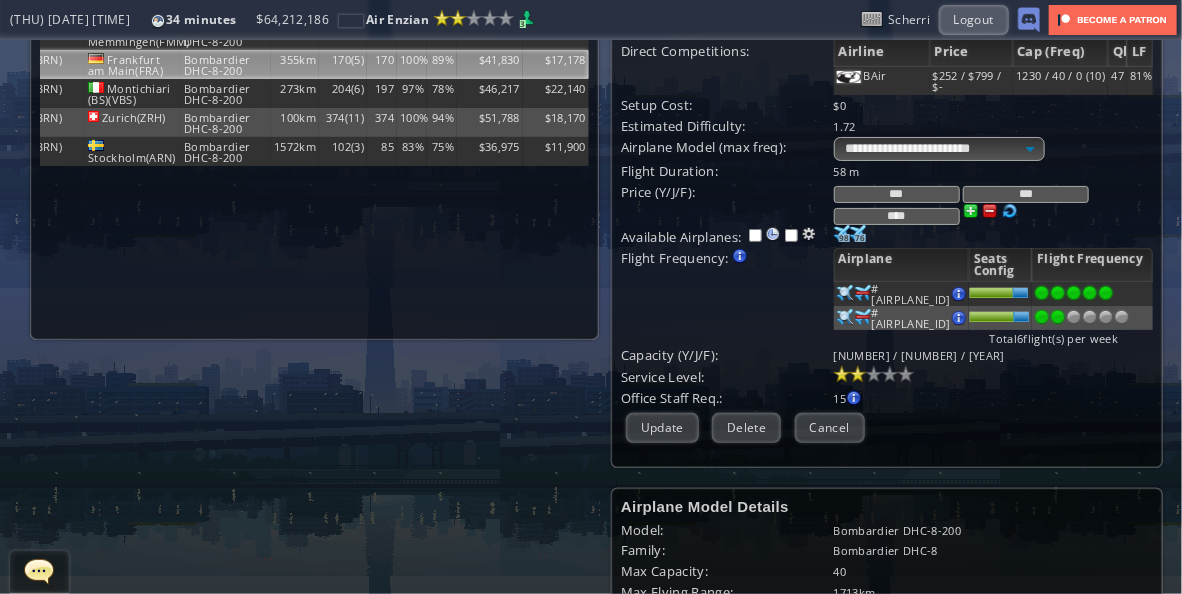 click at bounding box center [1058, 293] 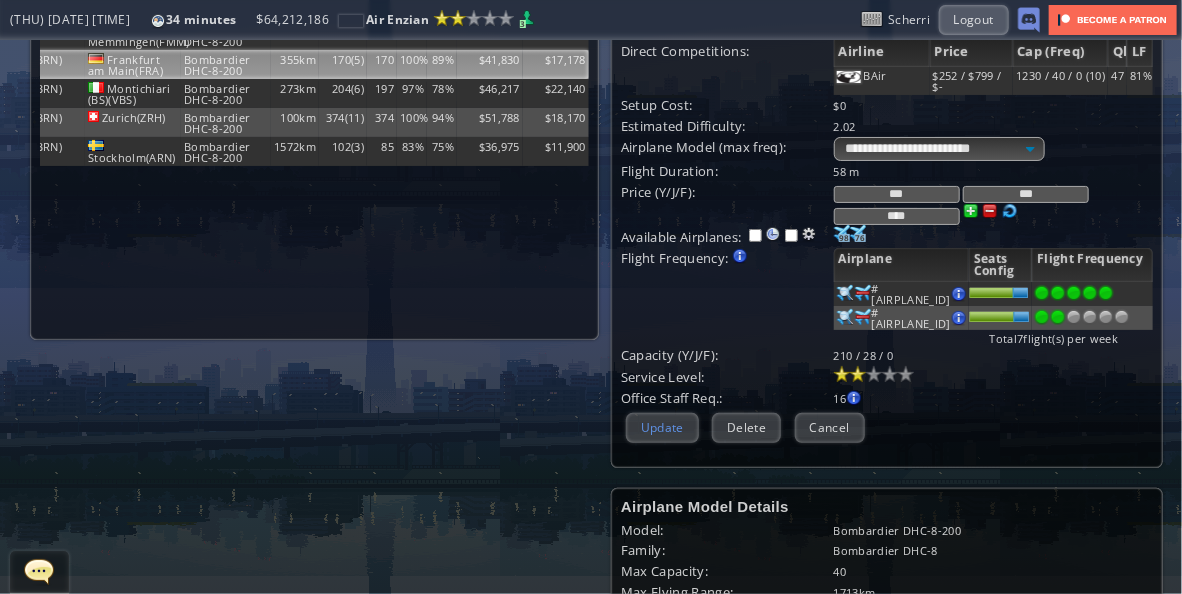 click on "Update" at bounding box center (662, 427) 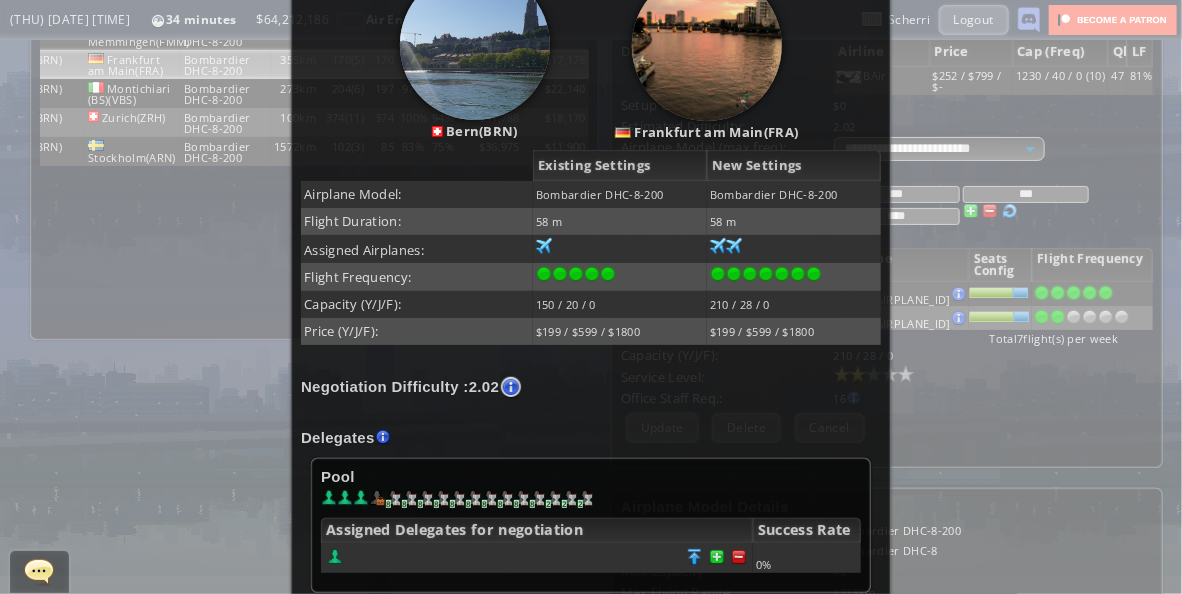 scroll, scrollTop: 508, scrollLeft: 0, axis: vertical 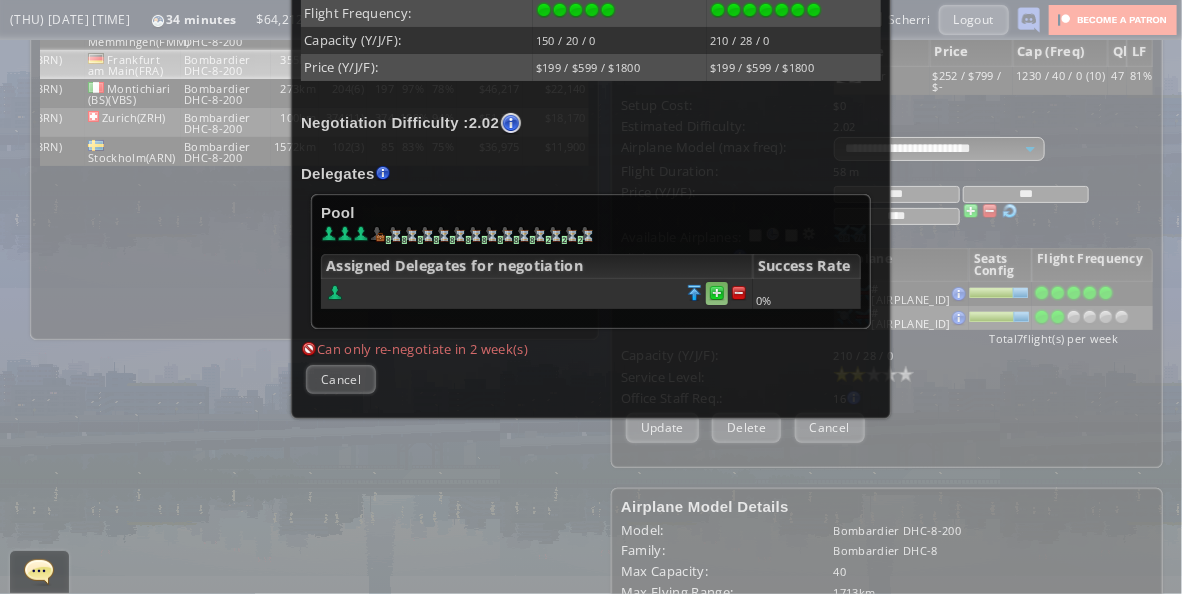 click at bounding box center (739, 293) 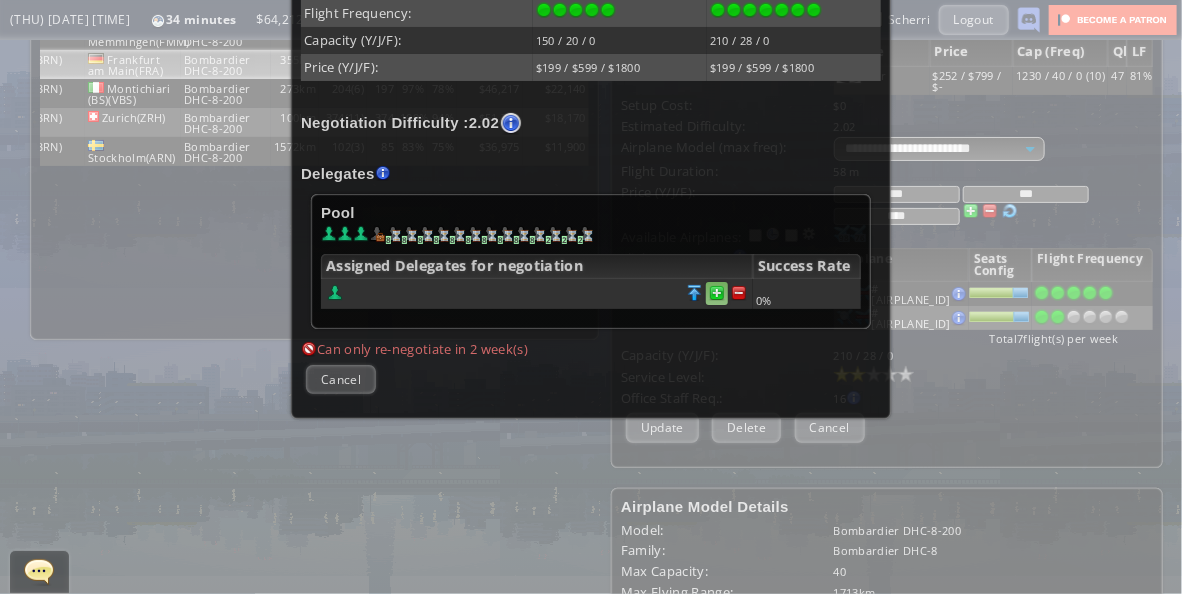 click at bounding box center [739, 293] 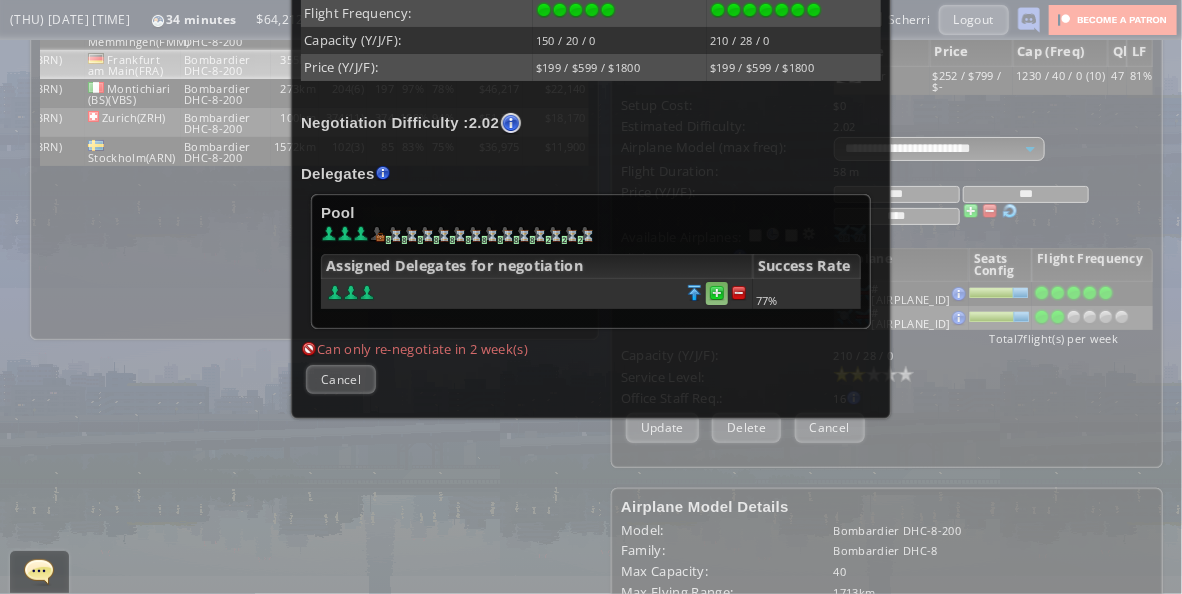 click at bounding box center (739, 293) 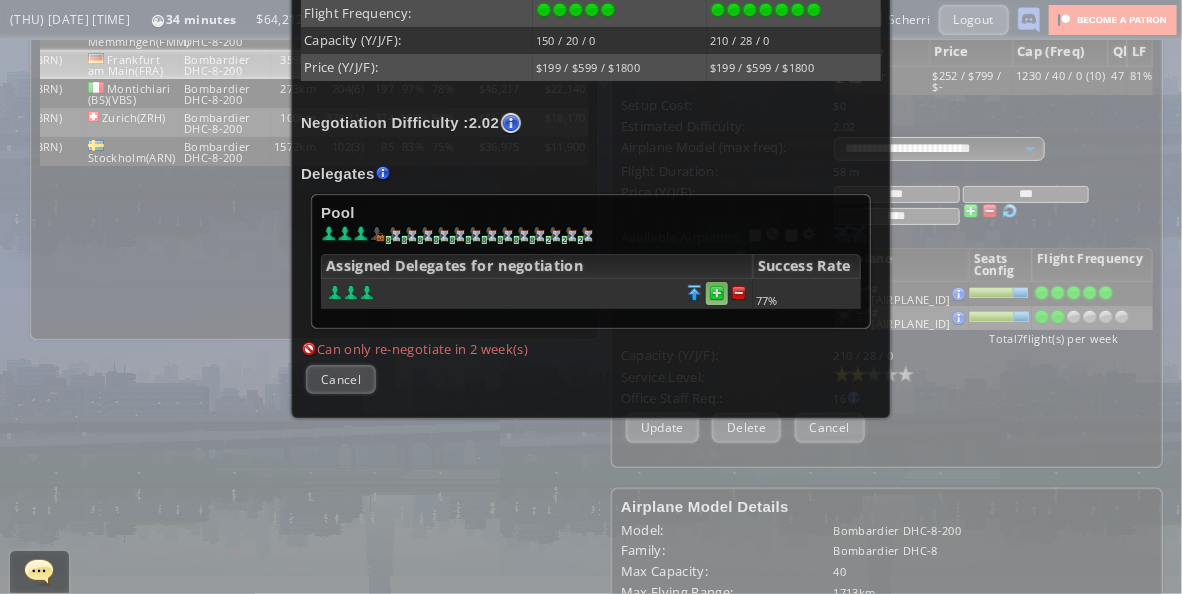 click at bounding box center (739, 293) 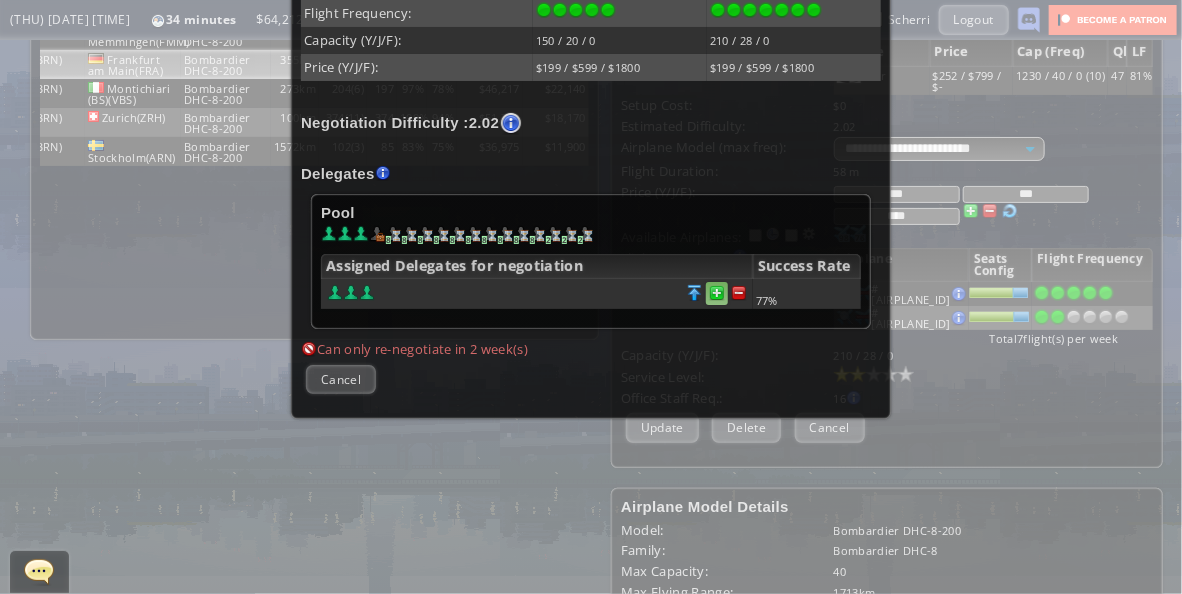 click at bounding box center (739, 293) 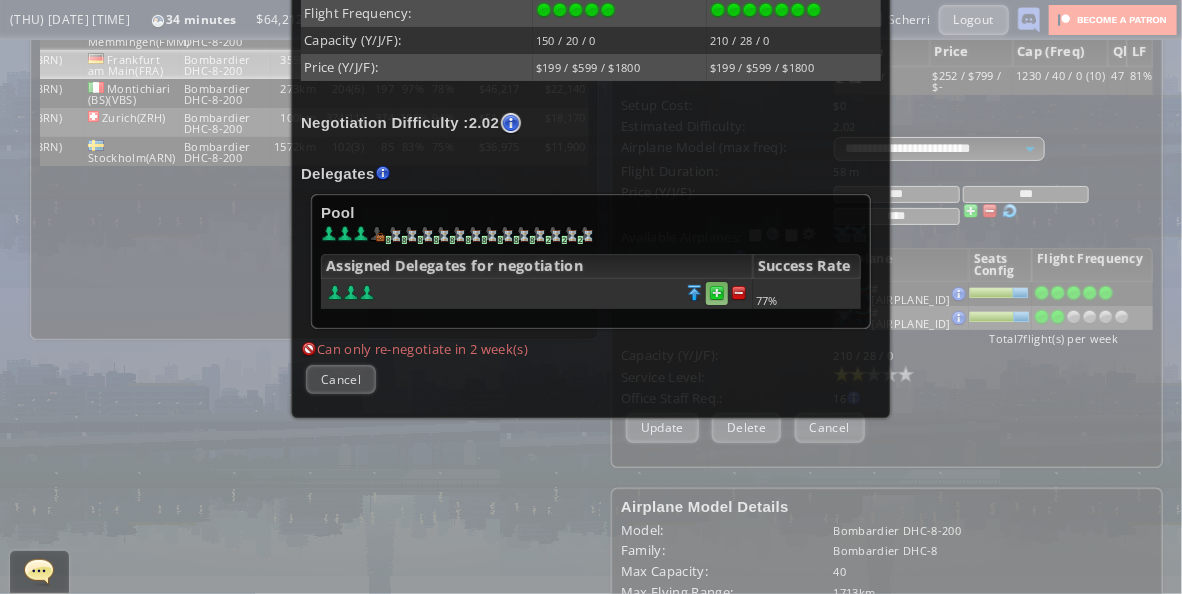 click at bounding box center (739, 293) 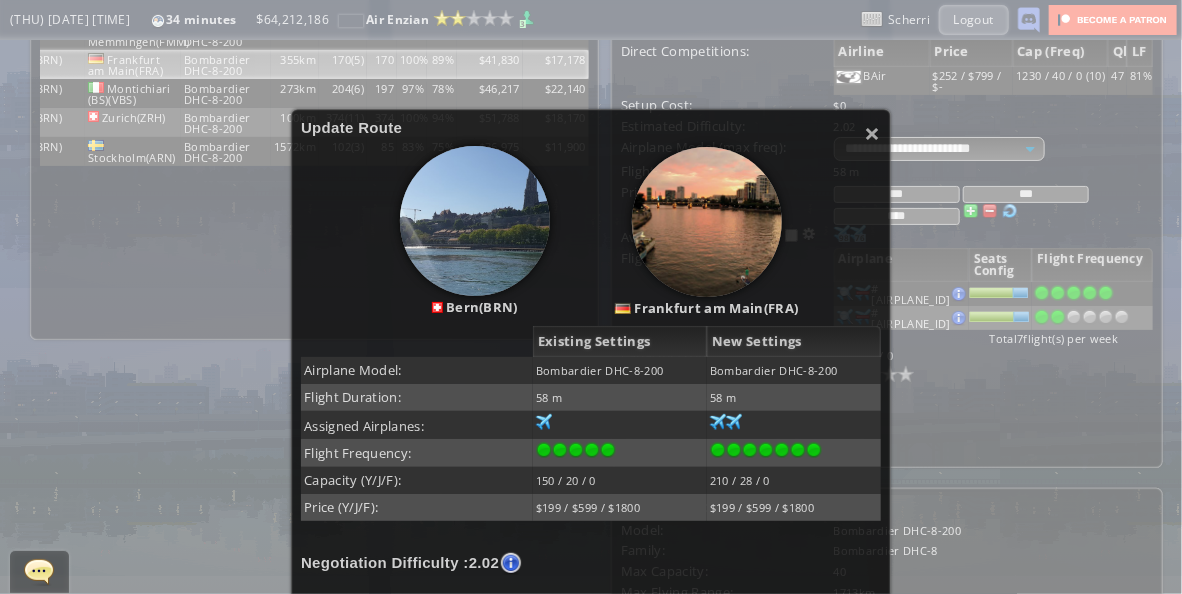 scroll, scrollTop: 0, scrollLeft: 0, axis: both 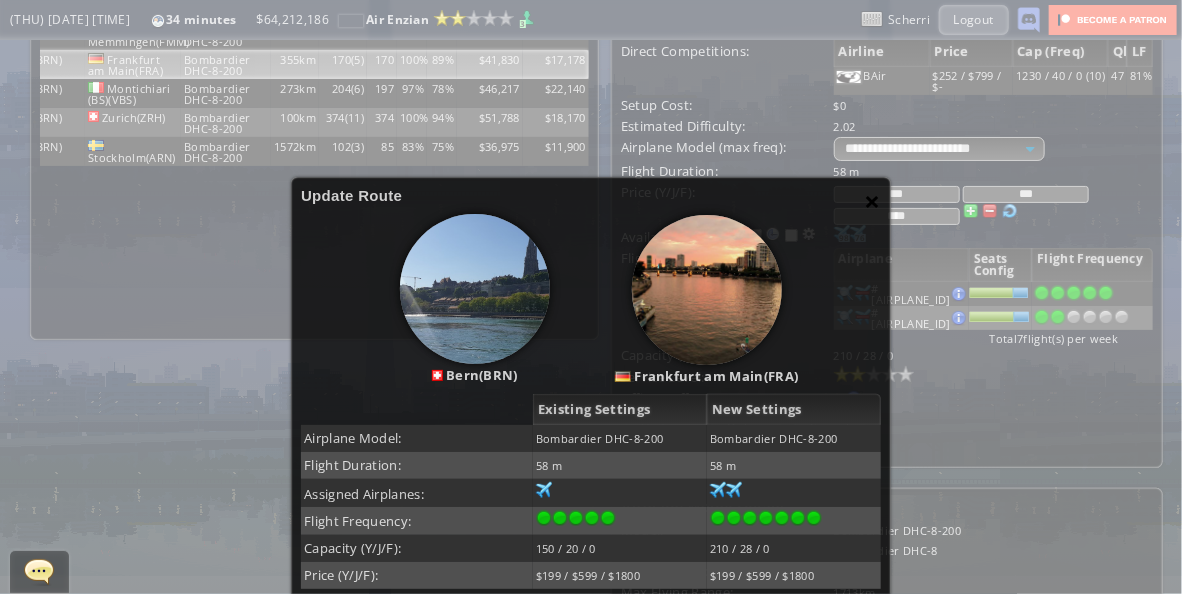 click on "×" at bounding box center [873, 201] 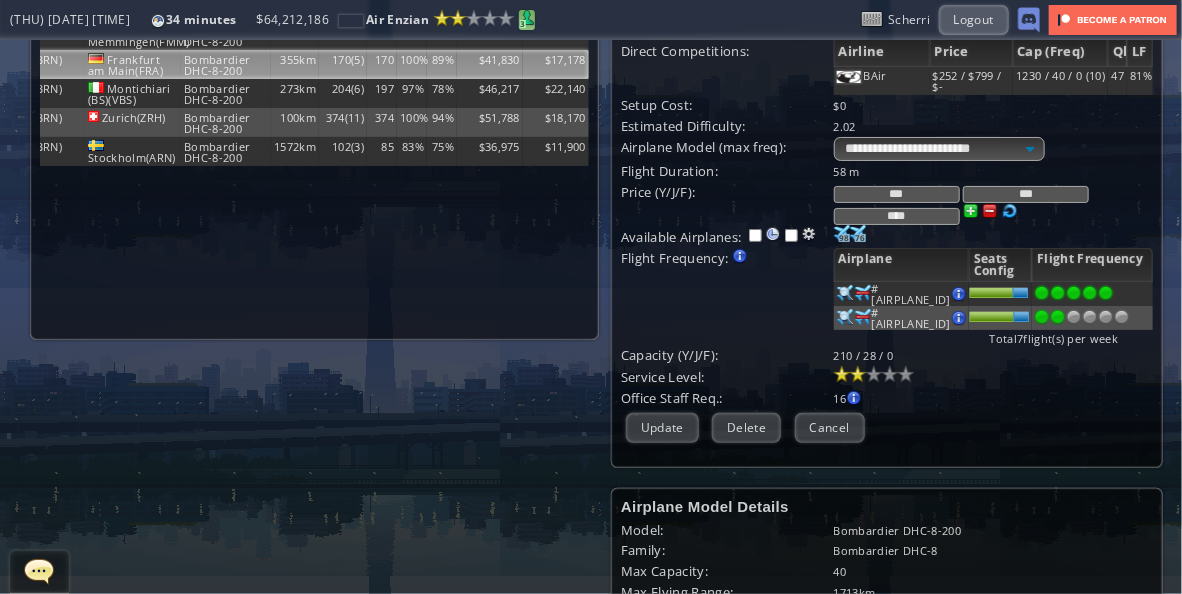 click at bounding box center [527, 18] 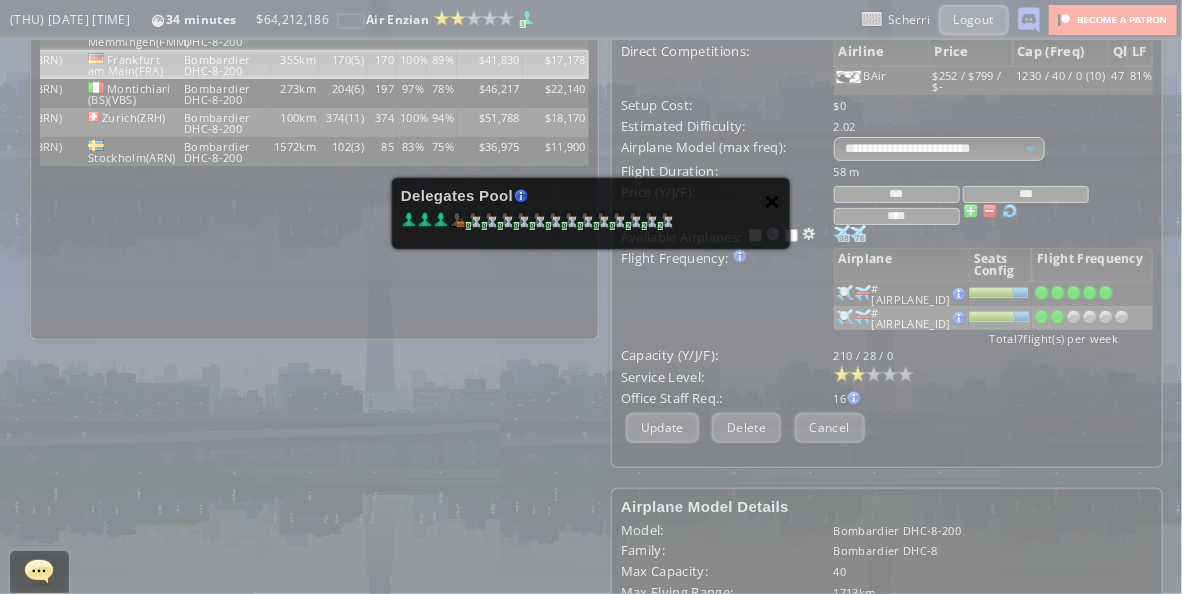 click on "×" at bounding box center [773, 201] 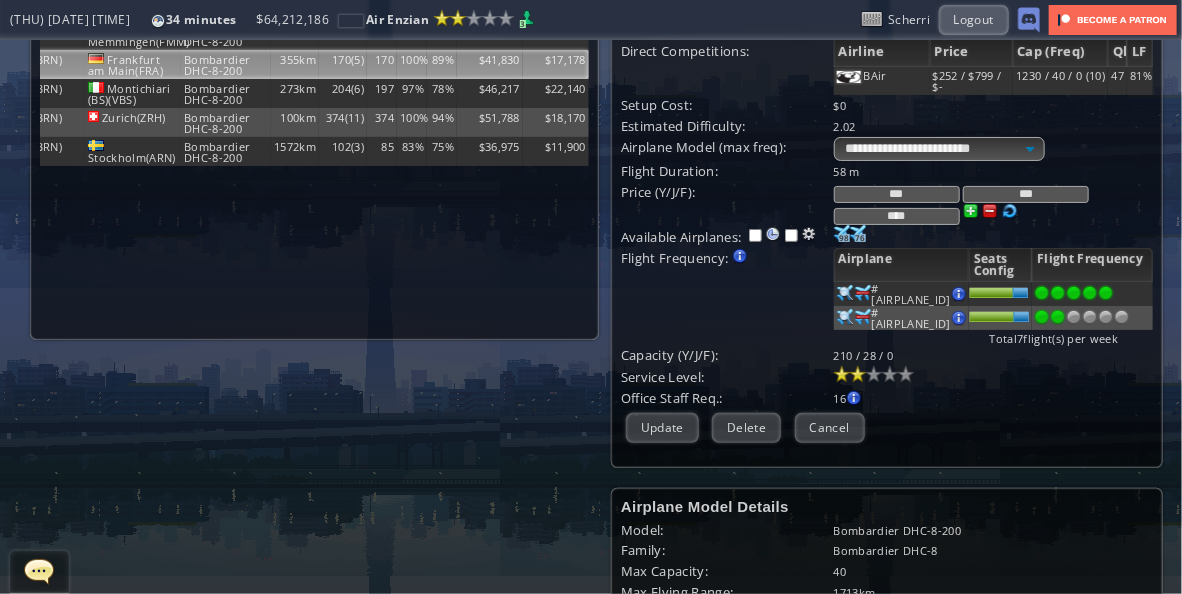 scroll, scrollTop: 0, scrollLeft: 0, axis: both 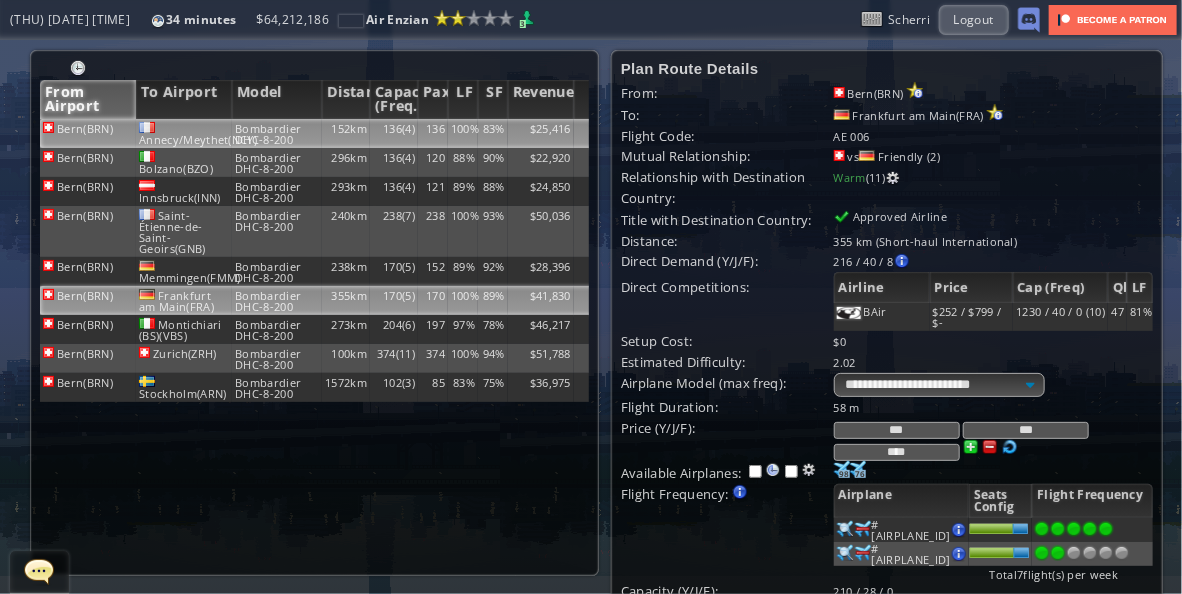 click on "83%" at bounding box center [493, 133] 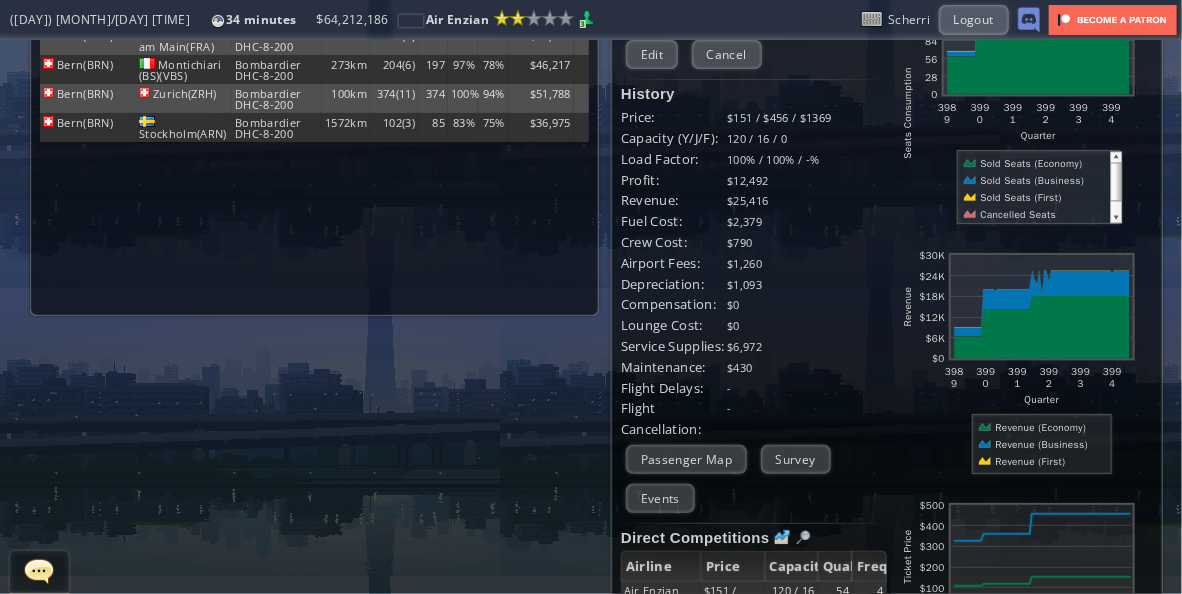 scroll, scrollTop: 0, scrollLeft: 0, axis: both 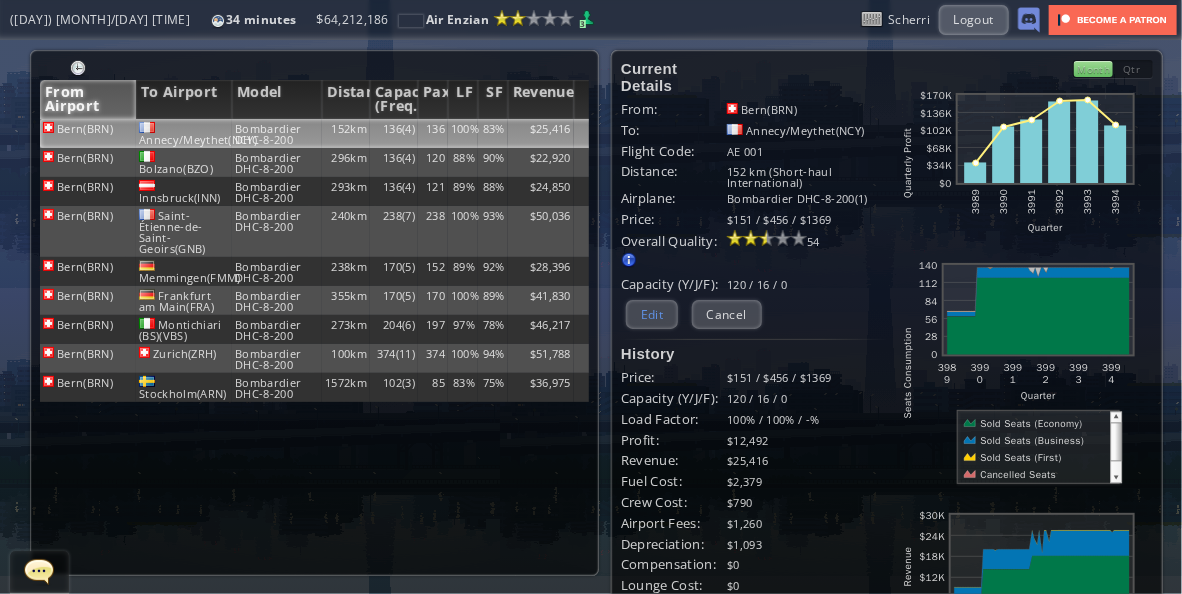 click on "Edit" at bounding box center (652, 314) 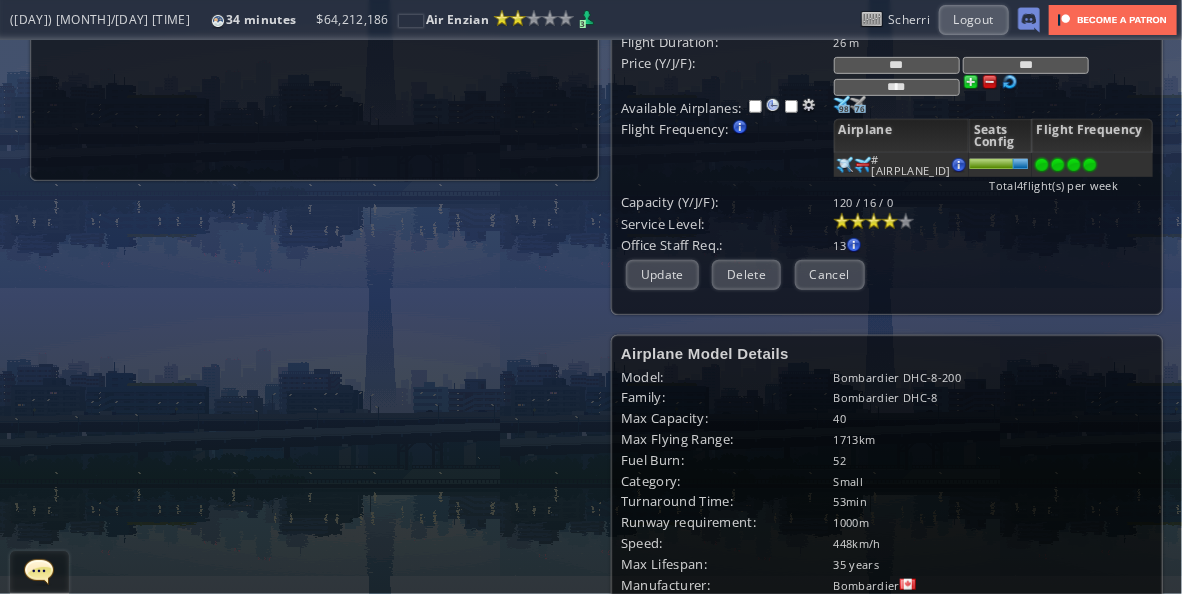 scroll, scrollTop: 400, scrollLeft: 0, axis: vertical 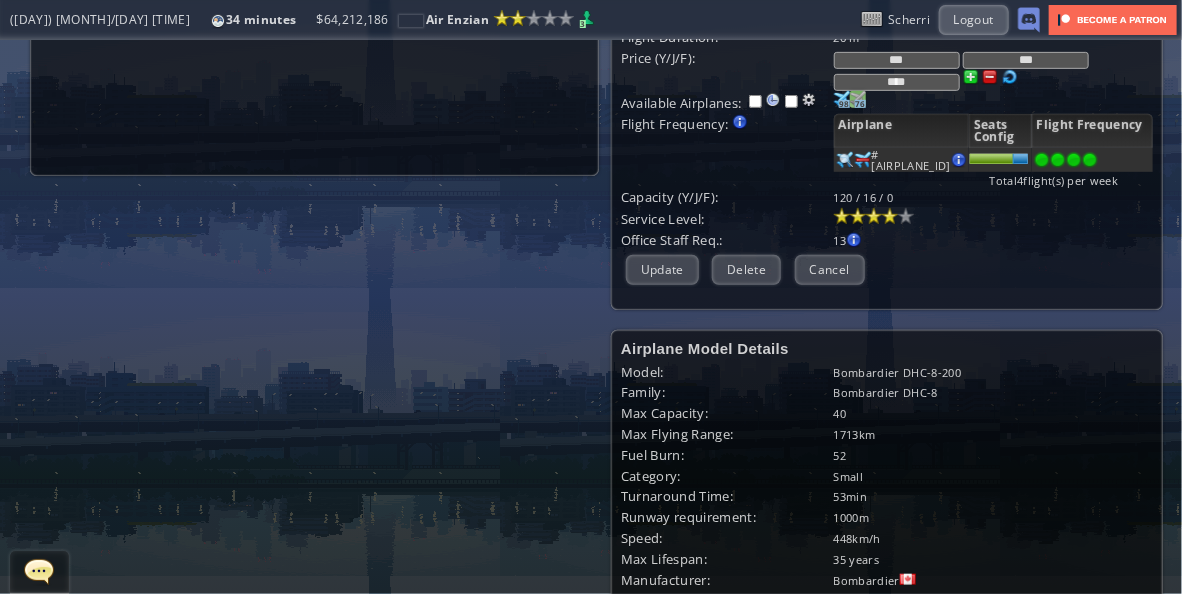 click at bounding box center [842, 99] 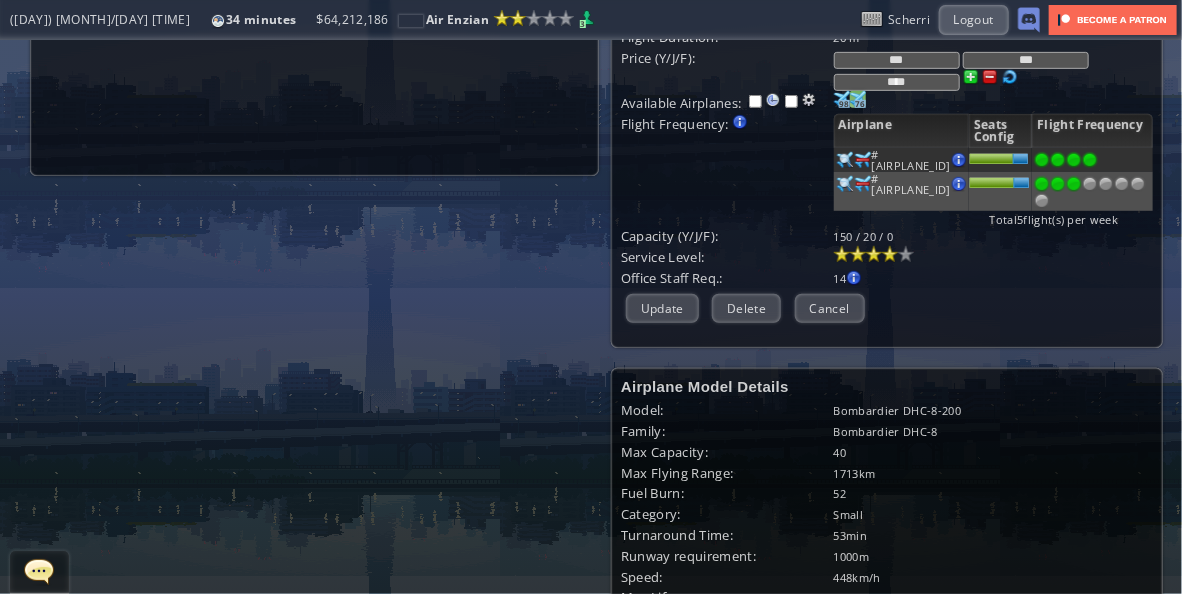 click at bounding box center [1074, 160] 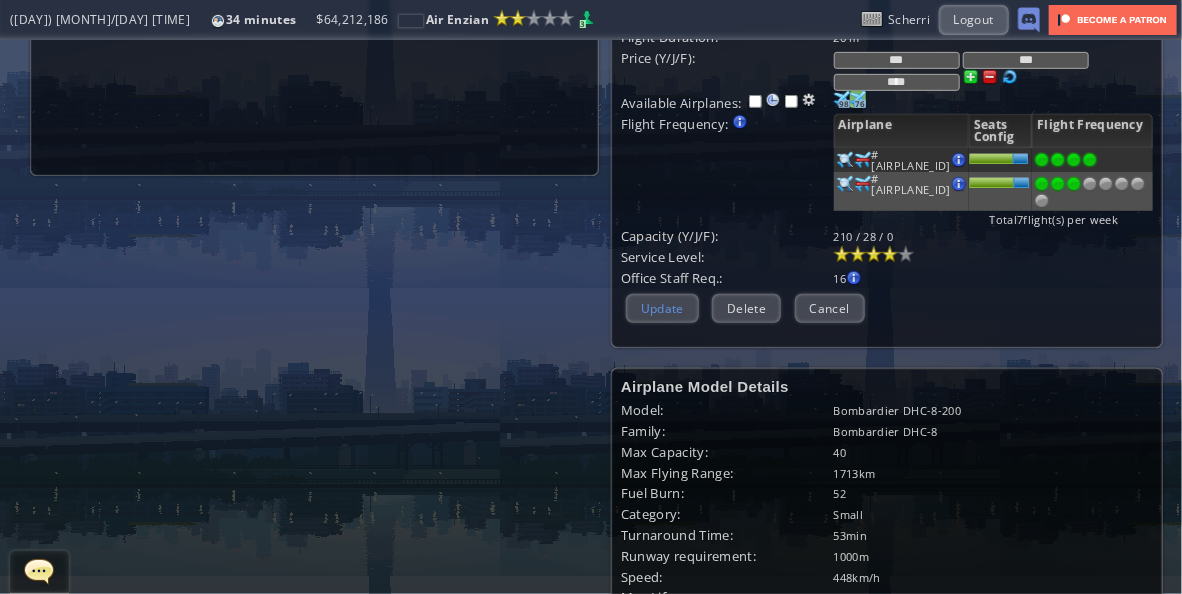 click on "Update" at bounding box center (662, 308) 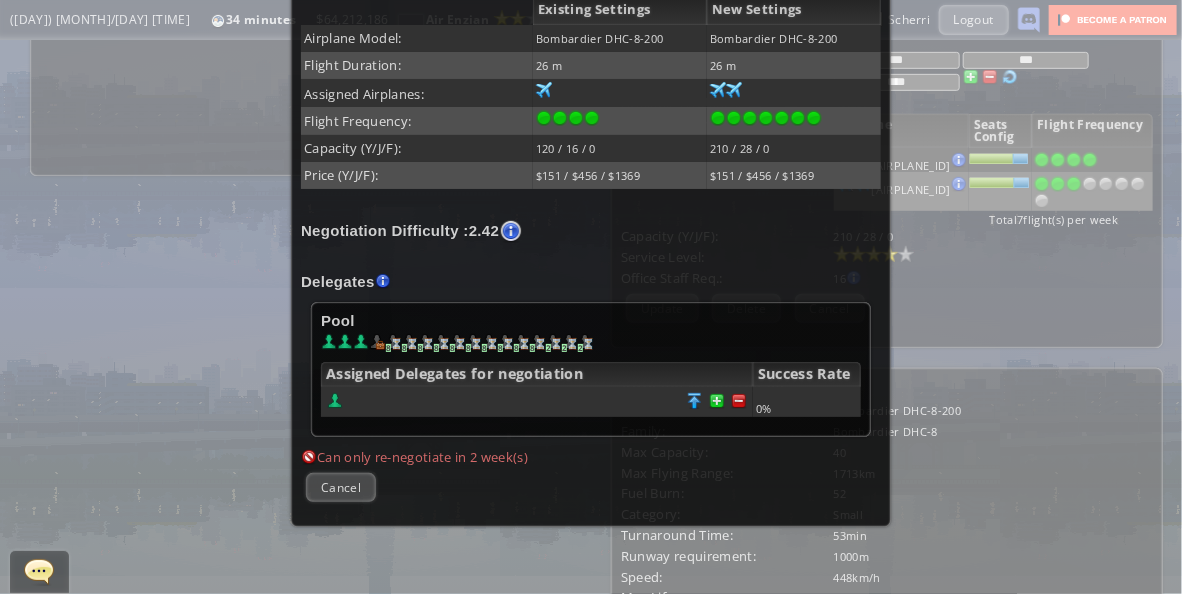 scroll, scrollTop: 0, scrollLeft: 0, axis: both 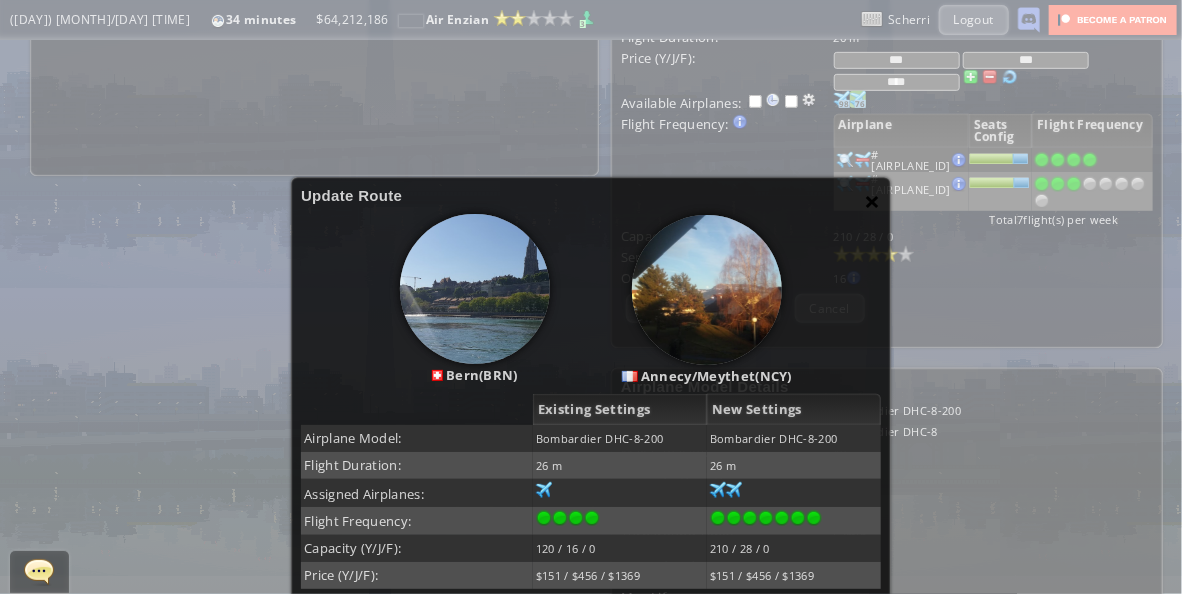 click on "×" at bounding box center [873, 201] 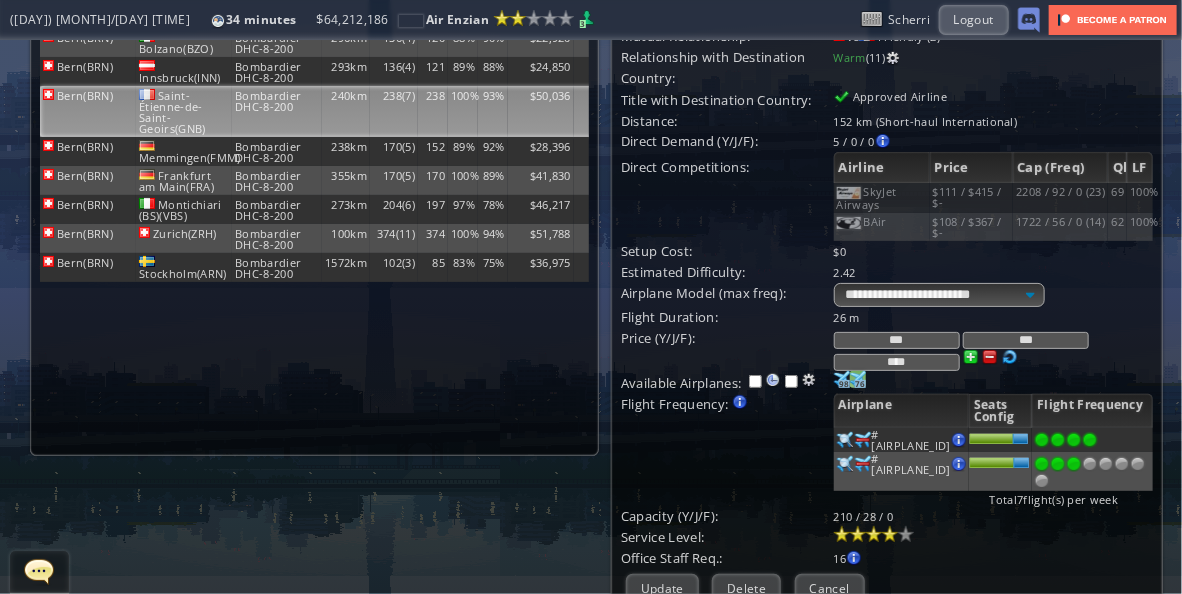 scroll, scrollTop: 0, scrollLeft: 0, axis: both 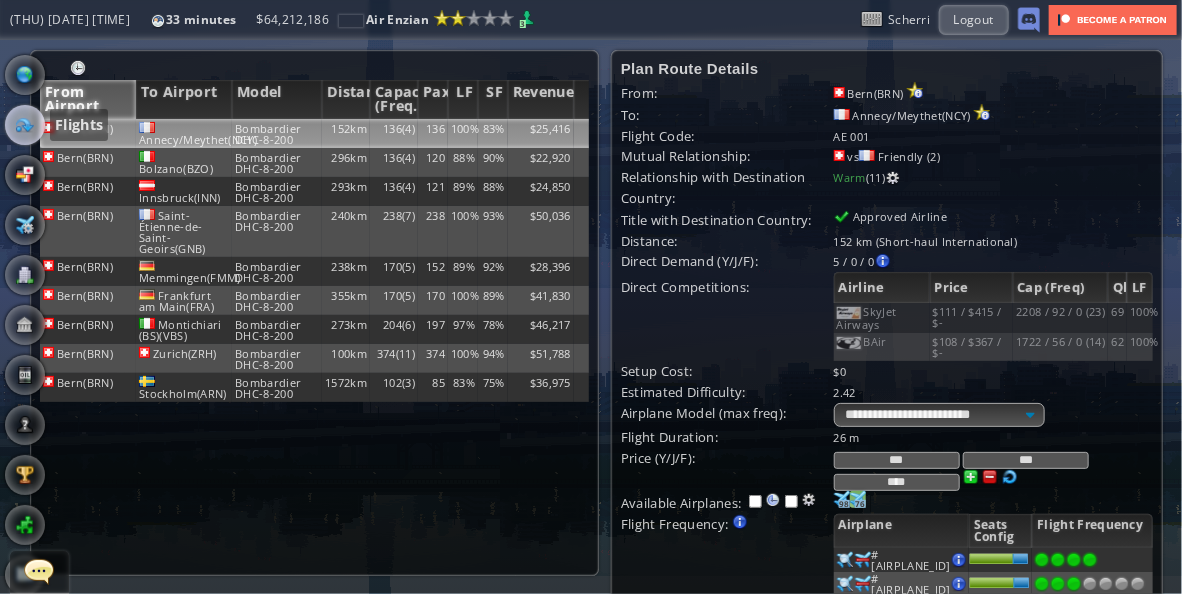 click at bounding box center (25, 125) 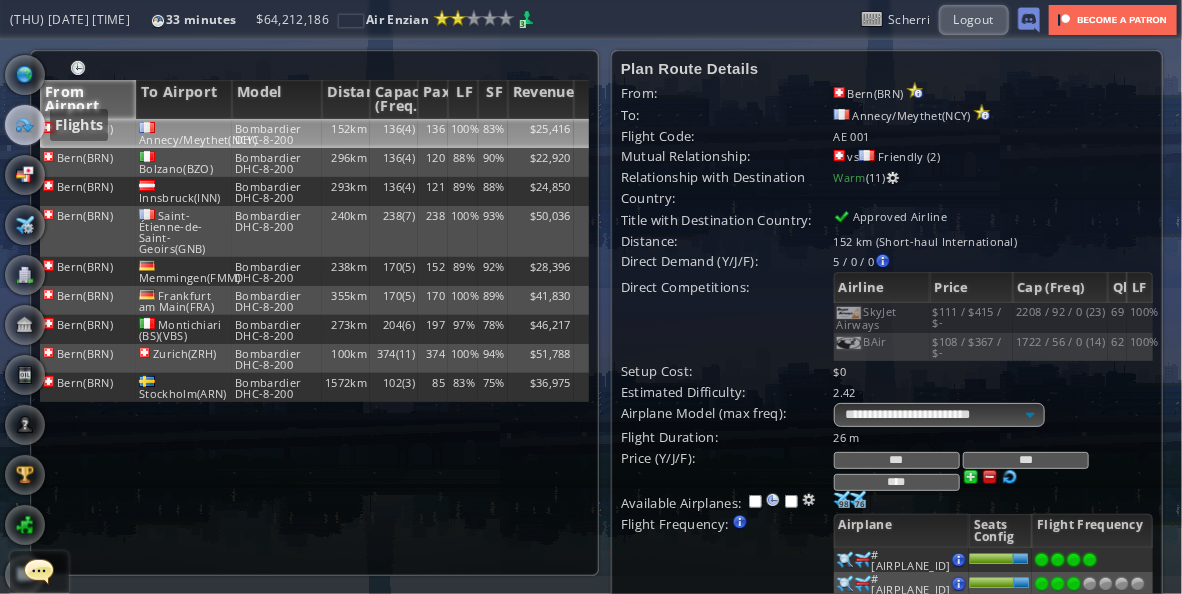 click at bounding box center [25, 125] 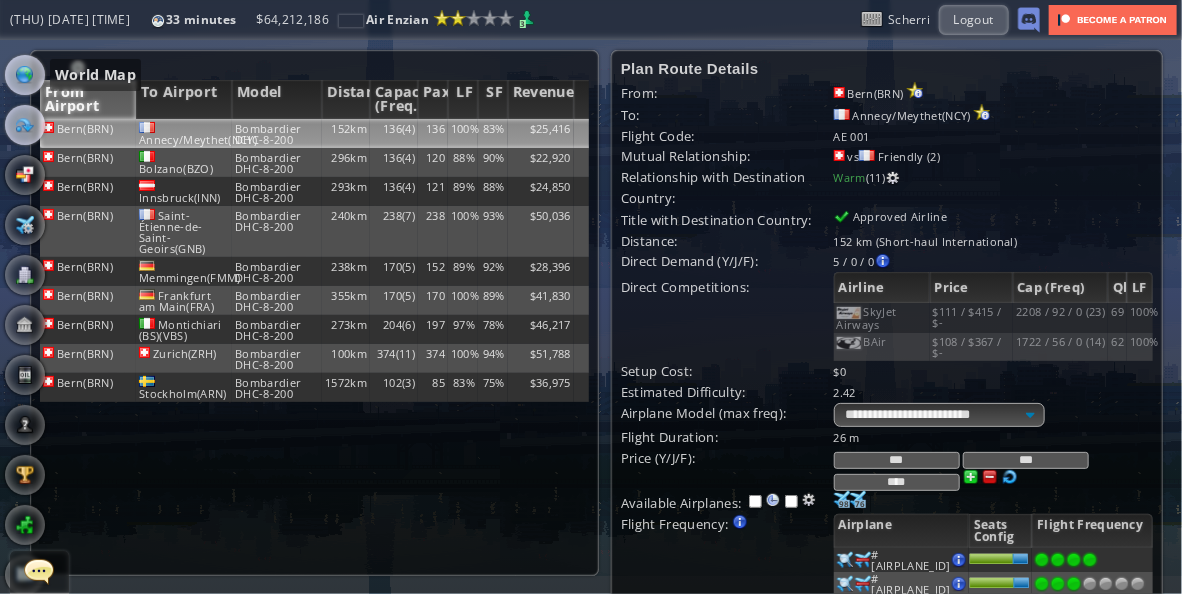 click at bounding box center (25, 75) 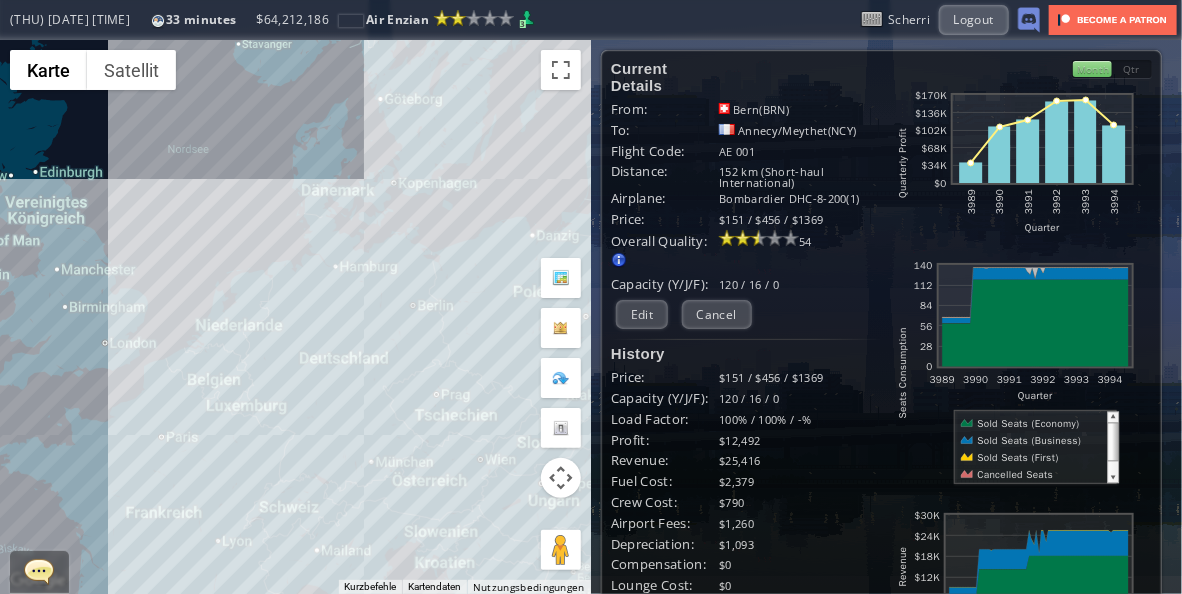 drag, startPoint x: 281, startPoint y: 197, endPoint x: 470, endPoint y: 119, distance: 204.4627 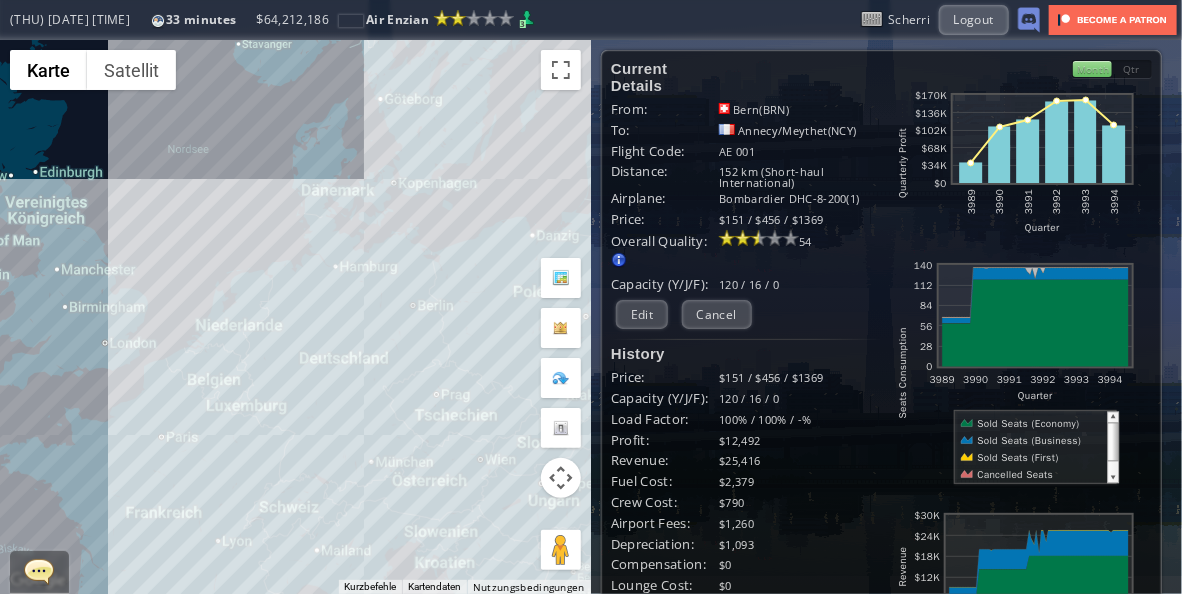 click on "Um von einem Element zum anderen zu gelangen, drückst du die Pfeiltasten entsprechend." at bounding box center (295, 317) 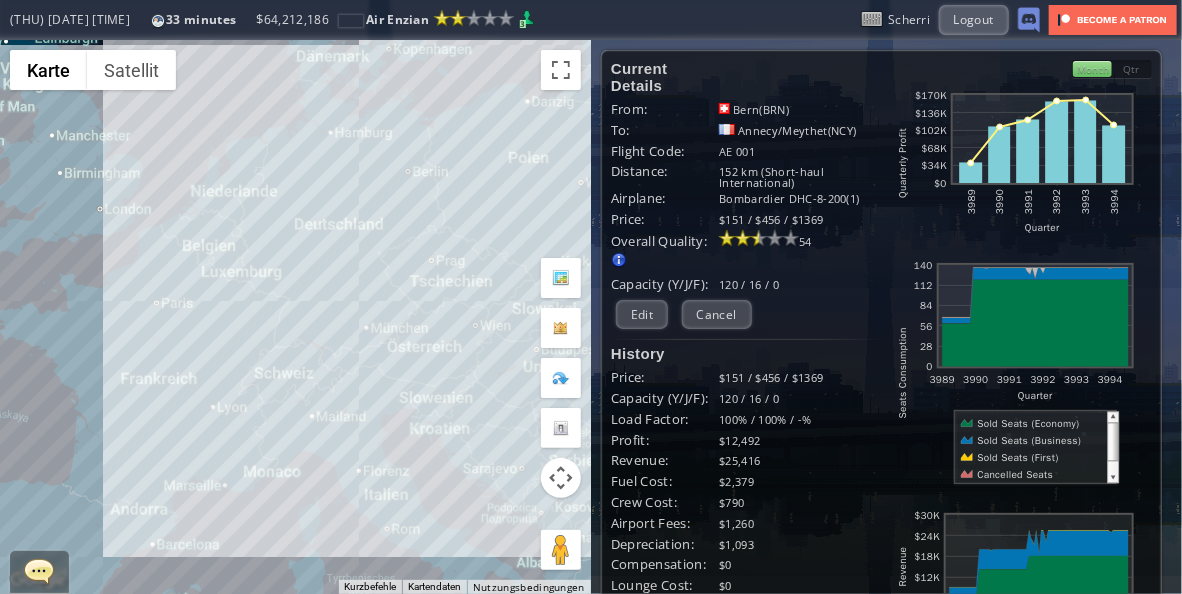 drag, startPoint x: 424, startPoint y: 315, endPoint x: 424, endPoint y: 195, distance: 120 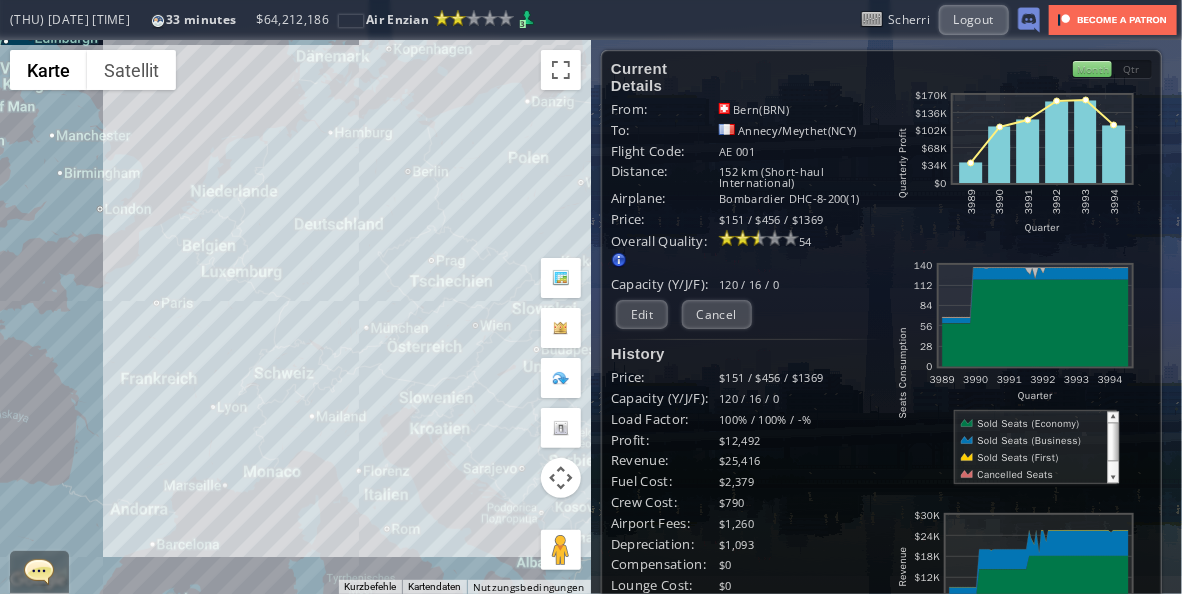 click on "Um von einem Element zum anderen zu gelangen, drückst du die Pfeiltasten entsprechend." at bounding box center (295, 317) 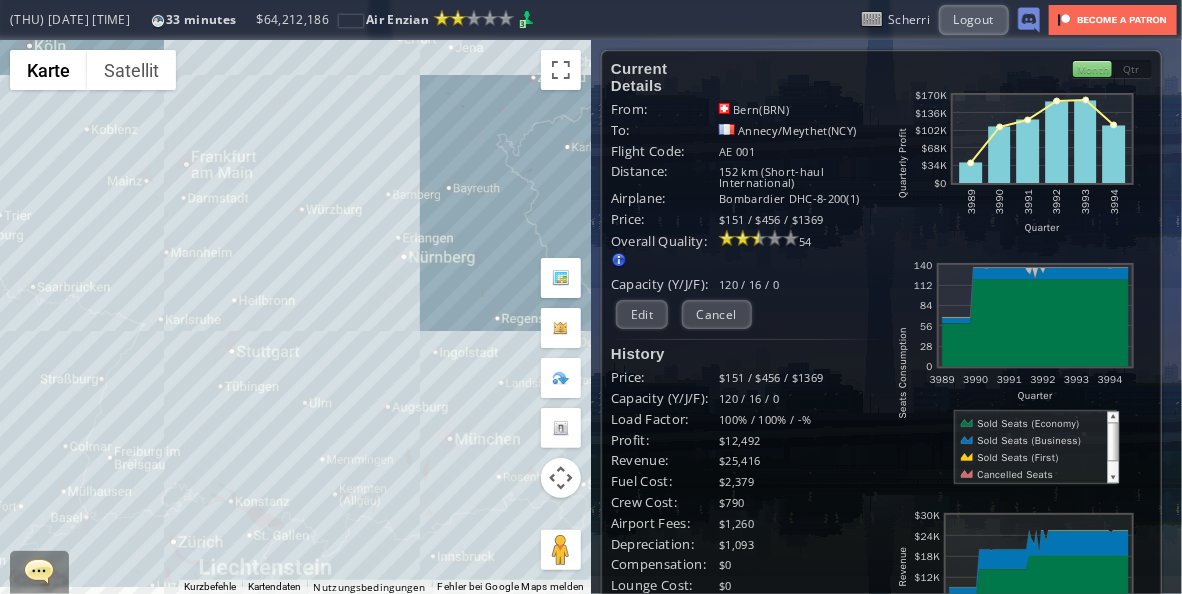 drag, startPoint x: 320, startPoint y: 268, endPoint x: 268, endPoint y: 192, distance: 92.086914 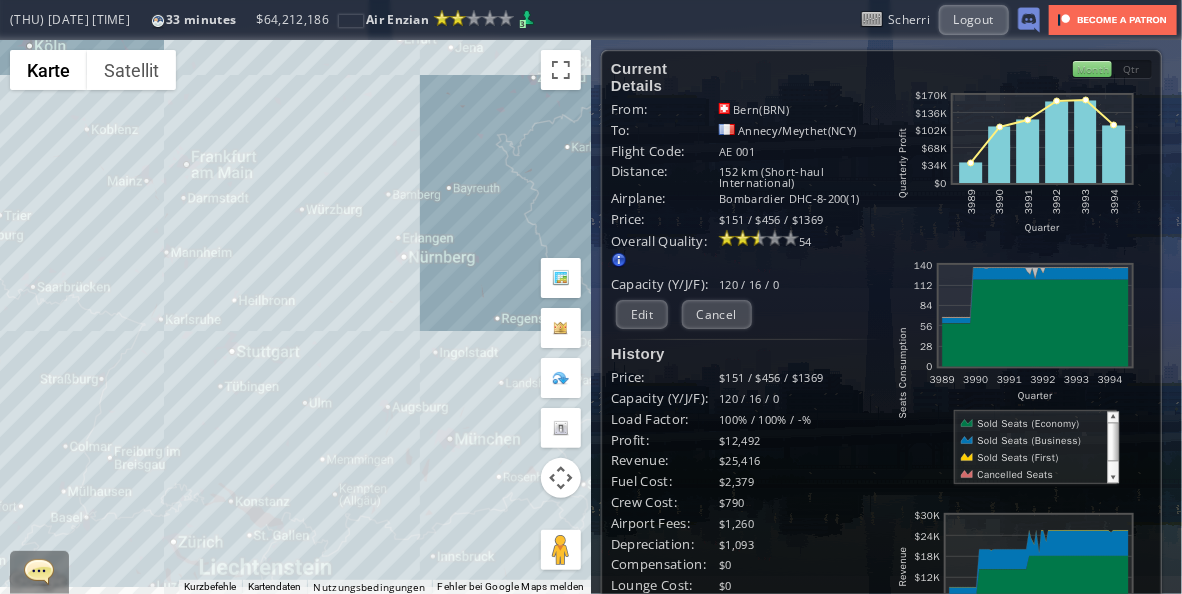 click on "Um von einem Element zum anderen zu gelangen, drückst du die Pfeiltasten entsprechend." at bounding box center (295, 317) 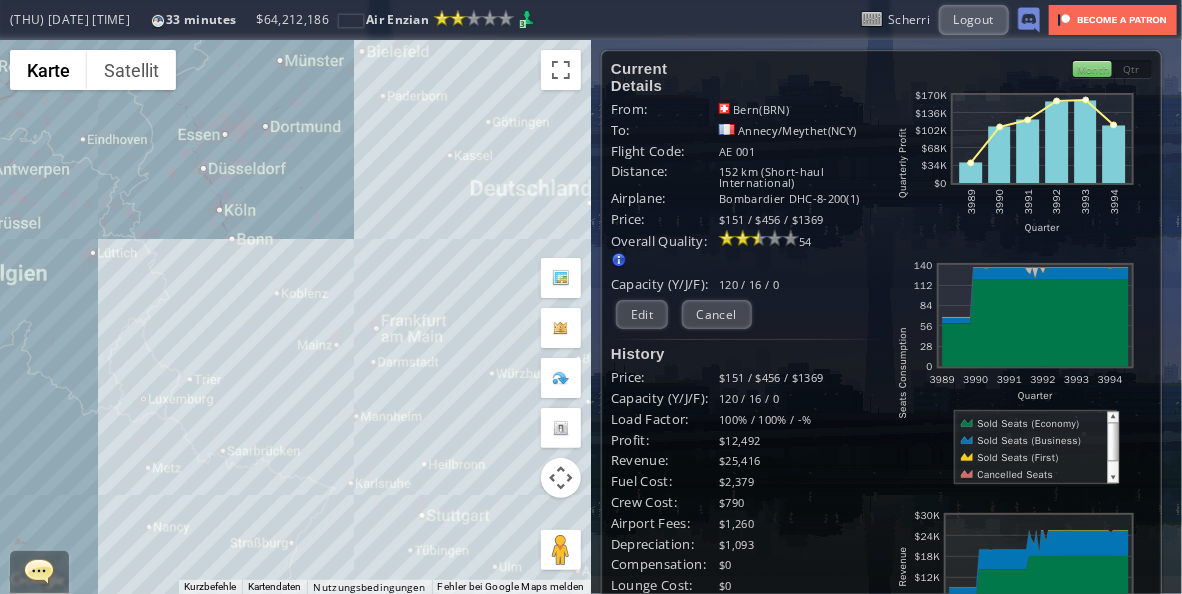 drag, startPoint x: 282, startPoint y: 233, endPoint x: 486, endPoint y: 413, distance: 272.0588 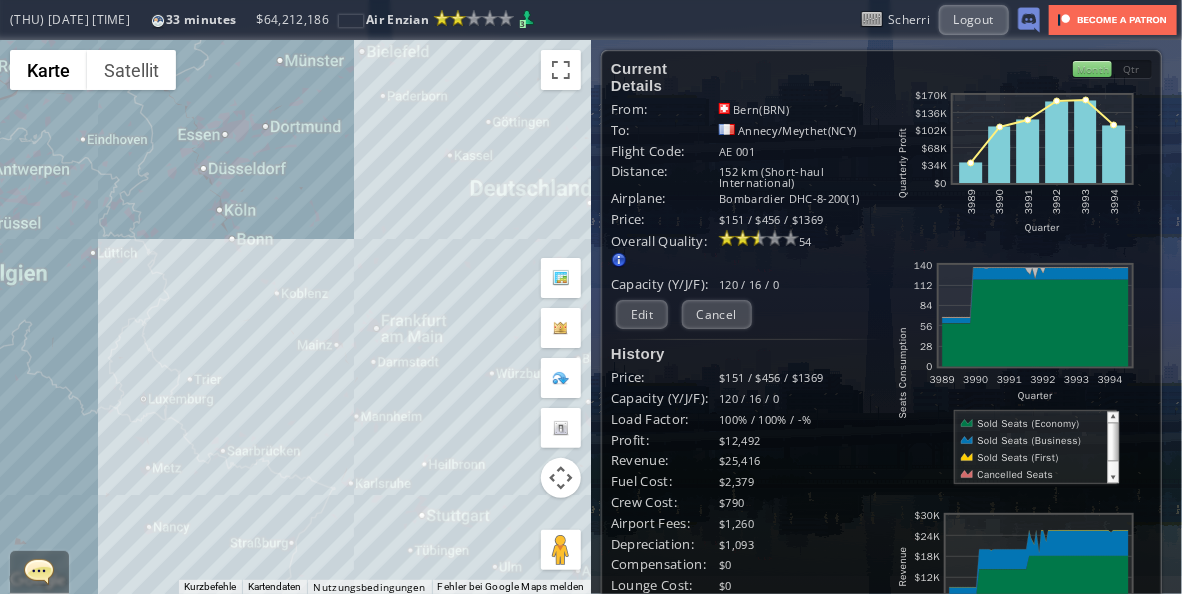 click on "Um von einem Element zum anderen zu gelangen, drückst du die Pfeiltasten entsprechend." at bounding box center [295, 317] 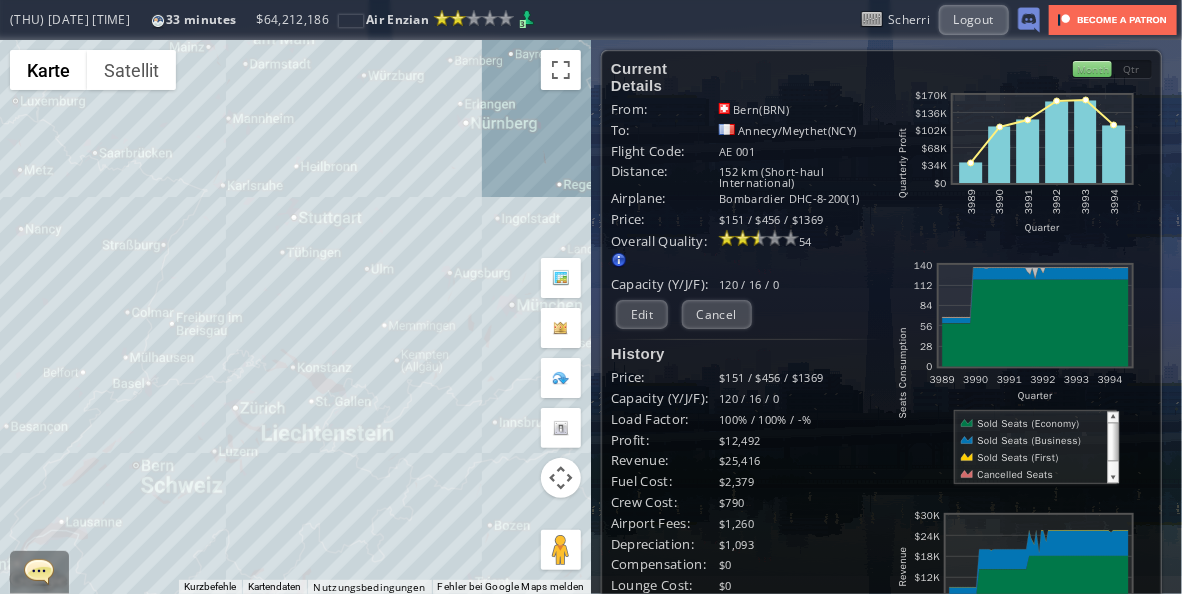 drag, startPoint x: 300, startPoint y: 404, endPoint x: 172, endPoint y: 101, distance: 328.92703 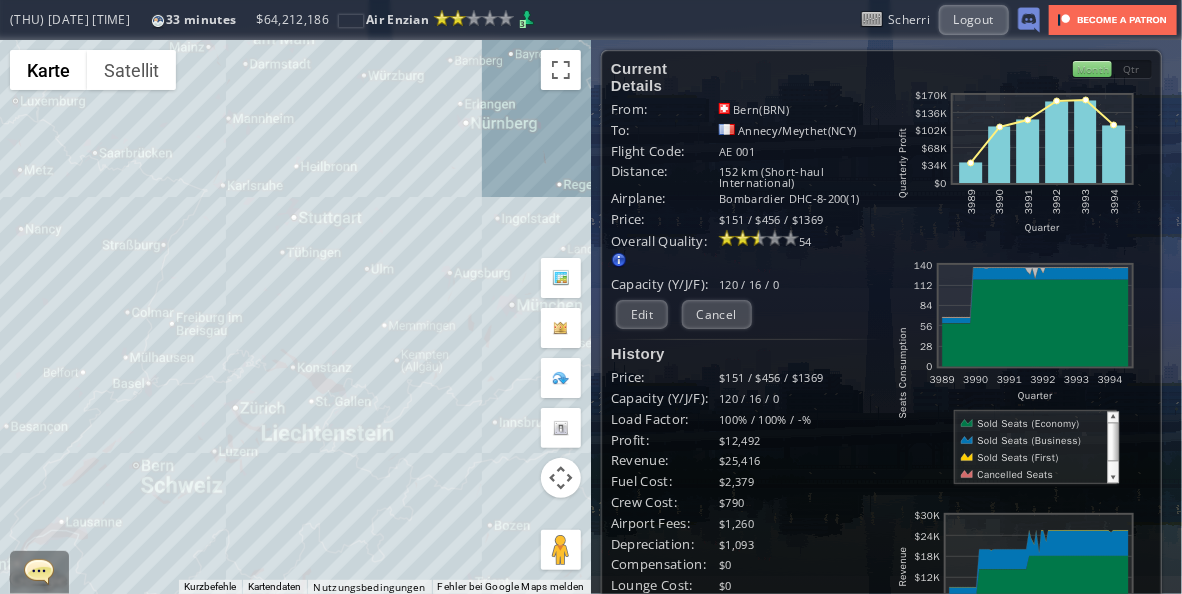 click on "Um von einem Element zum anderen zu gelangen, drückst du die Pfeiltasten entsprechend." at bounding box center (295, 317) 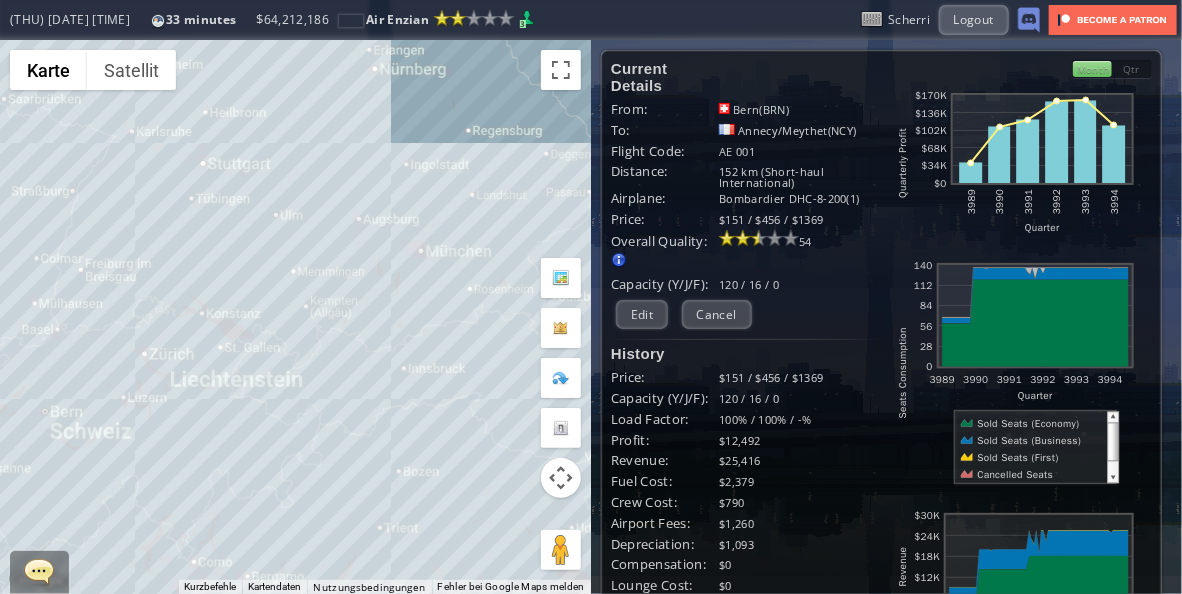 drag, startPoint x: 379, startPoint y: 228, endPoint x: 256, endPoint y: 153, distance: 144.06248 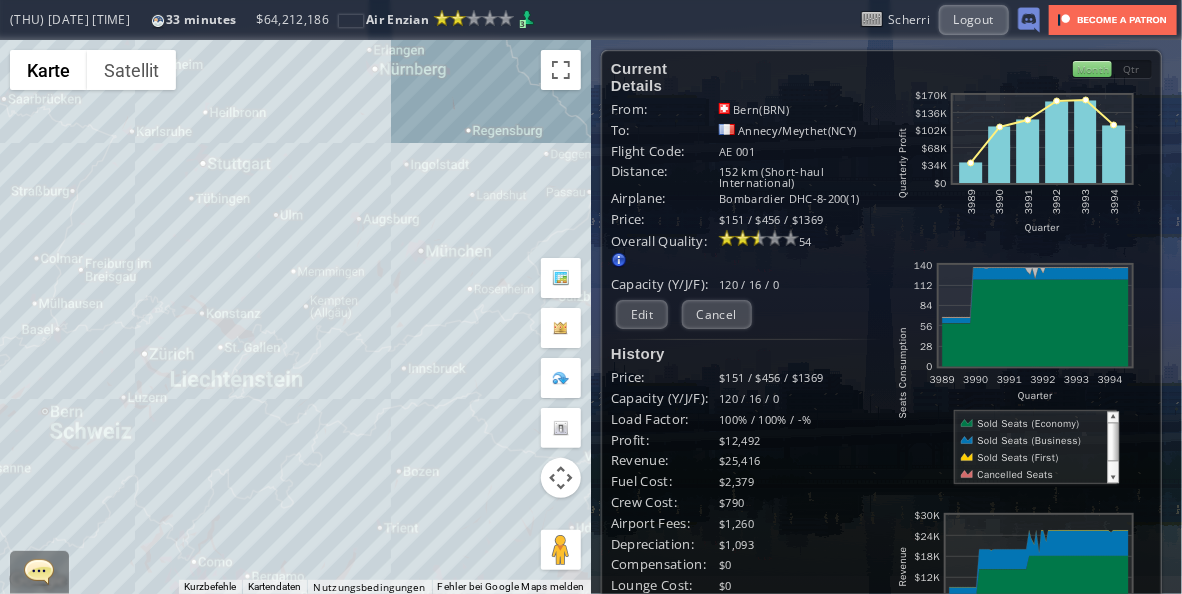click on "Um von einem Element zum anderen zu gelangen, drückst du die Pfeiltasten entsprechend." at bounding box center (295, 317) 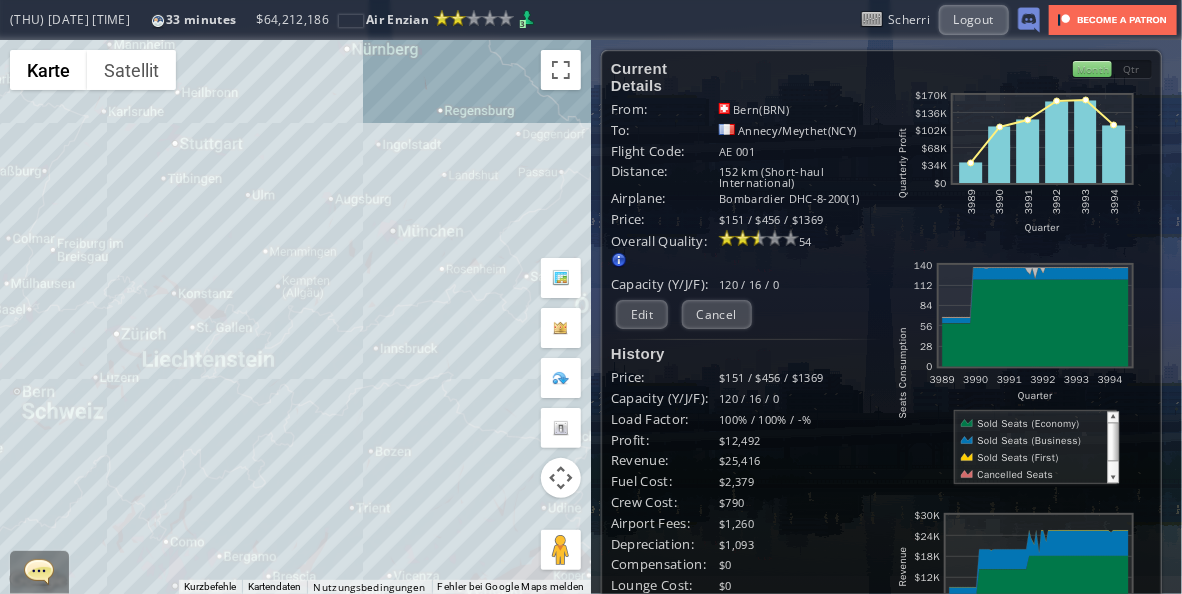 click on "Um von einem Element zum anderen zu gelangen, drückst du die Pfeiltasten entsprechend." at bounding box center [295, 317] 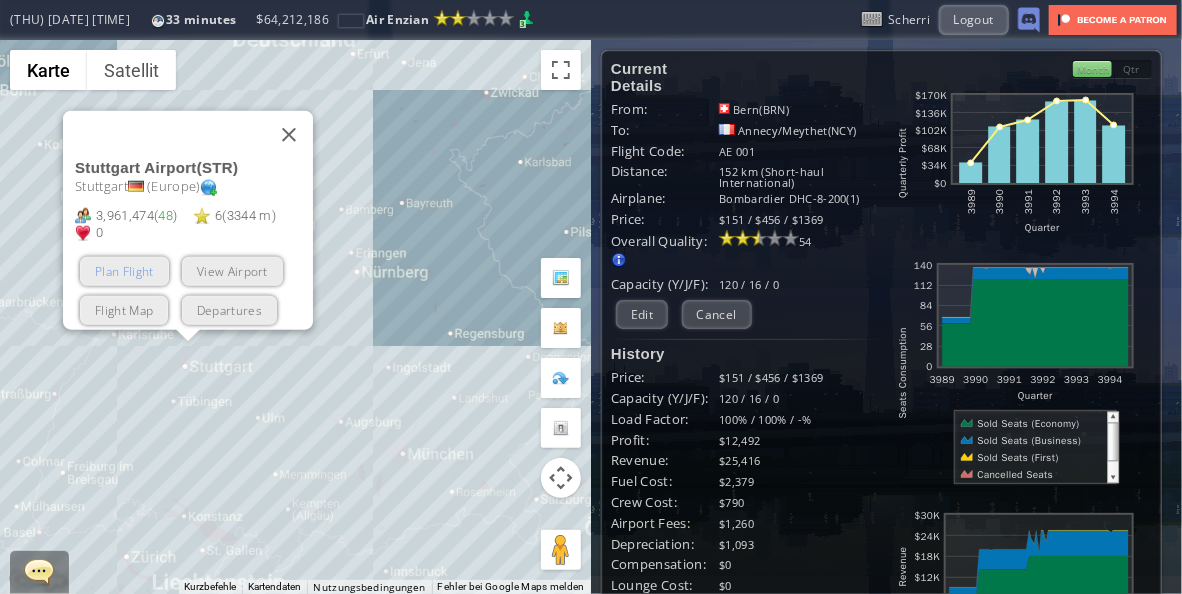 click on "Plan Flight" at bounding box center [124, 271] 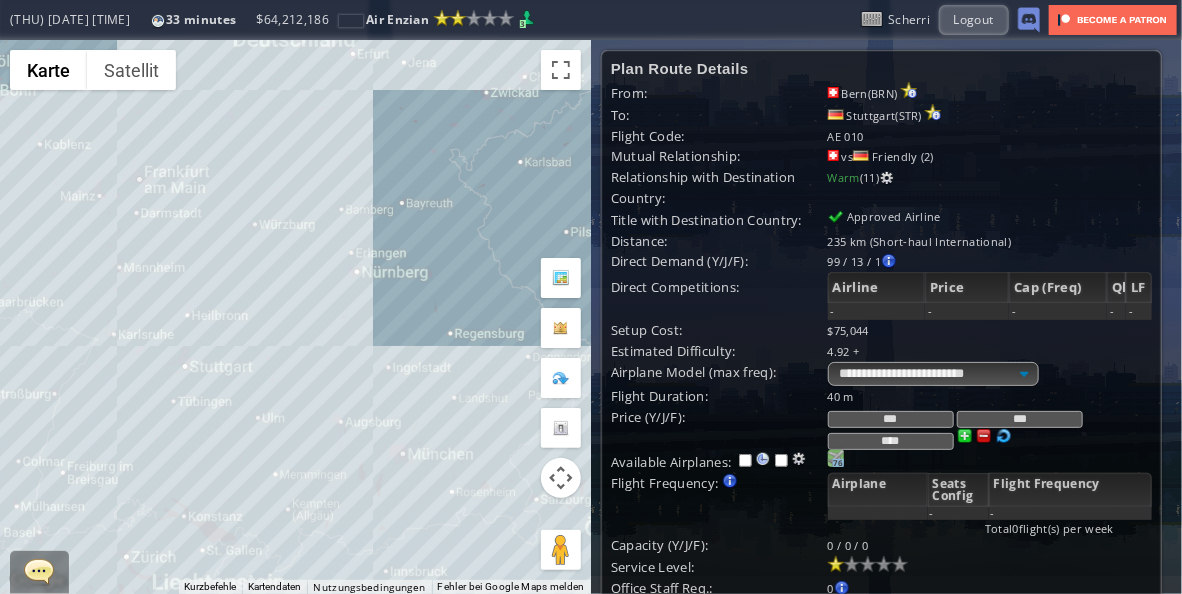 click at bounding box center [836, 458] 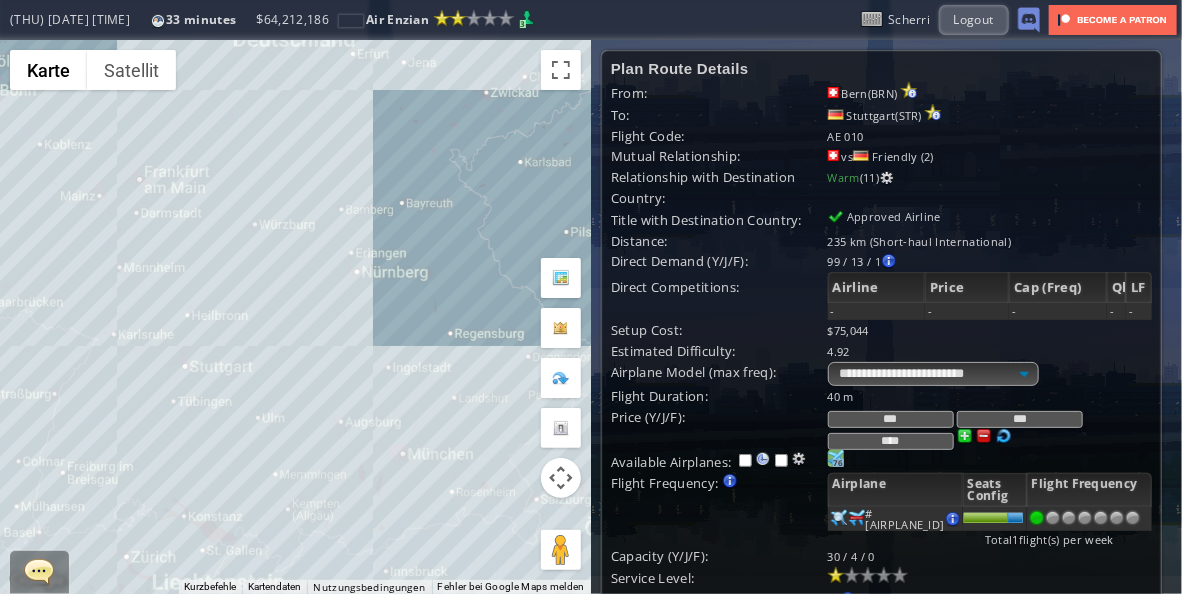 scroll, scrollTop: 200, scrollLeft: 0, axis: vertical 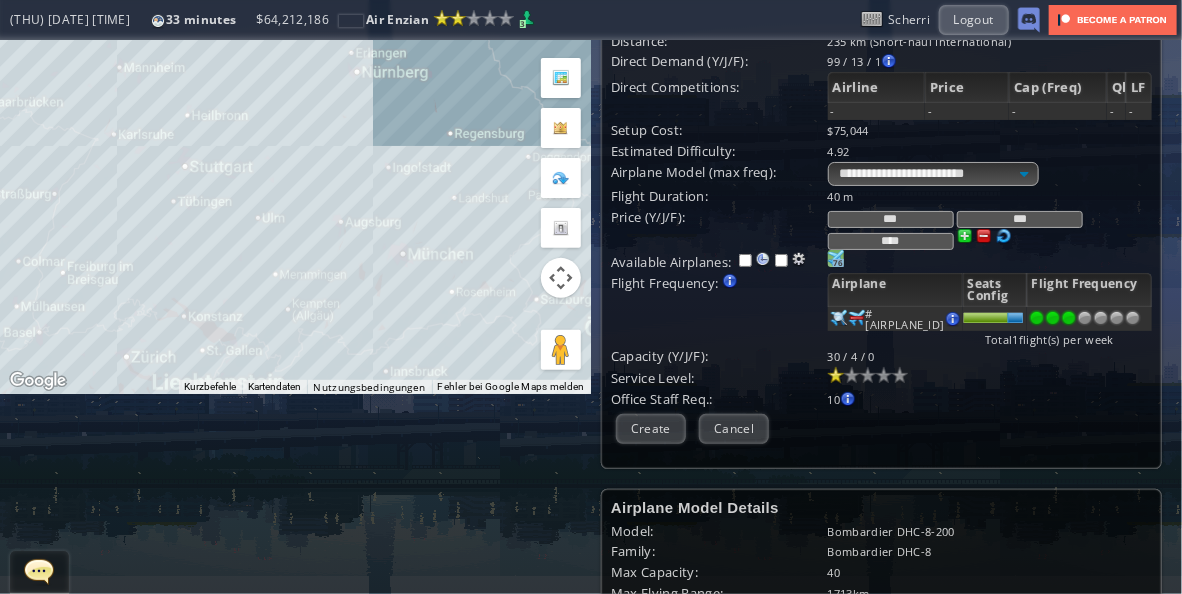 click at bounding box center [1069, 318] 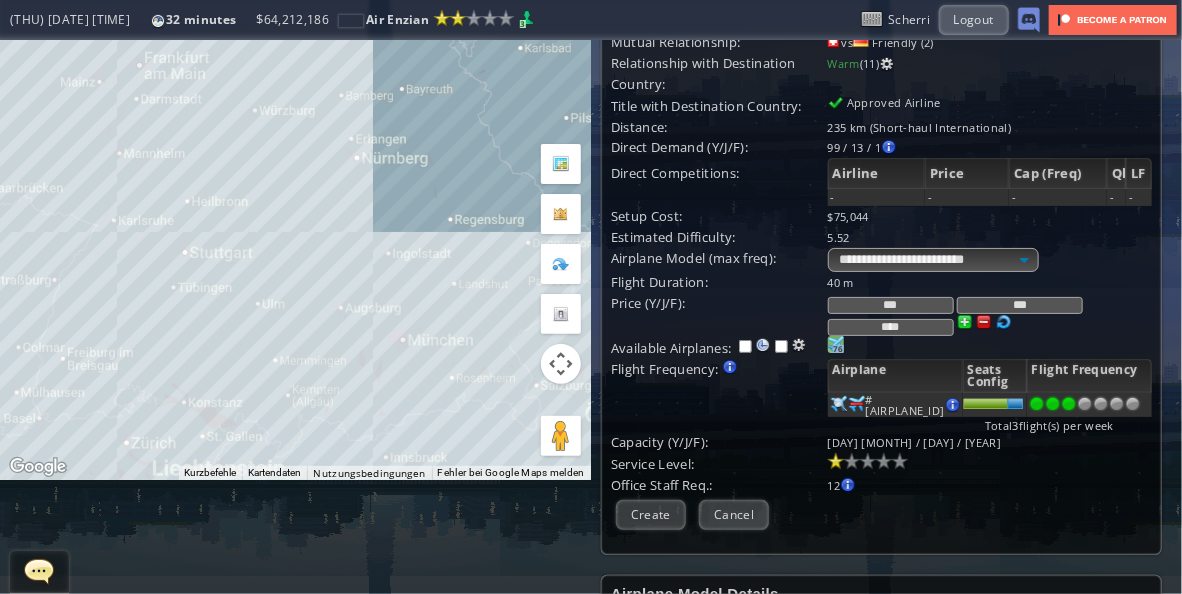 scroll, scrollTop: 300, scrollLeft: 0, axis: vertical 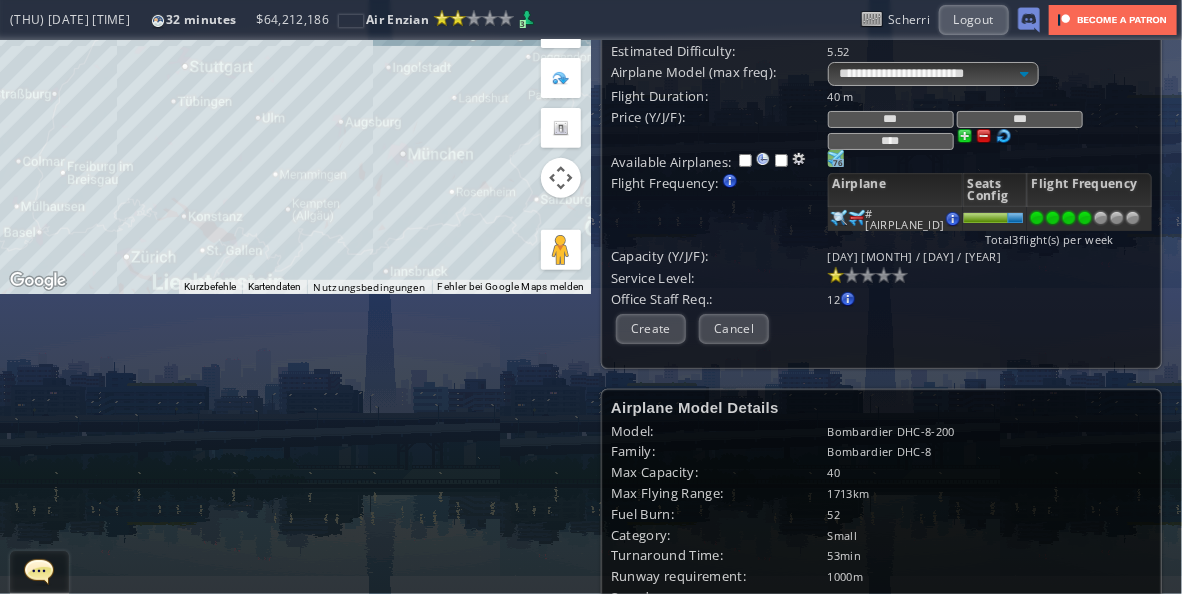 click at bounding box center [1085, 218] 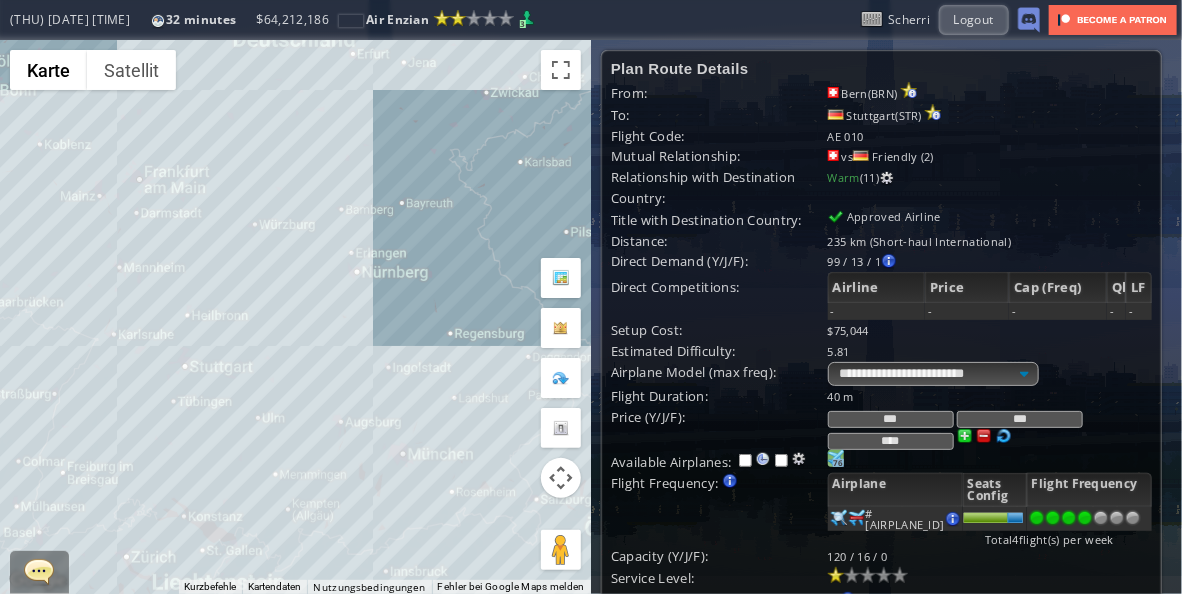 scroll, scrollTop: 0, scrollLeft: 0, axis: both 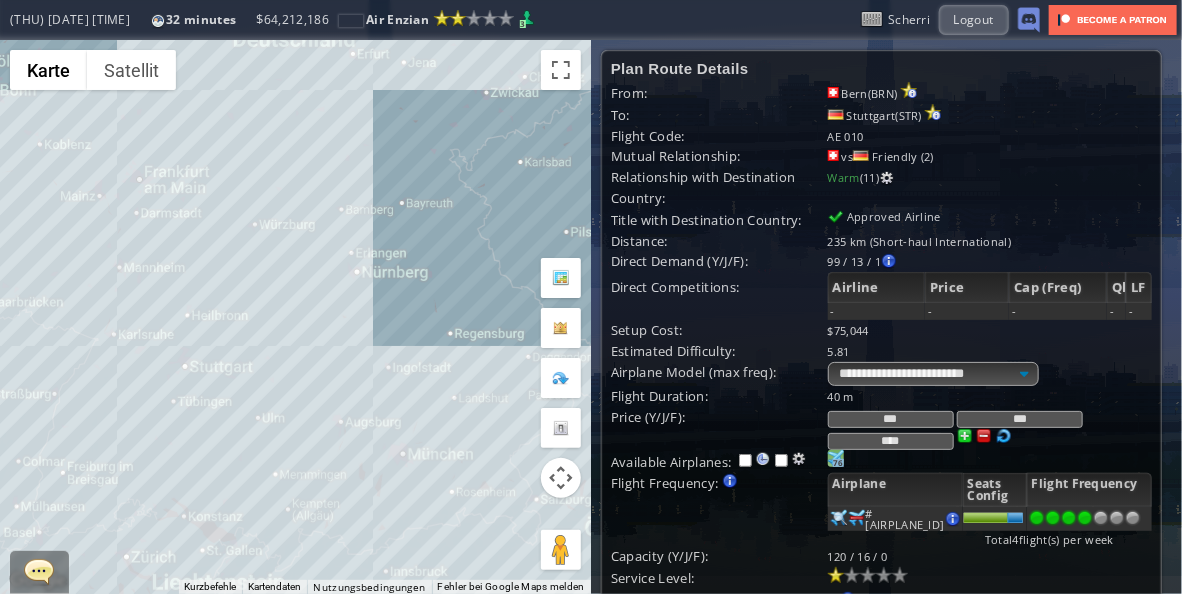 click at bounding box center [984, 436] 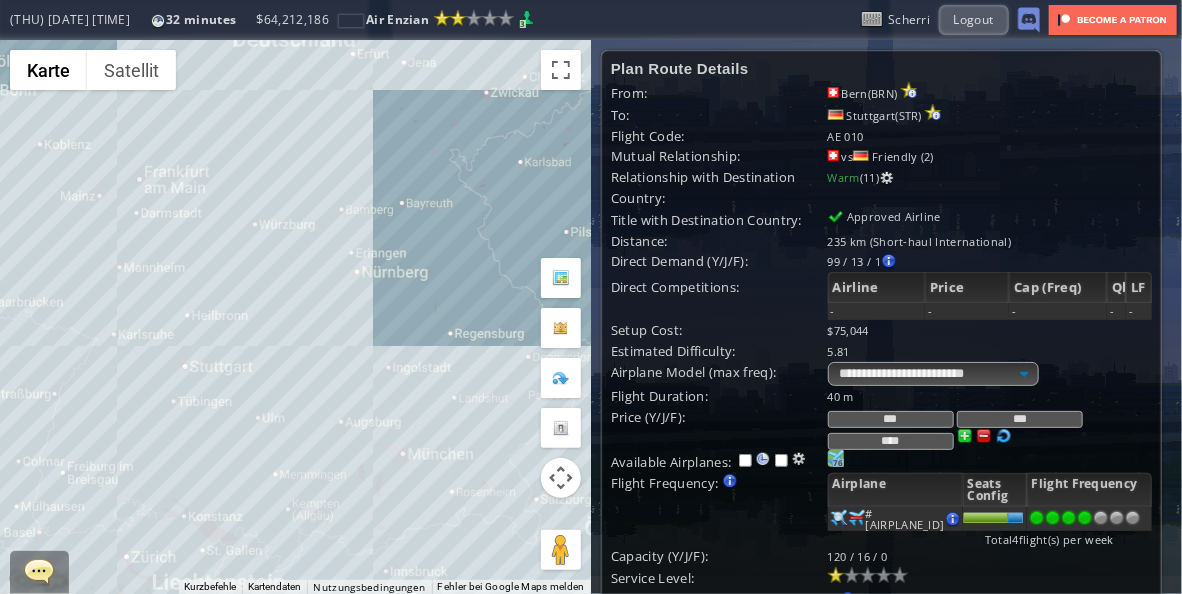 click at bounding box center [984, 436] 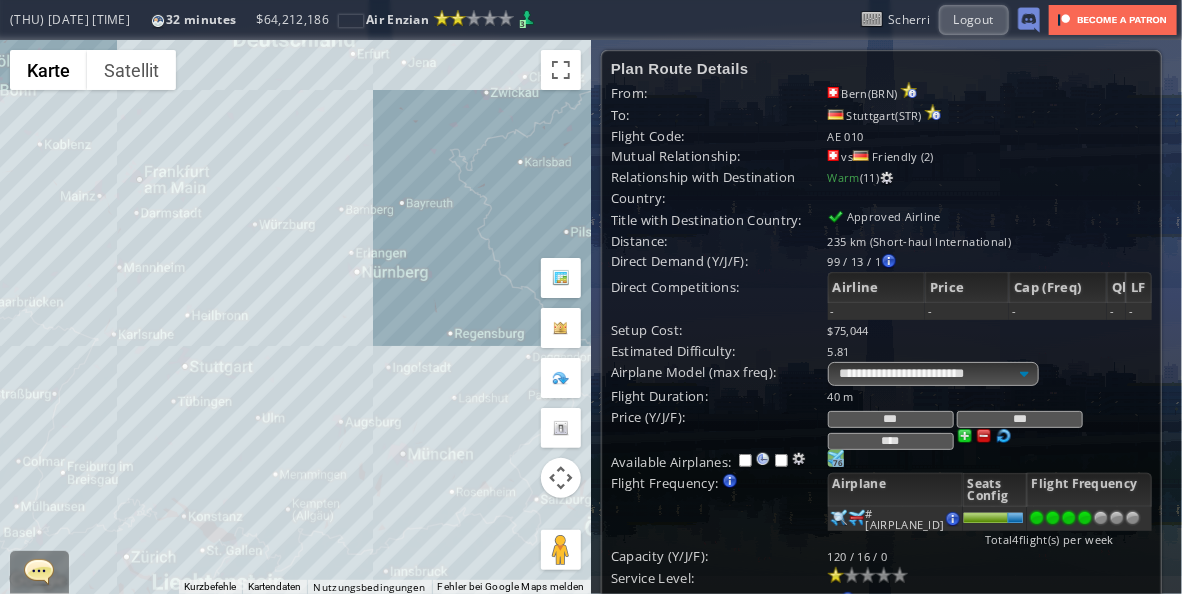 click at bounding box center (984, 436) 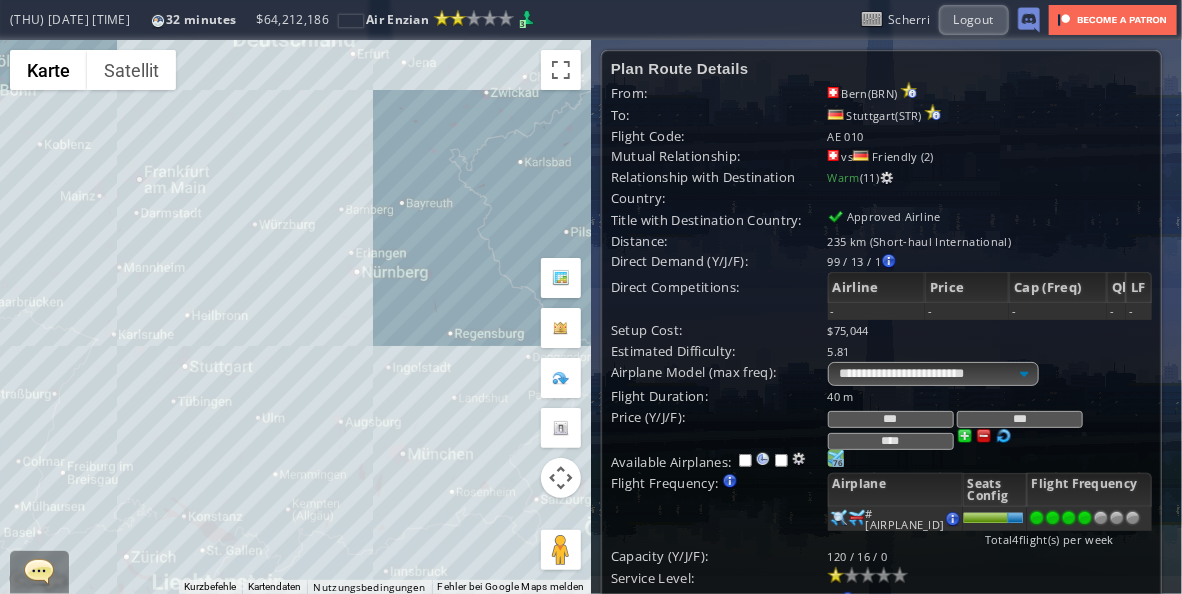 click at bounding box center (984, 436) 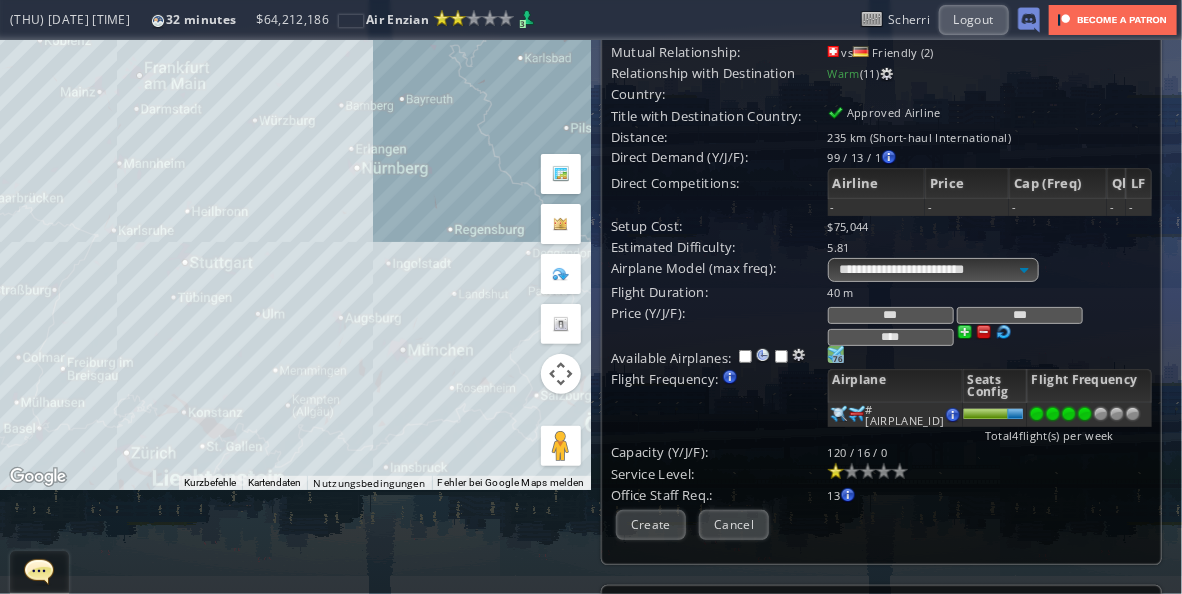scroll, scrollTop: 200, scrollLeft: 0, axis: vertical 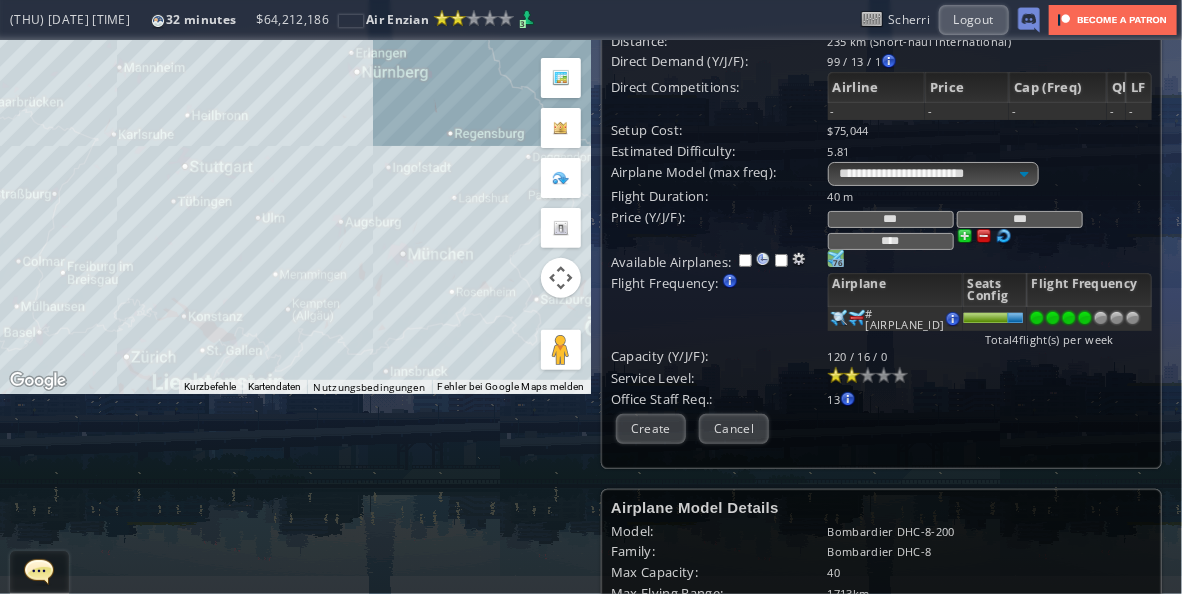 click at bounding box center [852, 375] 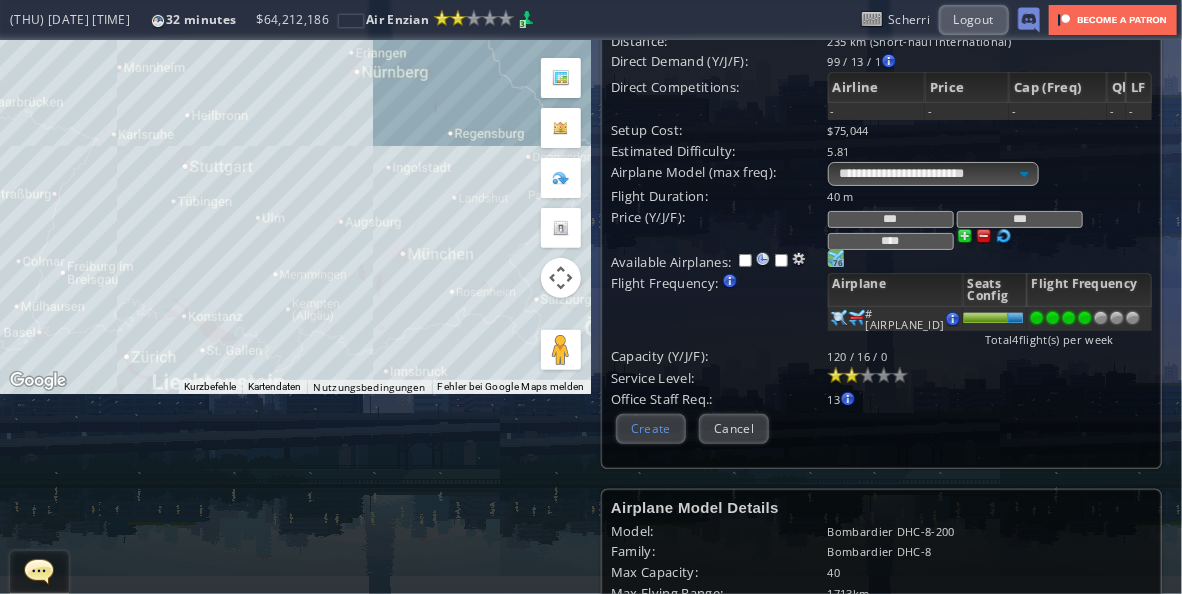 click on "Create" at bounding box center (651, 428) 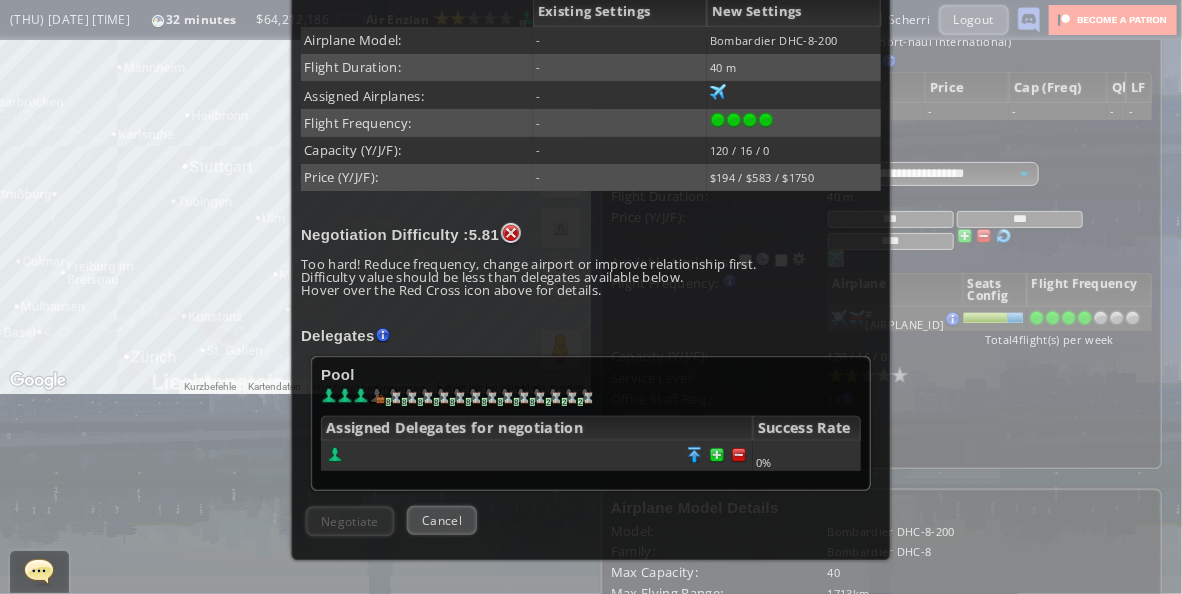 scroll, scrollTop: 400, scrollLeft: 0, axis: vertical 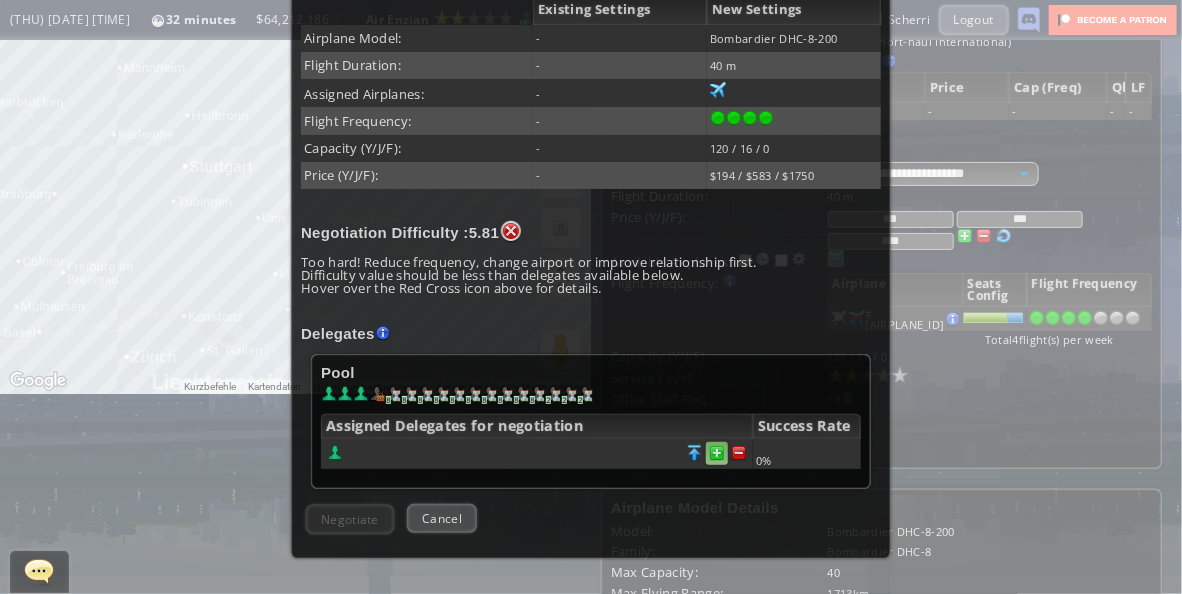 click at bounding box center [739, 453] 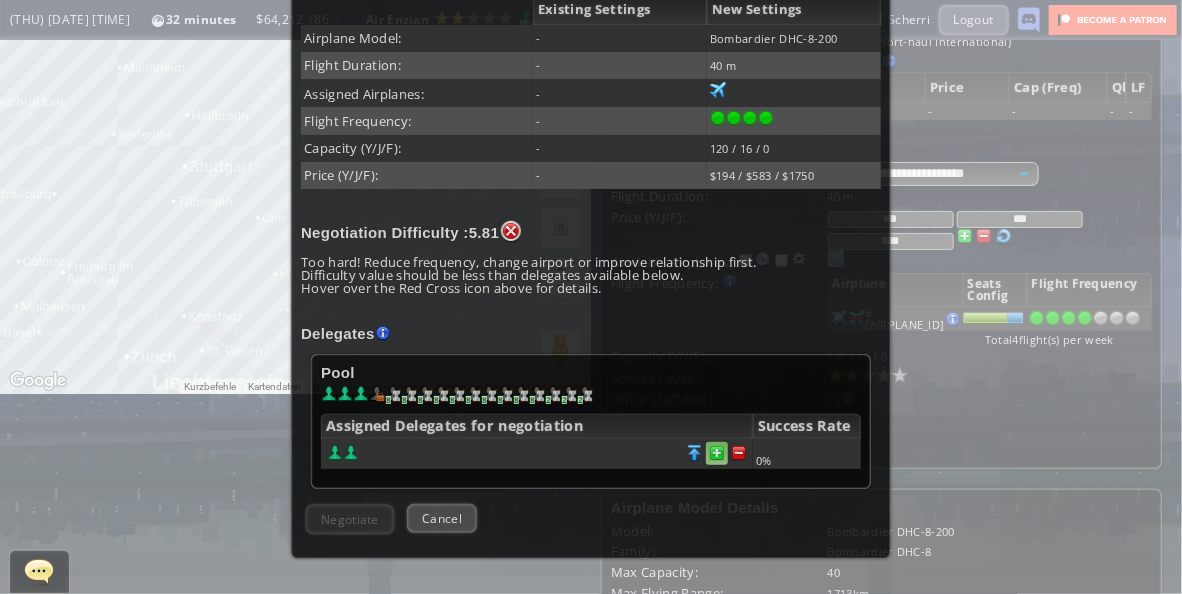 click at bounding box center (739, 453) 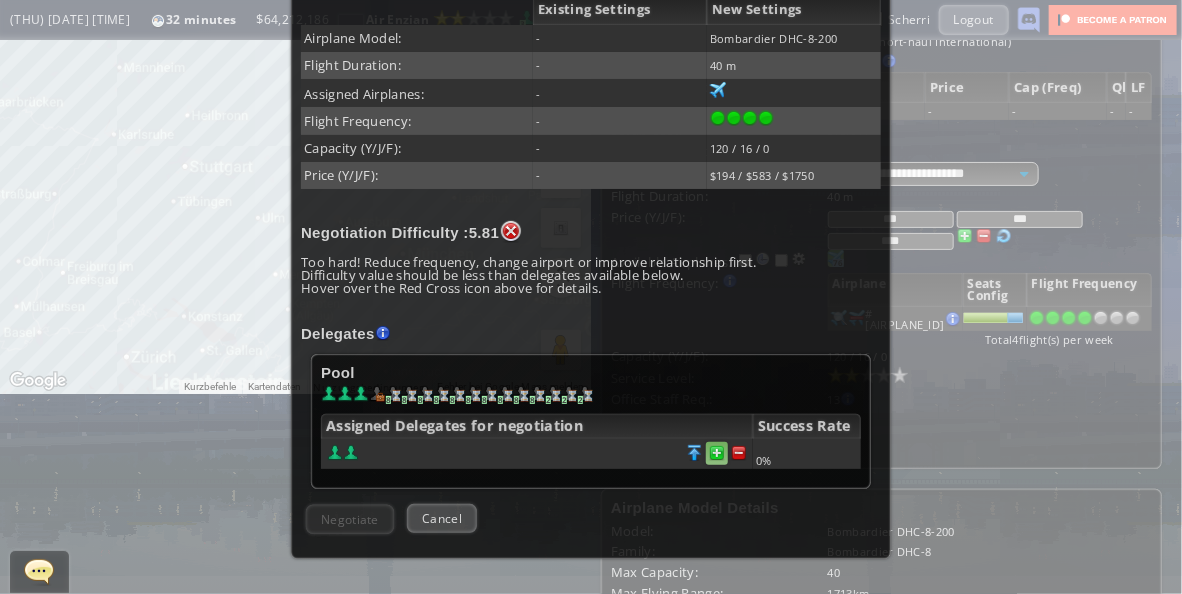 click at bounding box center (739, 453) 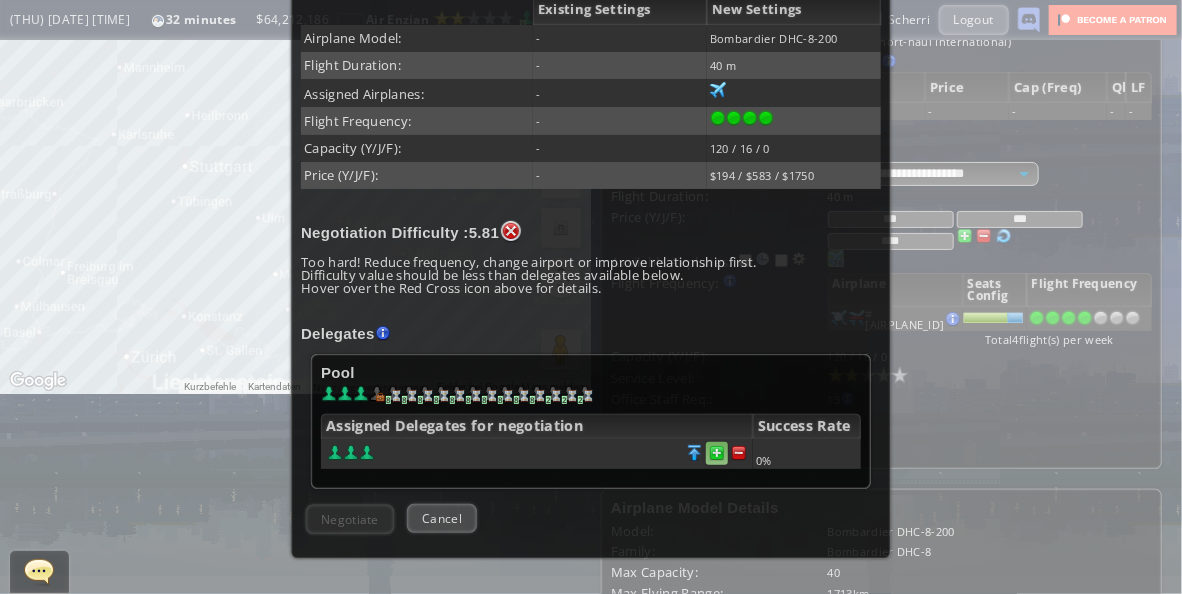 click at bounding box center (739, 453) 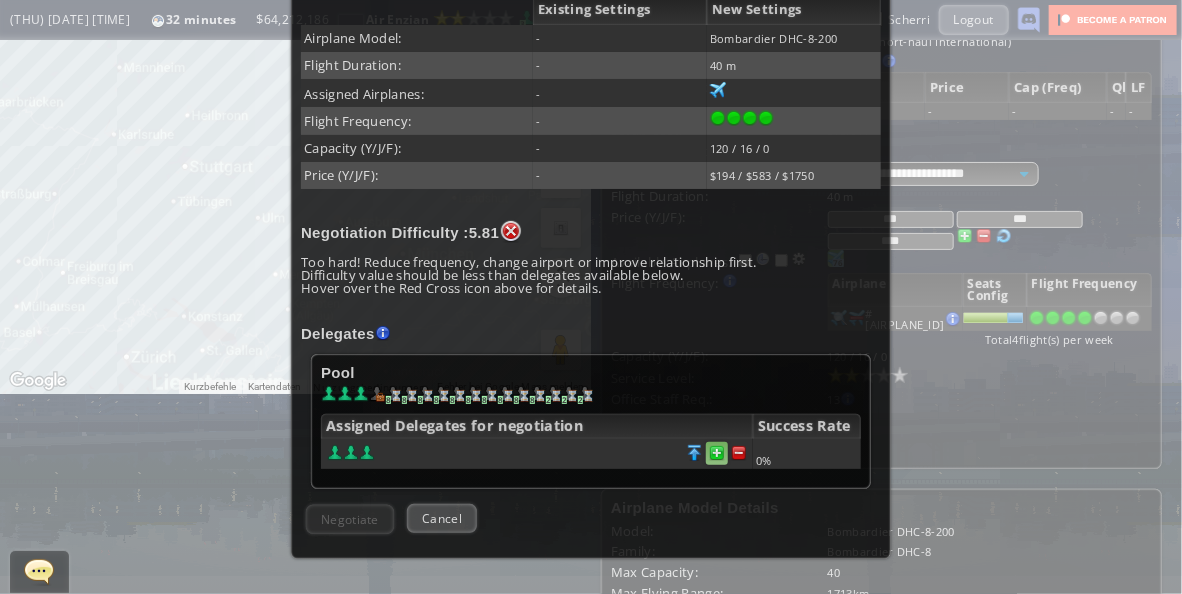 click at bounding box center [739, 453] 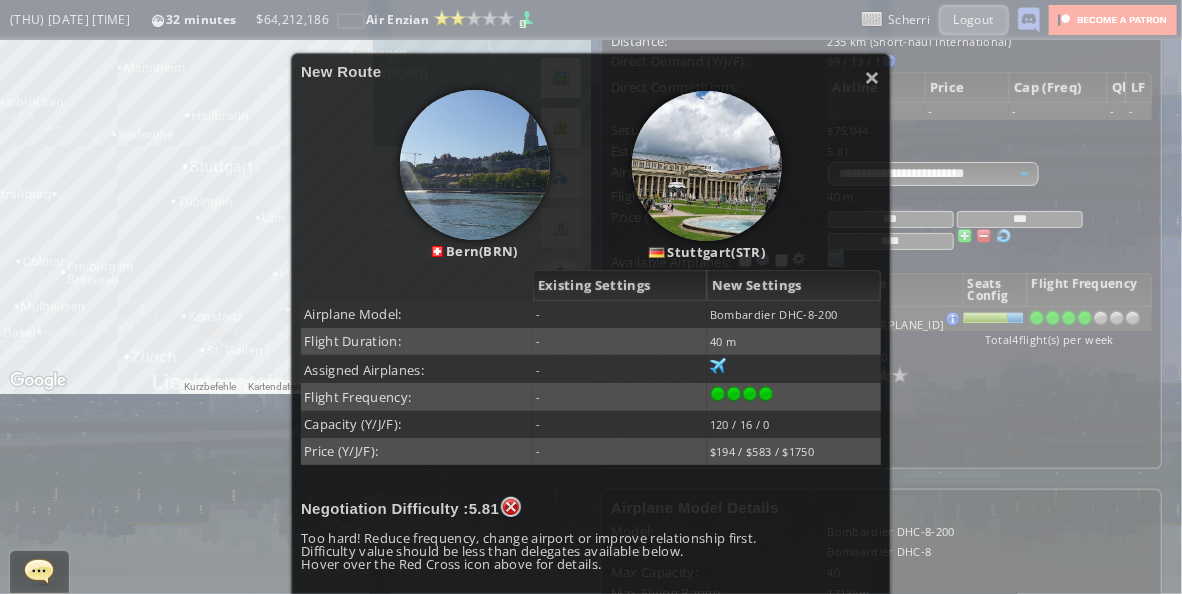 scroll, scrollTop: 0, scrollLeft: 0, axis: both 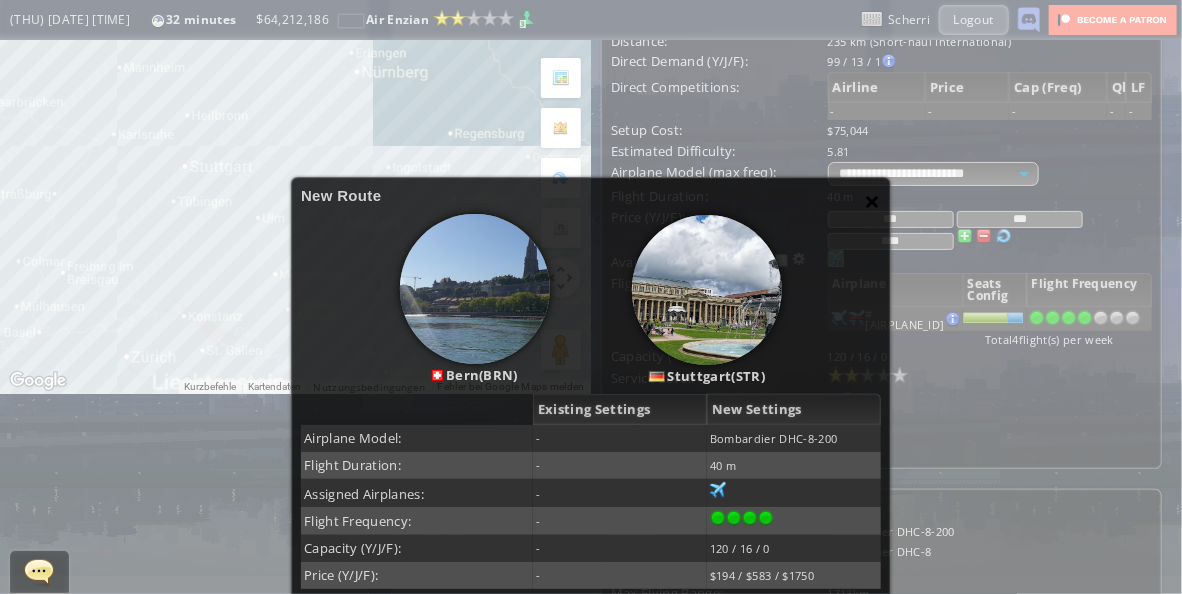 click on "×" at bounding box center (873, 201) 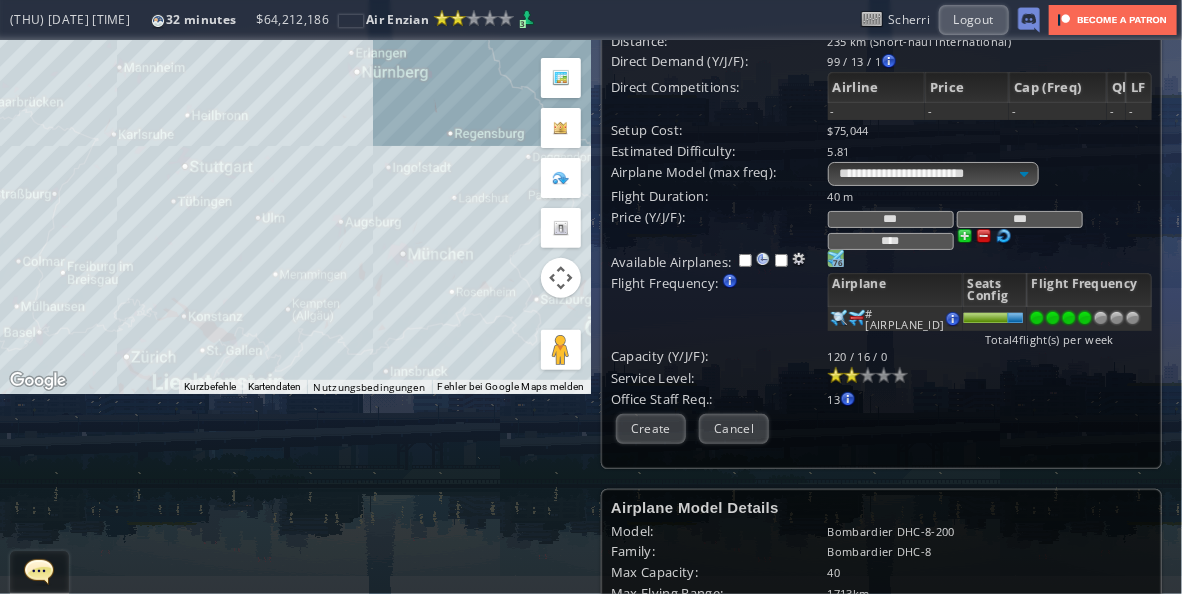 click on "Current Details
From:
[CITY]
To:
[CITY]
Flight Code:
AE 001
Distance:
152 km (Short-haul International)
Airplane:
Bombardier DHC-8-200(1)
Price:
$151 / $456 / $1369
Overall Quality:
Overall quality is determined by:
- Fleet Age per Route
- Service Star level per route
- Company wide Service Quality
54 Edit -" at bounding box center [881, 159] 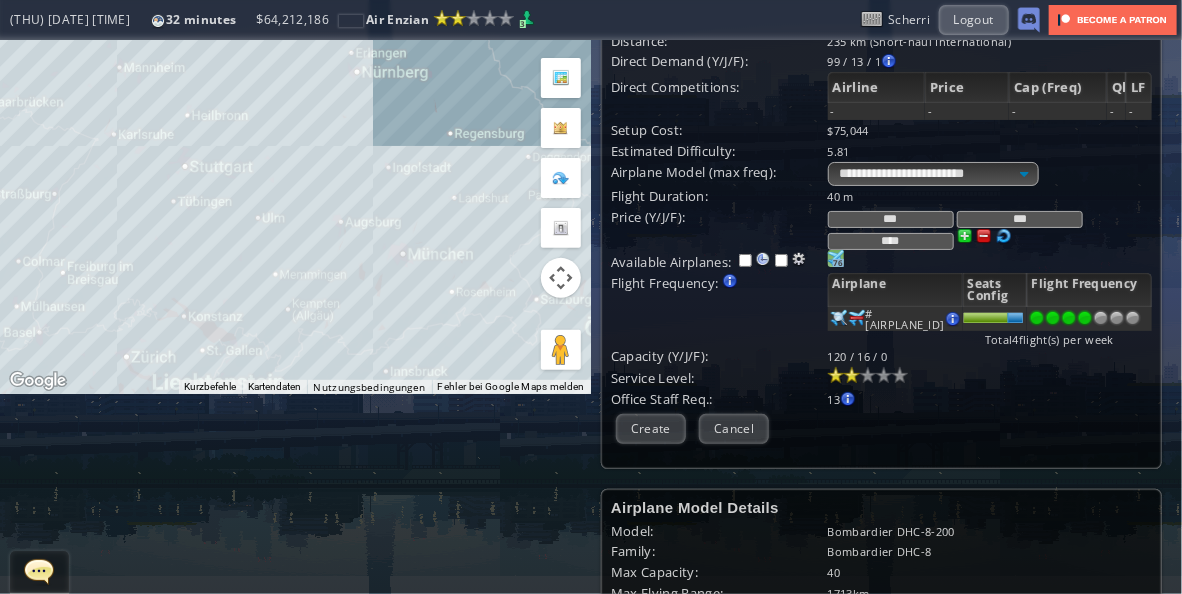 click on "Current Details
From:
[CITY]
To:
[CITY]
Flight Code:
AE 001
Distance:
152 km (Short-haul International)
Airplane:
Bombardier DHC-8-200(1)
Price:
$151 / $456 / $1369
Overall Quality:
Overall quality is determined by:
- Fleet Age per Route
- Service Star level per route
- Company wide Service Quality
54 Edit -" at bounding box center [881, 159] 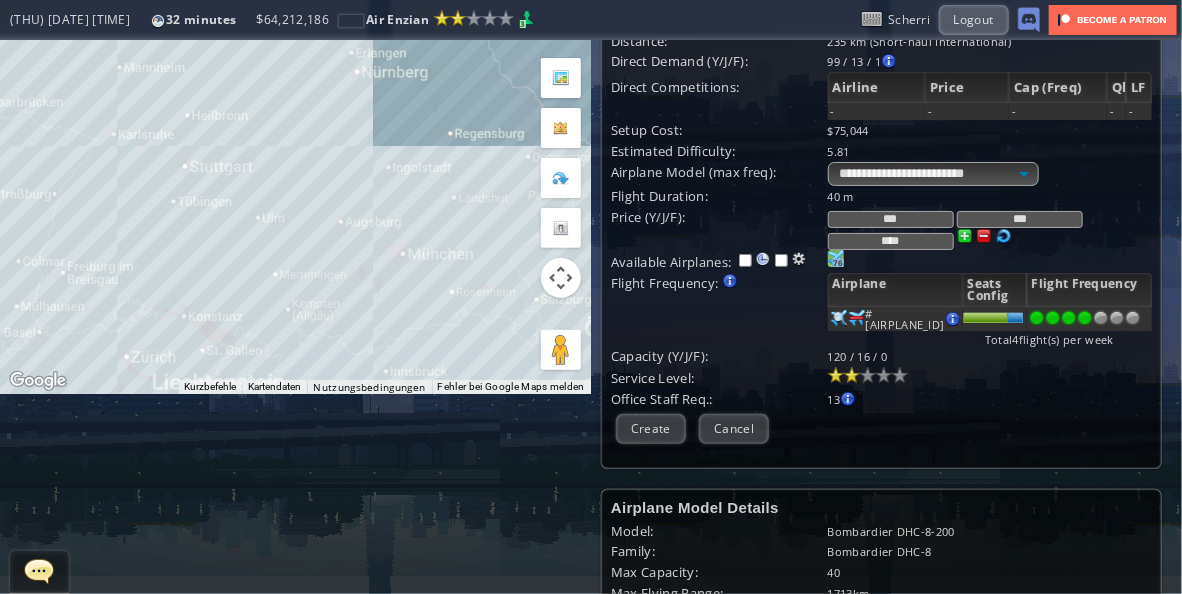 click on "Current Details
From:
[CITY]
To:
[CITY]
Flight Code:
AE 001
Distance:
152 km (Short-haul International)
Airplane:
Bombardier DHC-8-200(1)
Price:
$151 / $456 / $1369
Overall Quality:
Overall quality is determined by:
- Fleet Age per Route
- Service Star level per route
- Company wide Service Quality
54 Edit -" at bounding box center [881, 159] 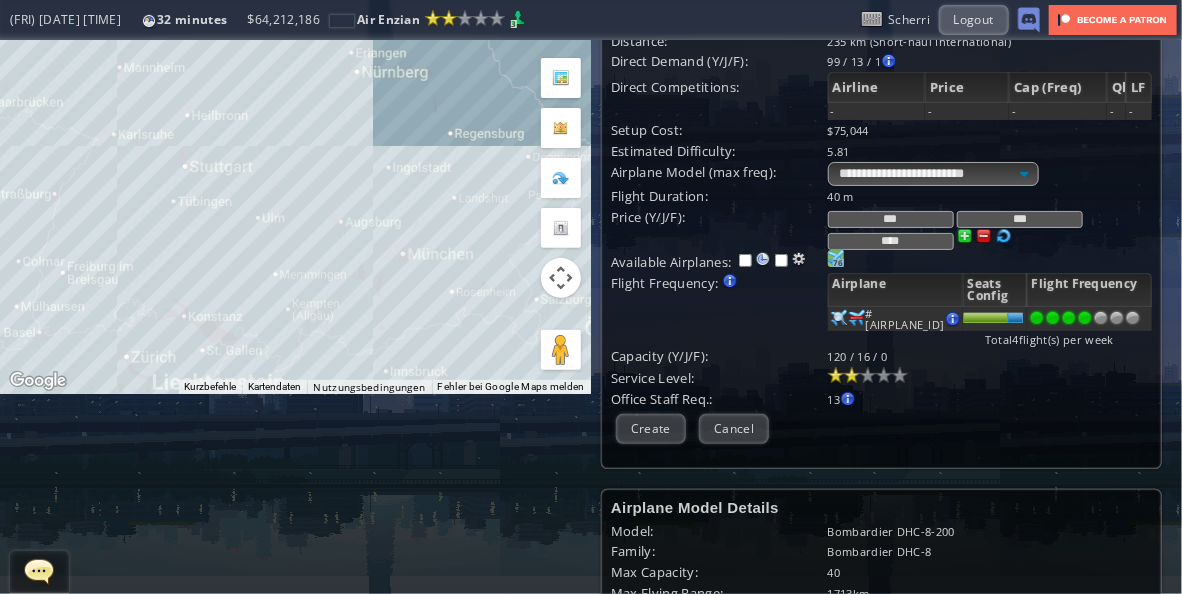 click on "Current Details
From:
[CITY]
To:
[CITY]
Flight Code:
AE 001
Distance:
152 km (Short-haul International)
Airplane:
Bombardier DHC-8-200(1)
Price:
$151 / $456 / $1369
Overall Quality:
Overall quality is determined by:
- Fleet Age per Route
- Service Star level per route
- Company wide Service Quality
54 Edit -" at bounding box center (881, 159) 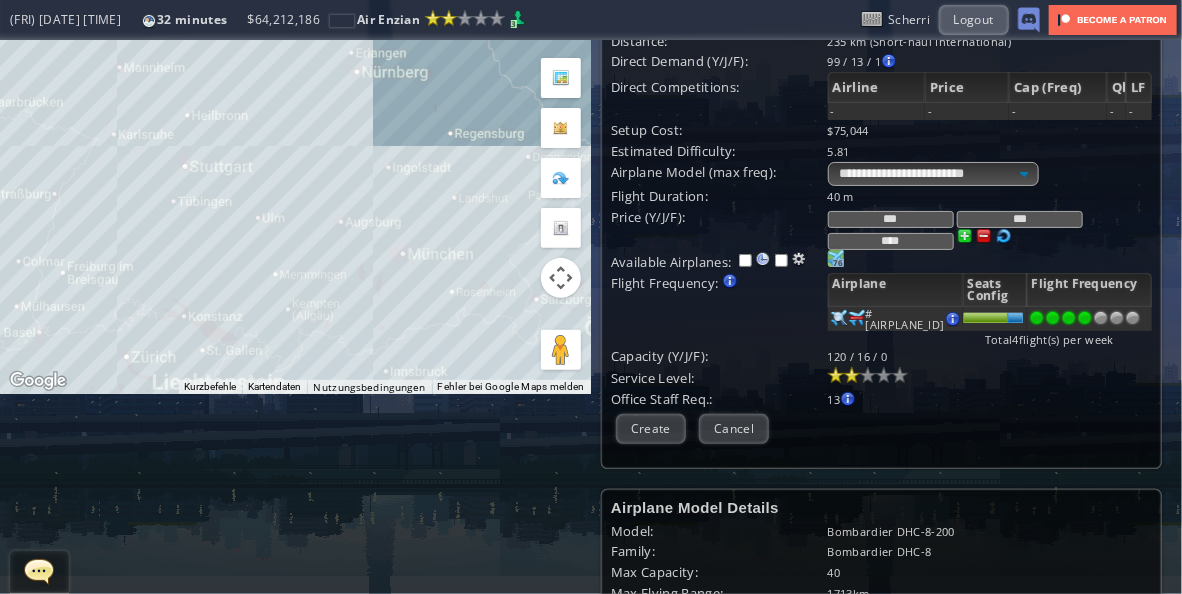 click on "Plan Route Details
From:
Bern(BRN)
To:
Stuttgart(STR)
Flight Code:
AE 010
Mutual Relationship:
vs  Friendly (2)
Relationship with Destination Country:
Warm (11)
Title with Destination Country:
Approved Airline
Distance:
235 km (Short-haul International)
Direct Demand (Y/J/F):
99 / 13 / 1
Bern(BRN)
Business PAX :  21 / 7 / 1
31 / 2 / 0 -" at bounding box center (881, 154) 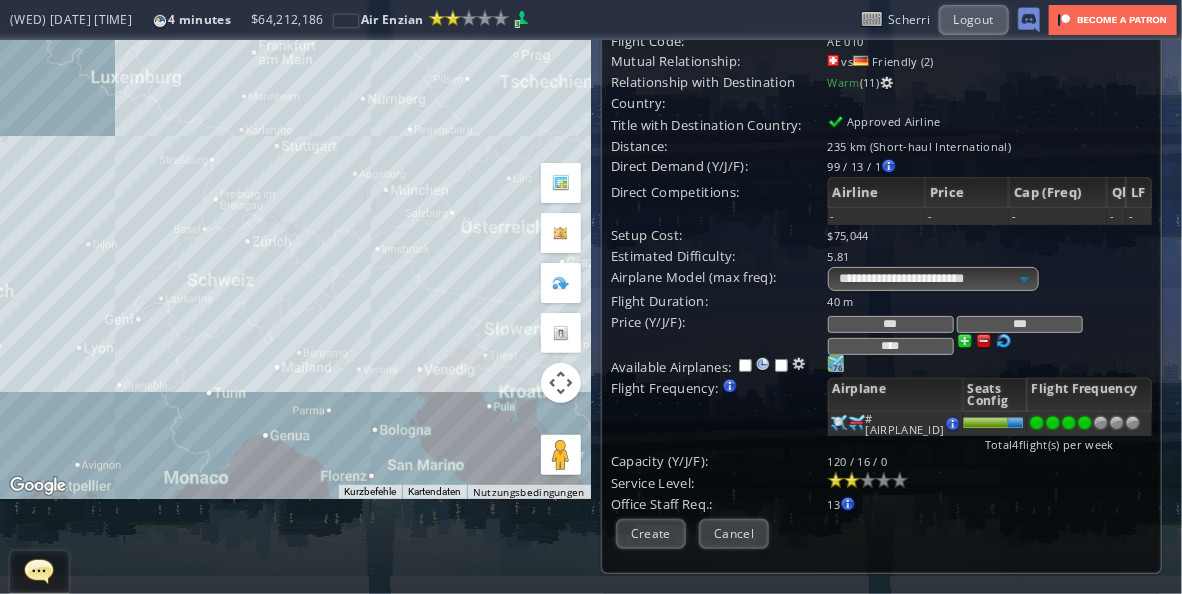 scroll, scrollTop: 200, scrollLeft: 0, axis: vertical 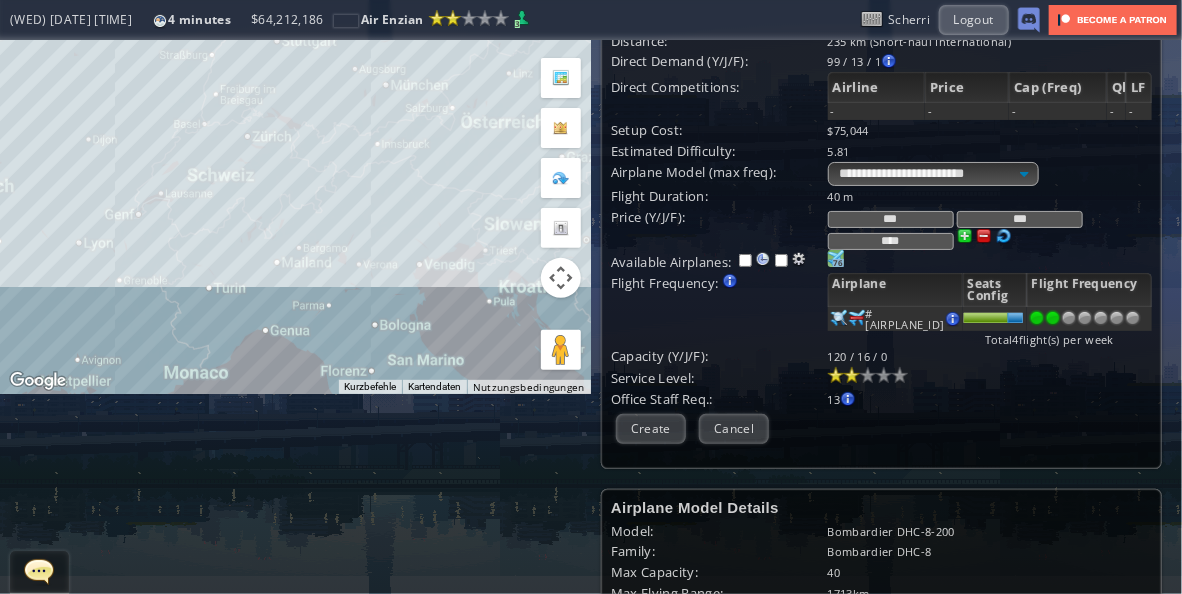 click at bounding box center [1053, 318] 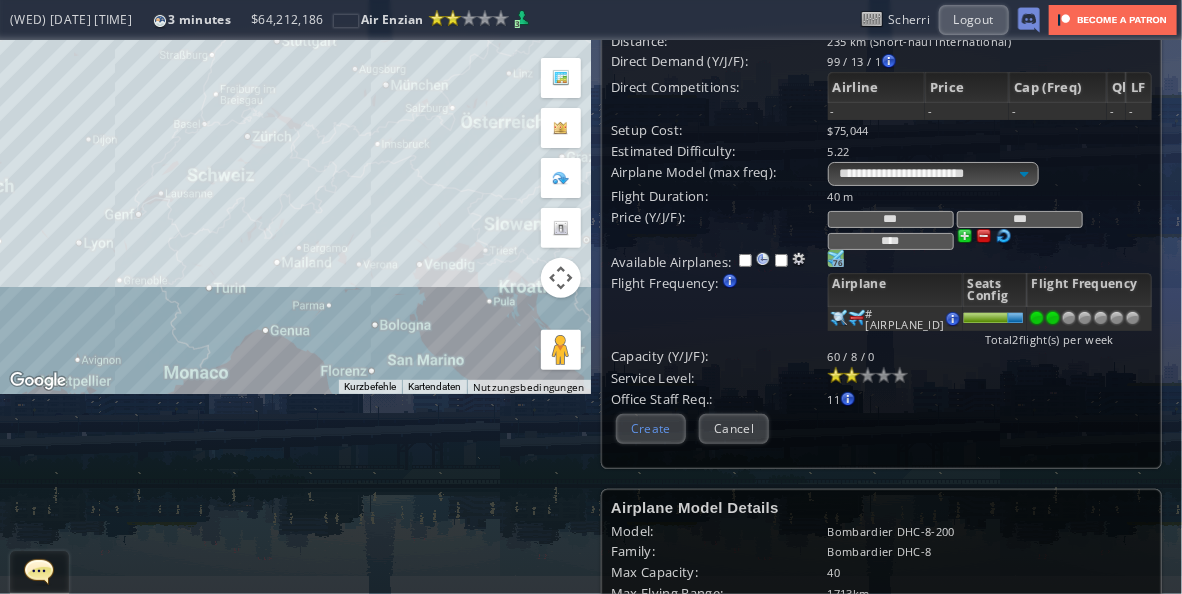 click on "Create" at bounding box center (651, 428) 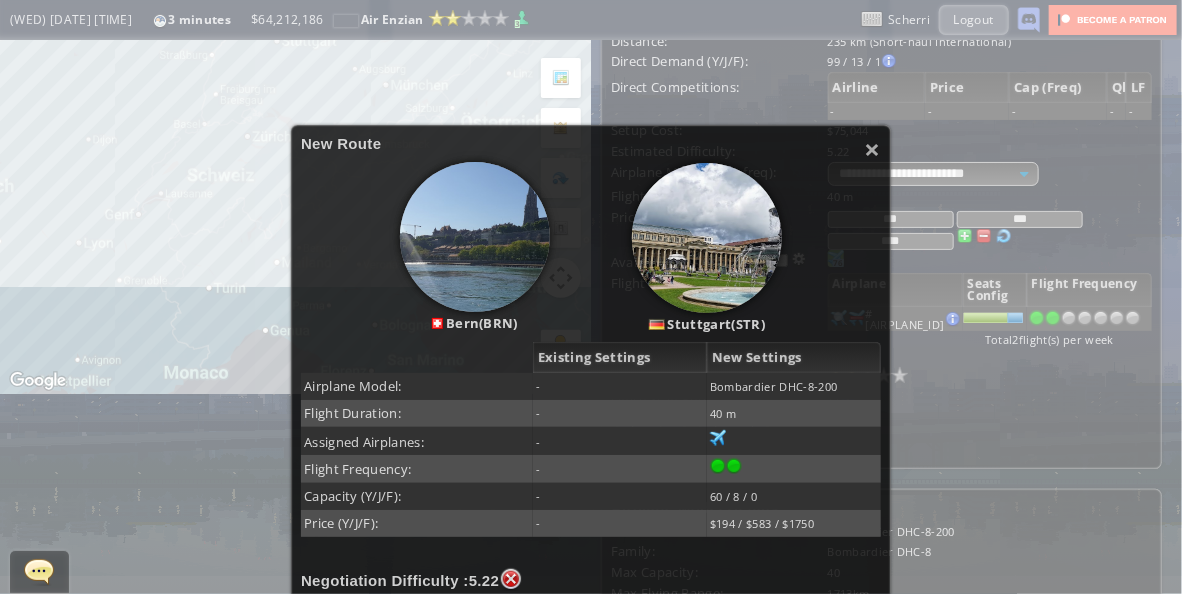 scroll, scrollTop: 0, scrollLeft: 0, axis: both 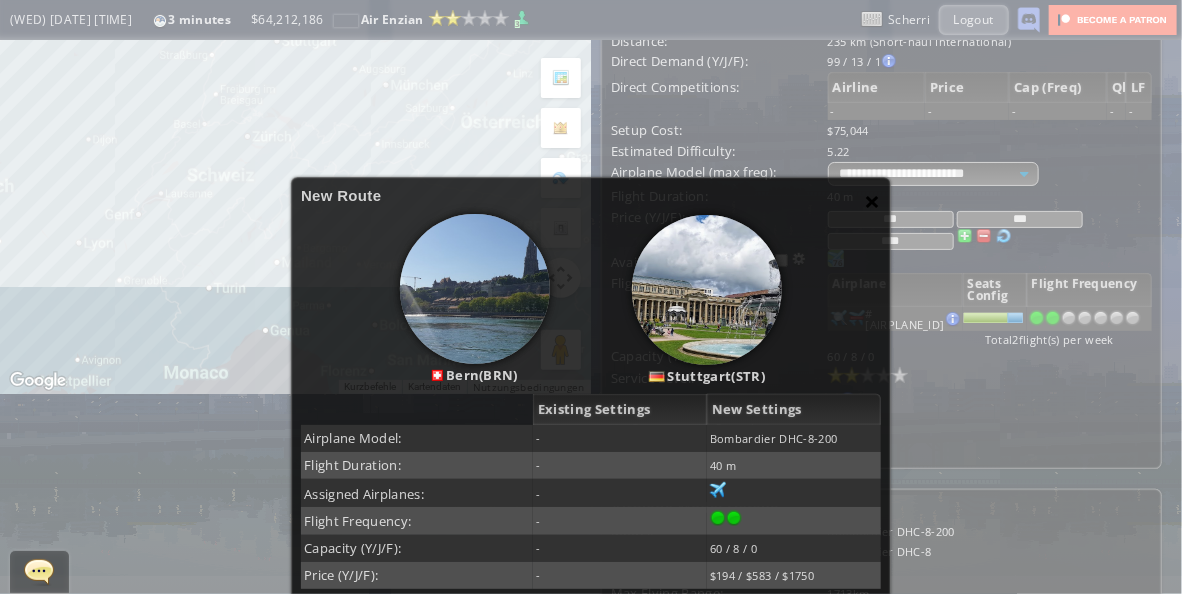 click on "×" at bounding box center [873, 201] 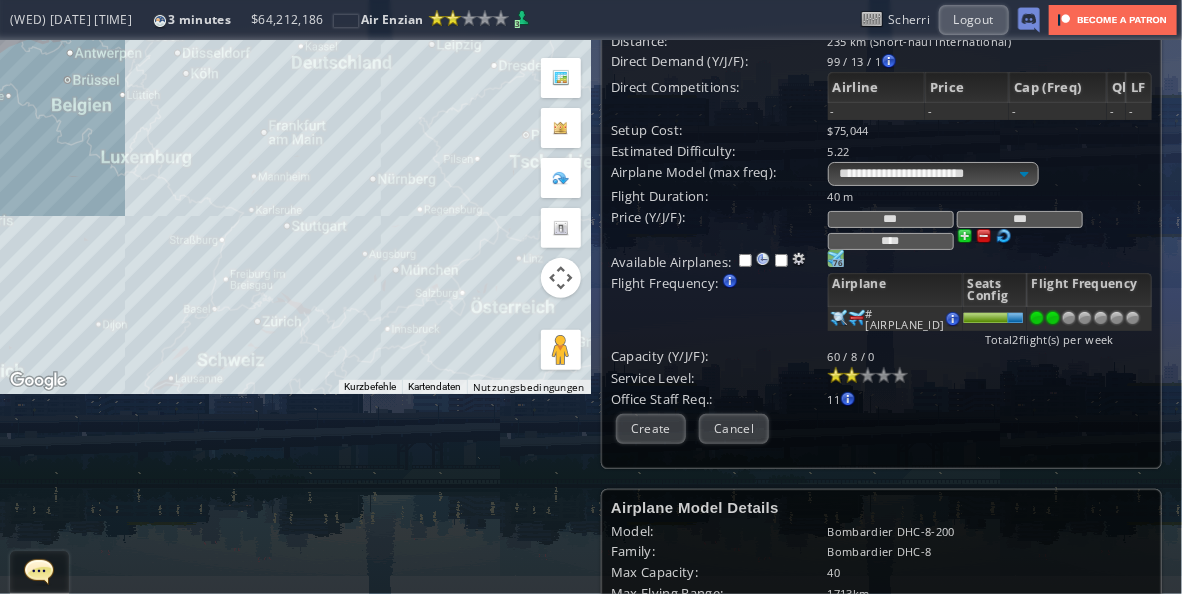 drag, startPoint x: 316, startPoint y: 105, endPoint x: 331, endPoint y: 330, distance: 225.49945 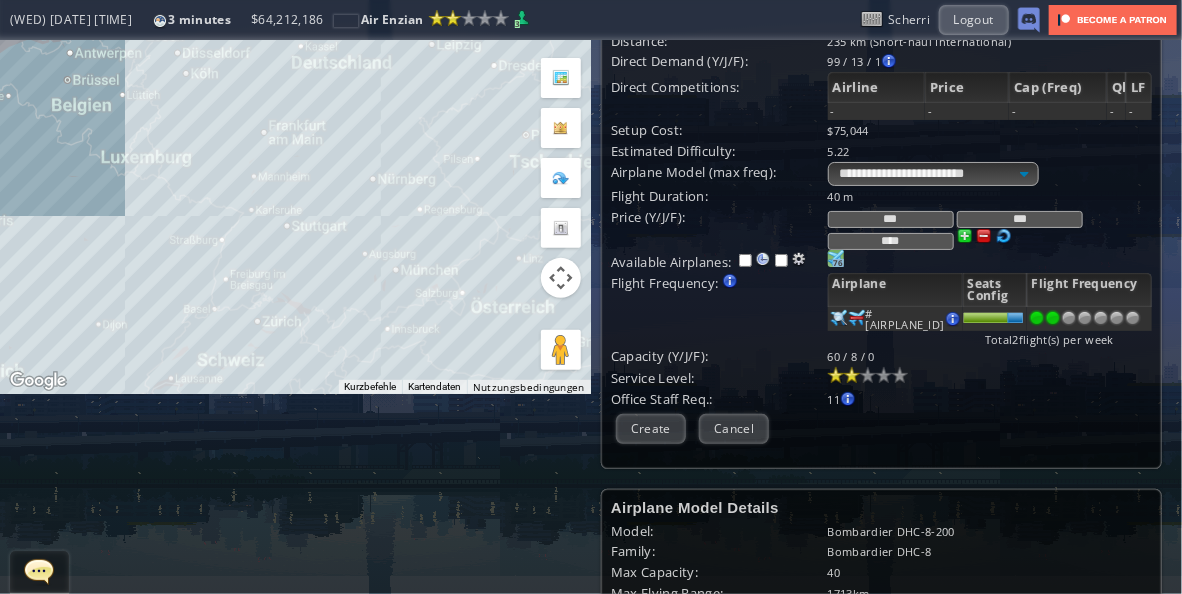 click on "Um von einem Element zum anderen zu gelangen, drückst du die Pfeiltasten entsprechend." at bounding box center [295, 117] 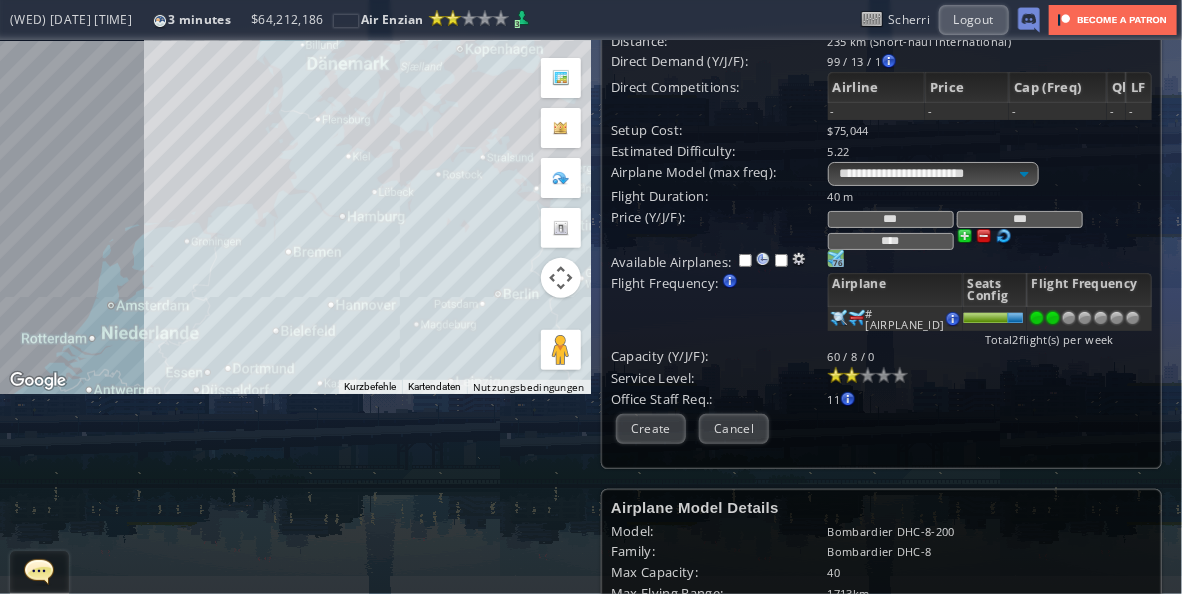 click on "Um von einem Element zum anderen zu gelangen, drückst du die Pfeiltasten entsprechend." at bounding box center (295, 117) 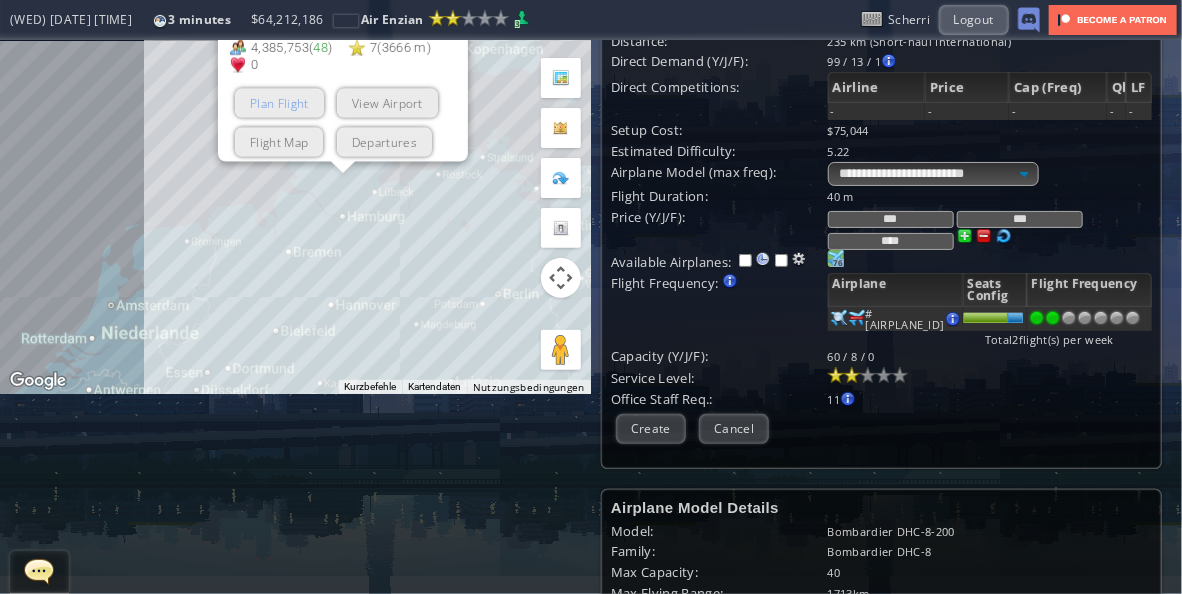 click on "Plan Flight" at bounding box center (279, 103) 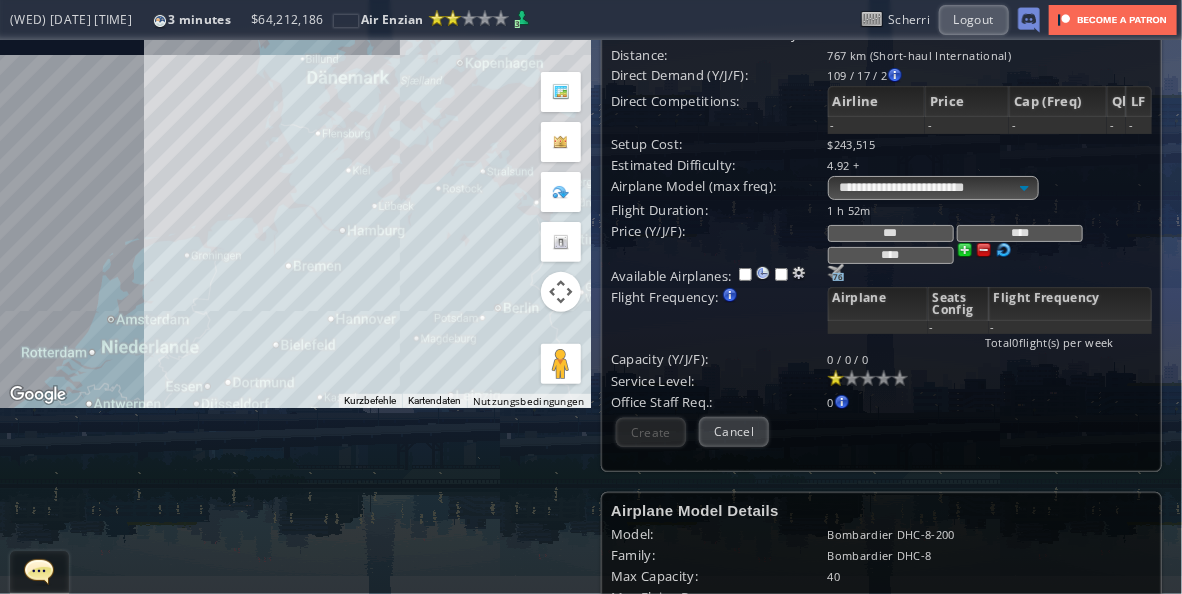 scroll, scrollTop: 100, scrollLeft: 0, axis: vertical 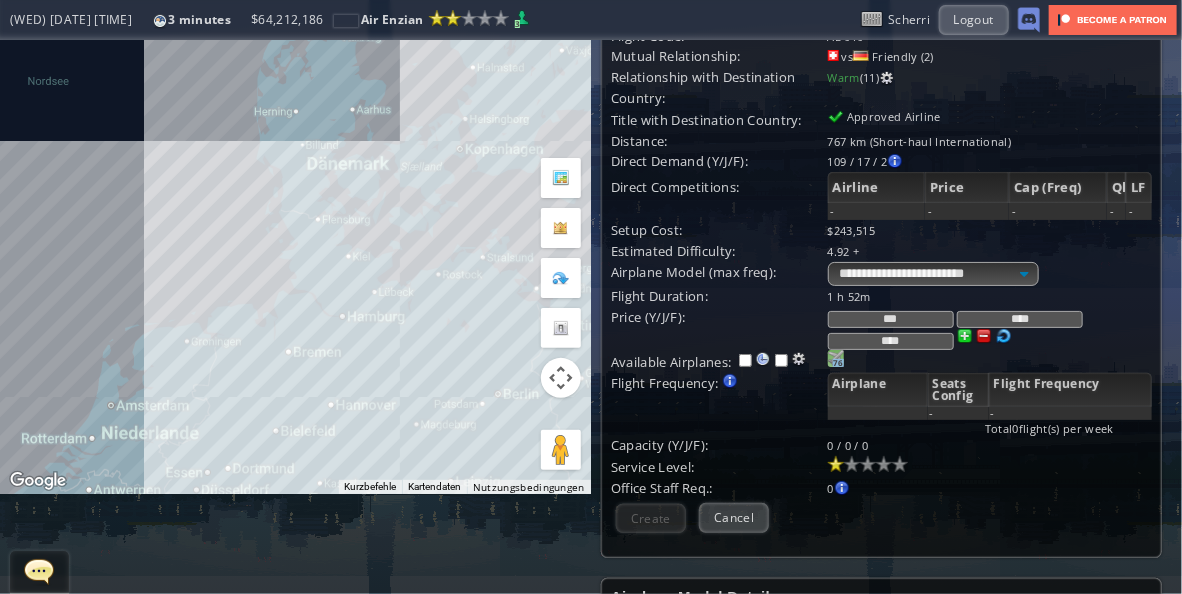 click on "76" at bounding box center [838, 363] 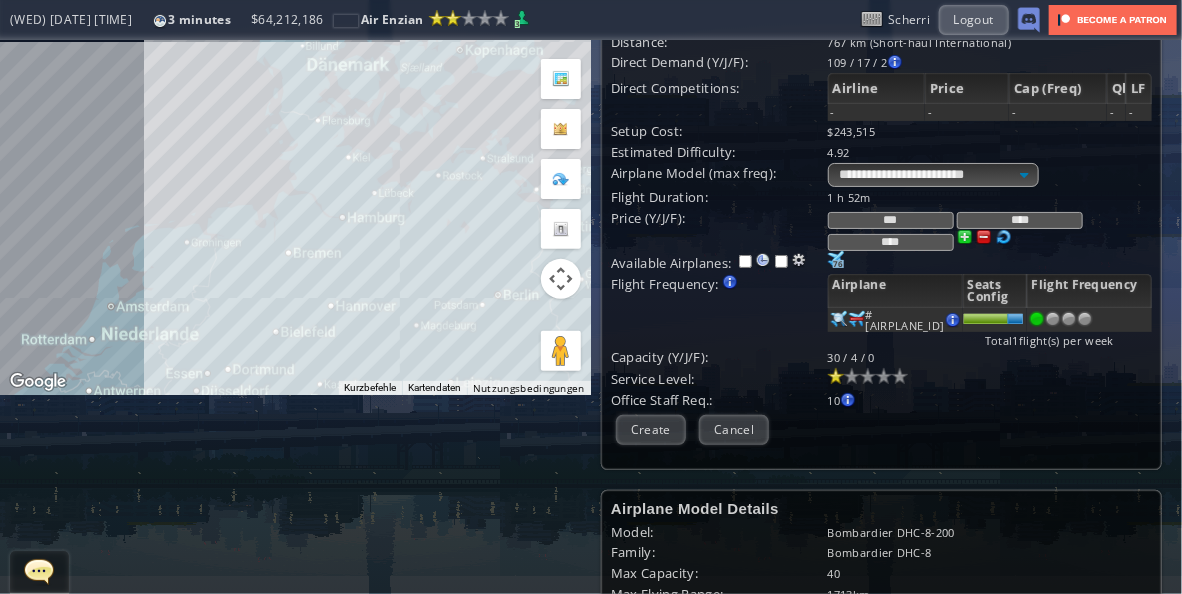 scroll, scrollTop: 300, scrollLeft: 0, axis: vertical 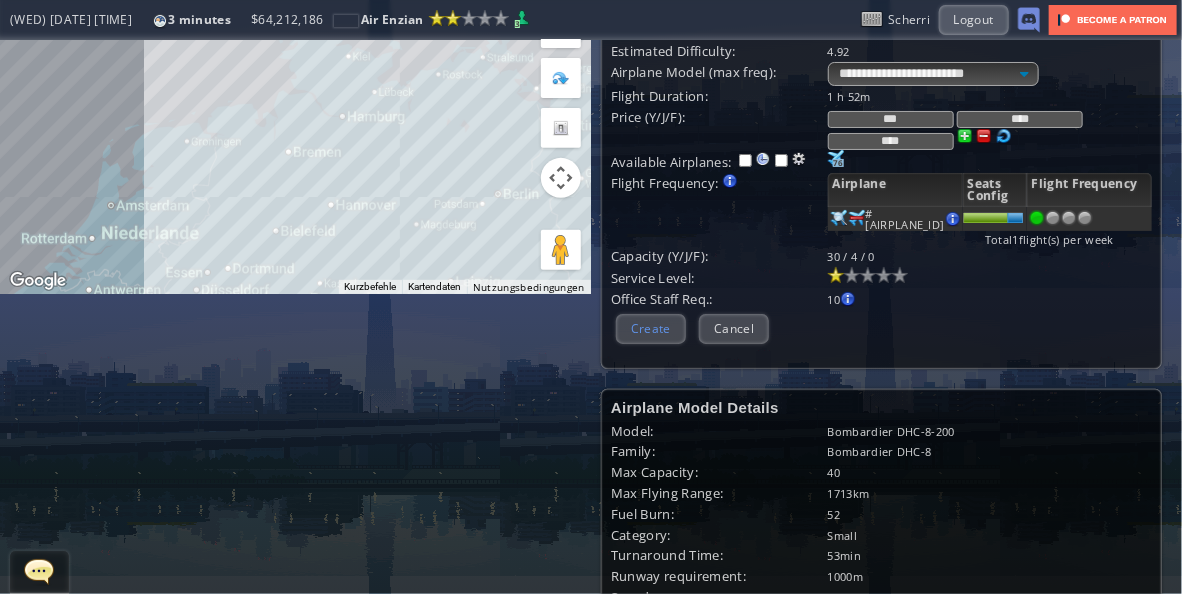 click on "Create" at bounding box center [651, 328] 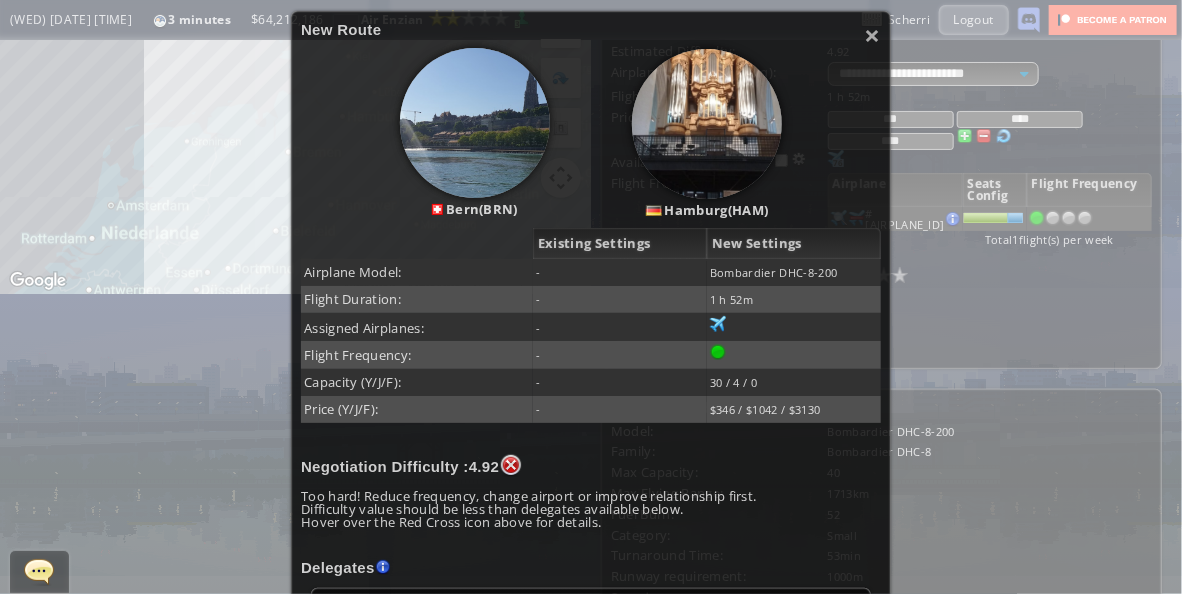 scroll, scrollTop: 0, scrollLeft: 0, axis: both 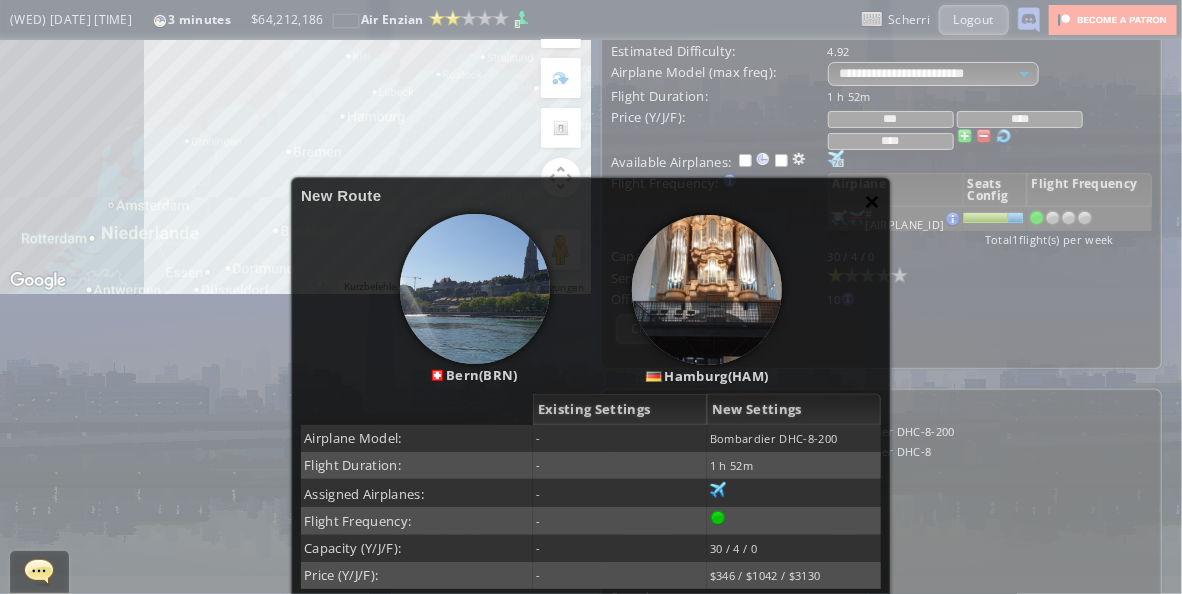 click on "×" at bounding box center (873, 201) 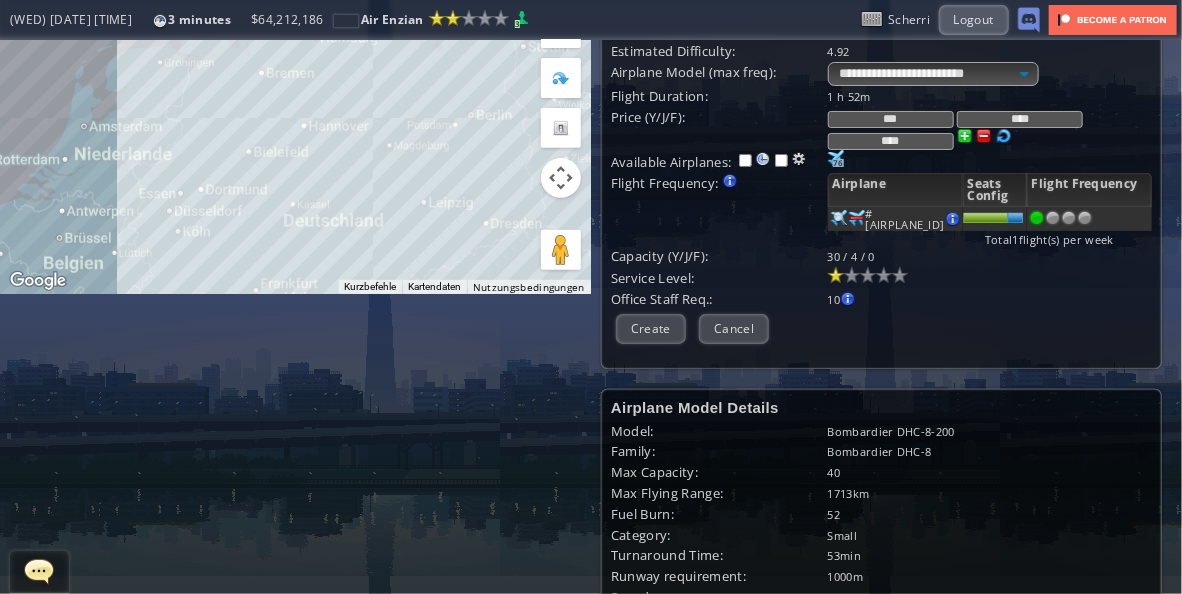 drag, startPoint x: 452, startPoint y: 232, endPoint x: 423, endPoint y: 119, distance: 116.6619 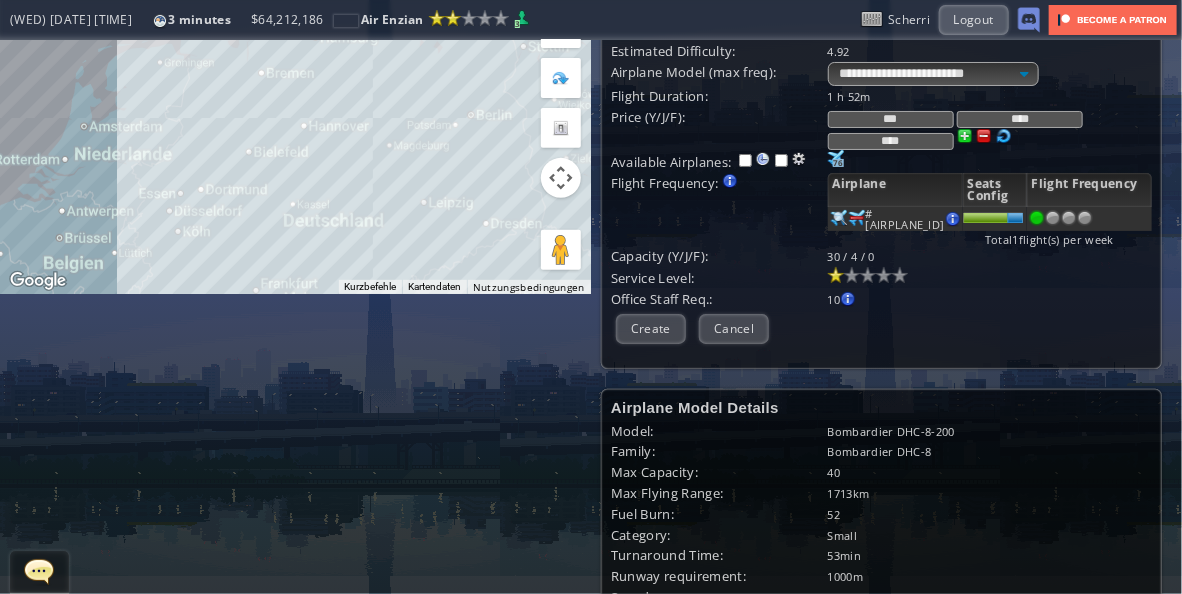 click on "Um von einem Element zum anderen zu gelangen, drückst du die Pfeiltasten entsprechend." at bounding box center (295, 17) 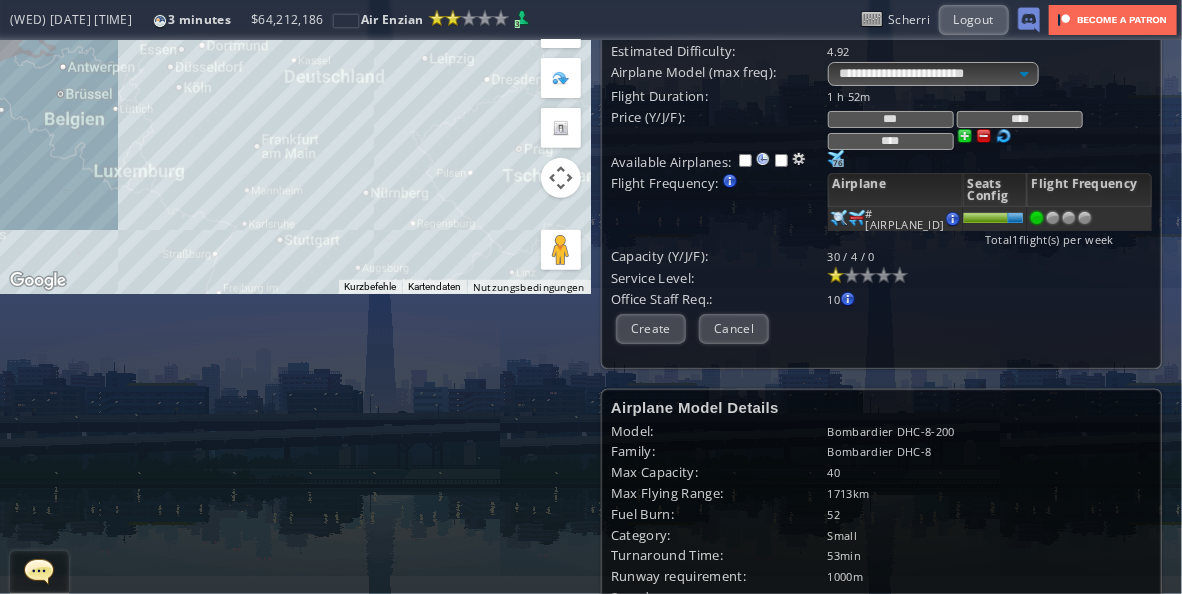 drag, startPoint x: 416, startPoint y: 209, endPoint x: 416, endPoint y: 105, distance: 104 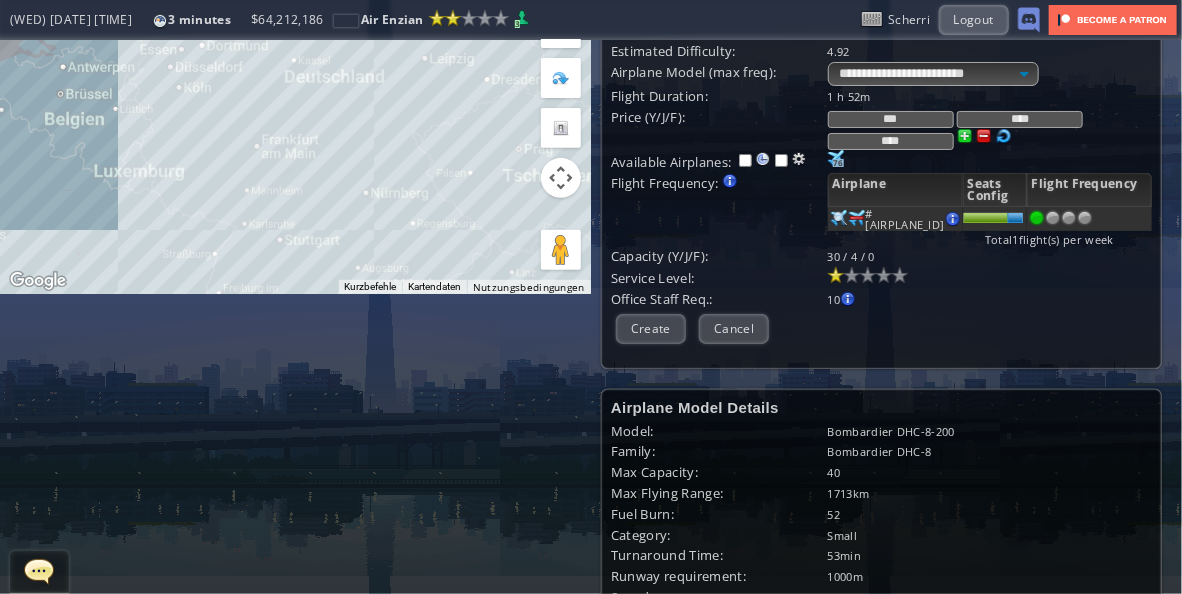 click on "Um von einem Element zum anderen zu gelangen, drückst du die Pfeiltasten entsprechend." at bounding box center [295, 17] 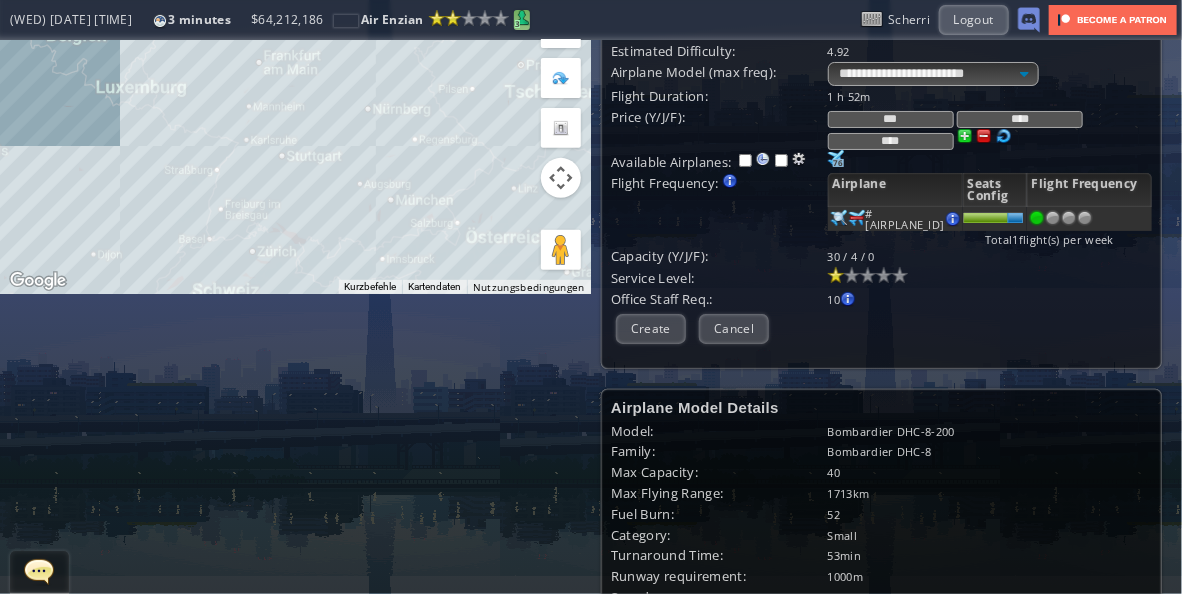 click at bounding box center (522, 18) 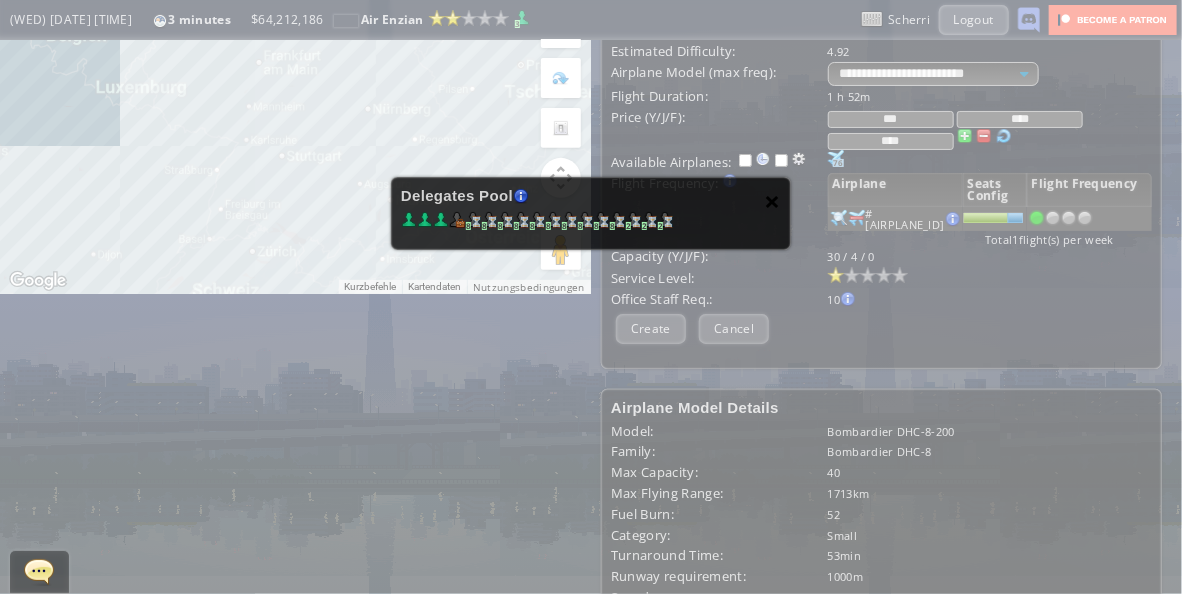 click on "×" at bounding box center [773, 201] 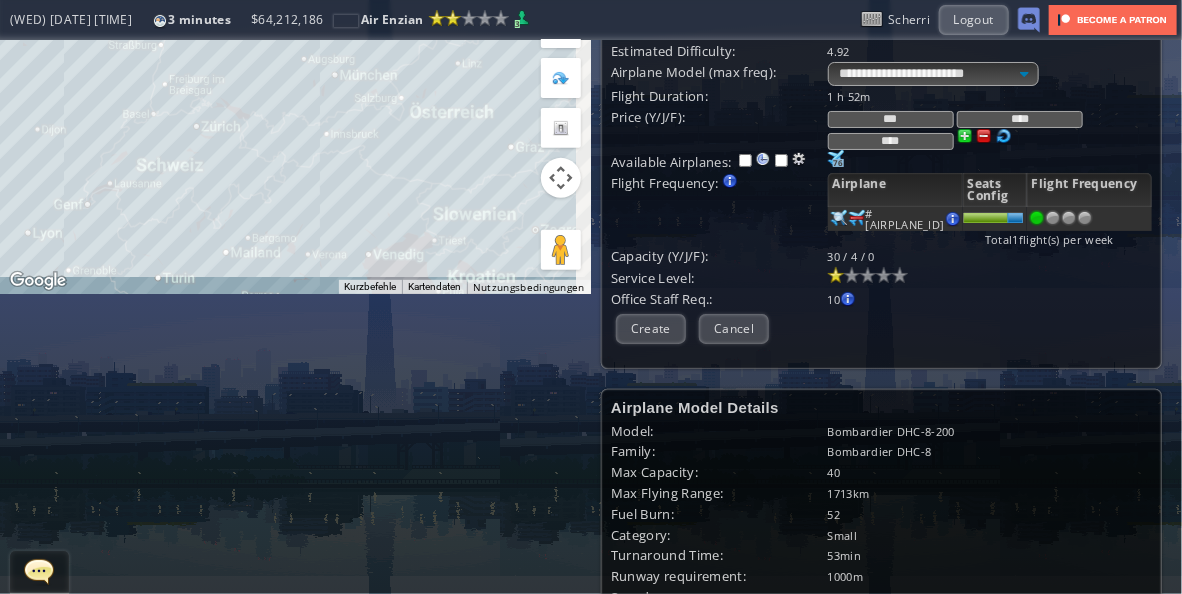 drag, startPoint x: 393, startPoint y: 235, endPoint x: 336, endPoint y: 105, distance: 141.94717 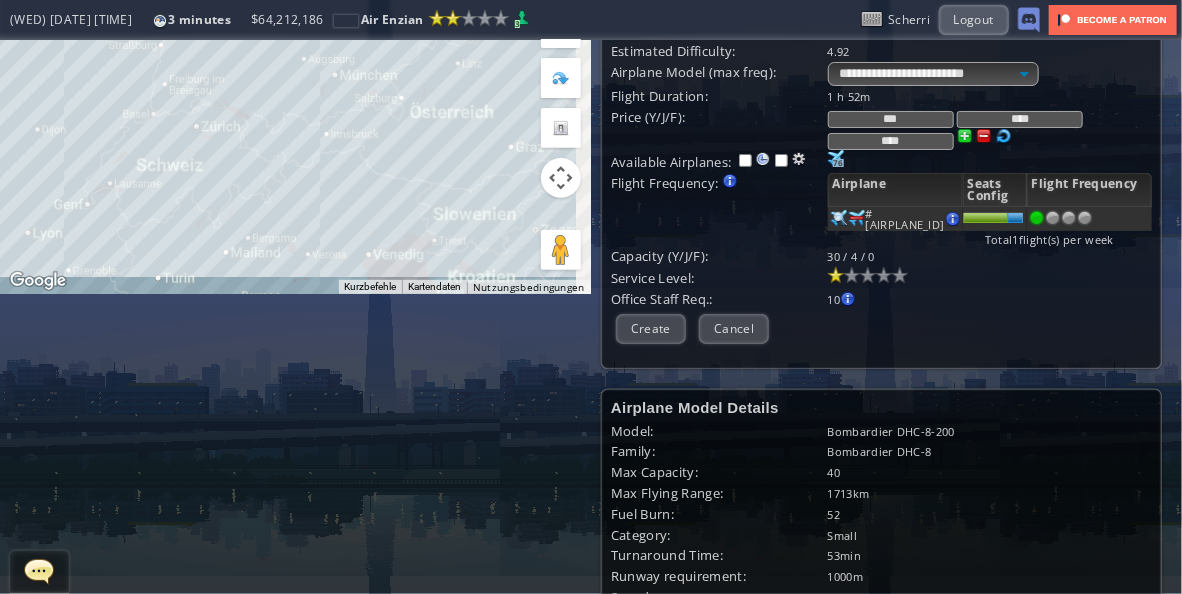 click on "Um von einem Element zum anderen zu gelangen, drückst du die Pfeiltasten entsprechend." at bounding box center (295, 17) 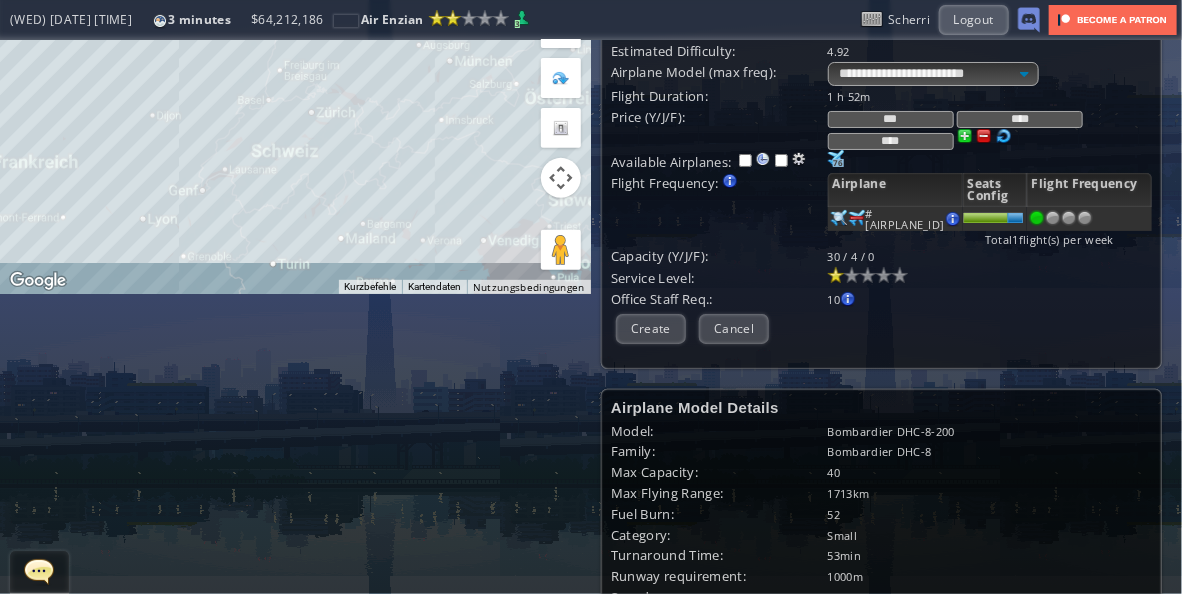 drag, startPoint x: 315, startPoint y: 141, endPoint x: 430, endPoint y: 127, distance: 115.84904 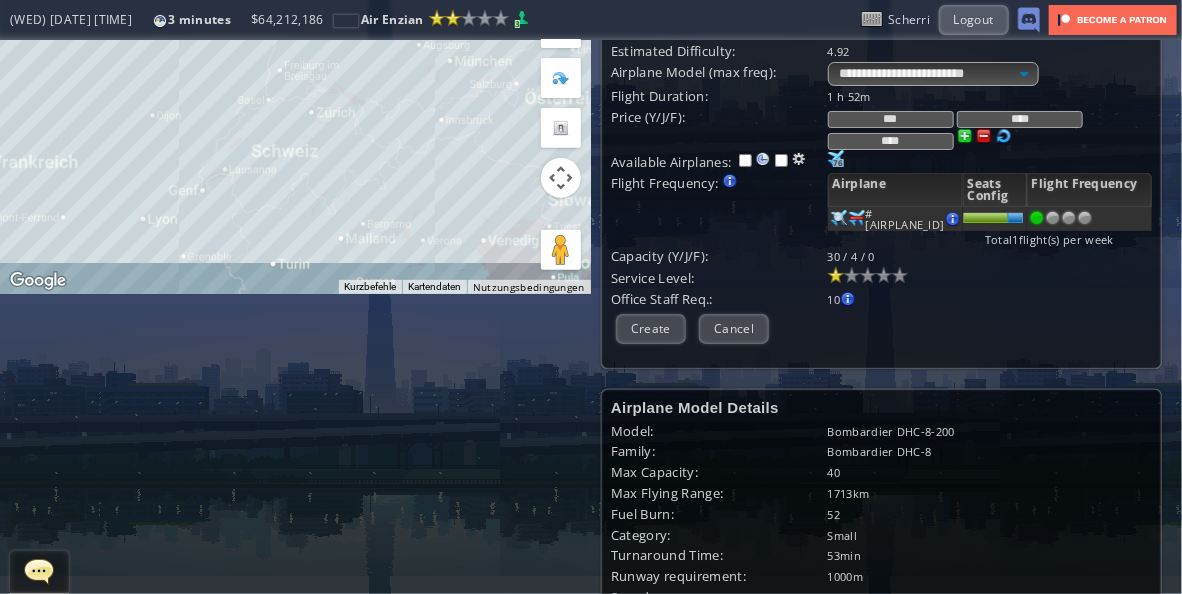 click on "Um von einem Element zum anderen zu gelangen, drückst du die Pfeiltasten entsprechend." at bounding box center [295, 17] 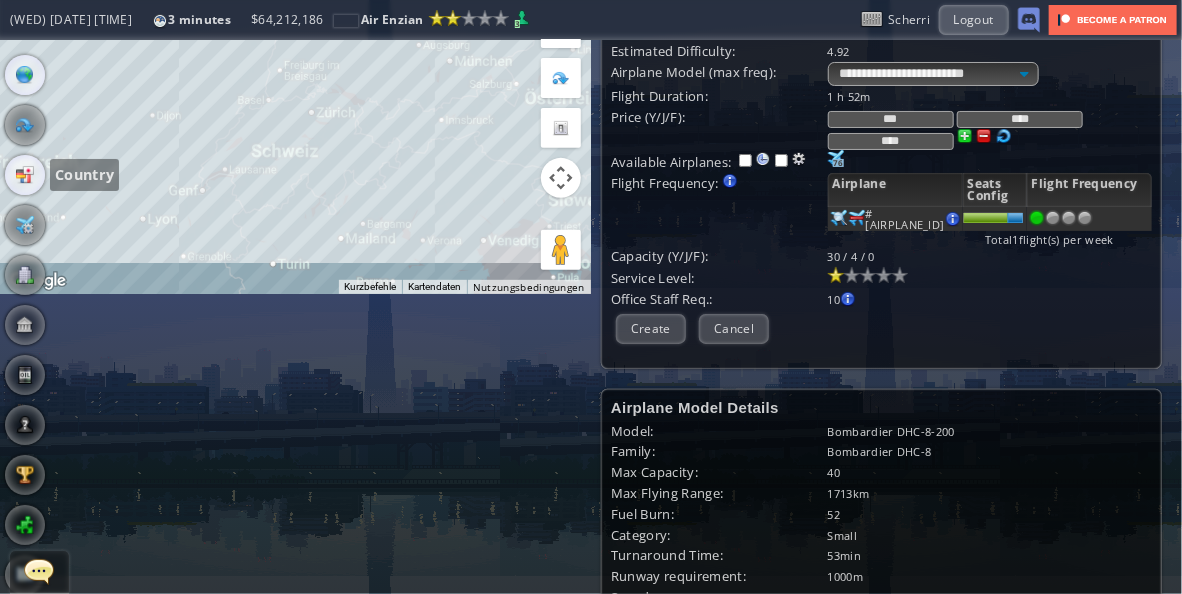 click at bounding box center [25, 175] 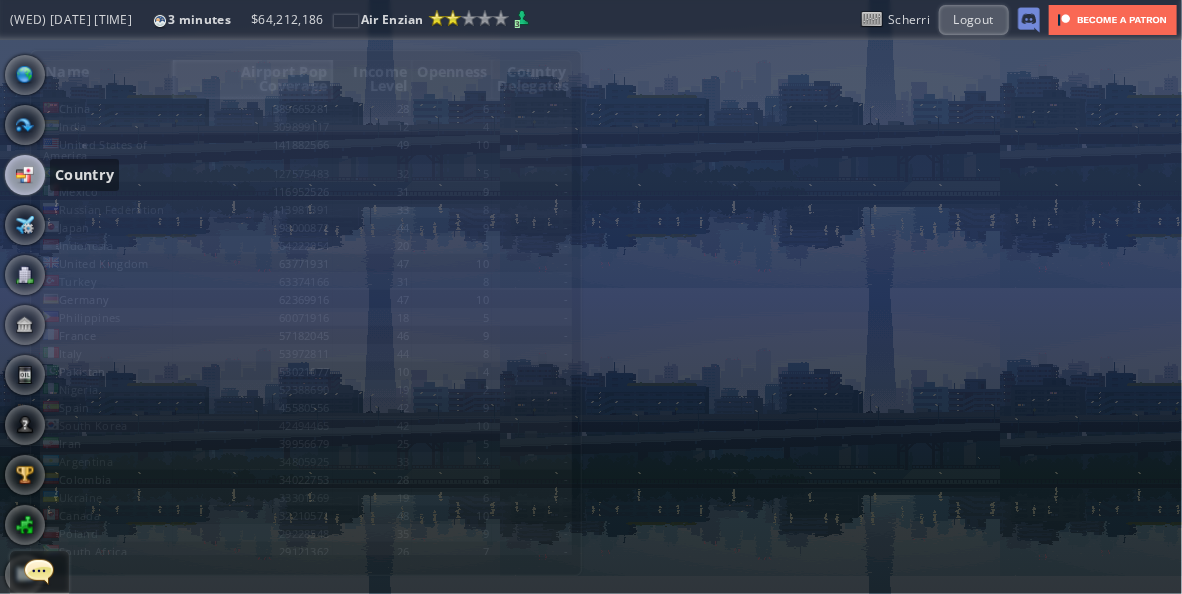 scroll, scrollTop: 0, scrollLeft: 0, axis: both 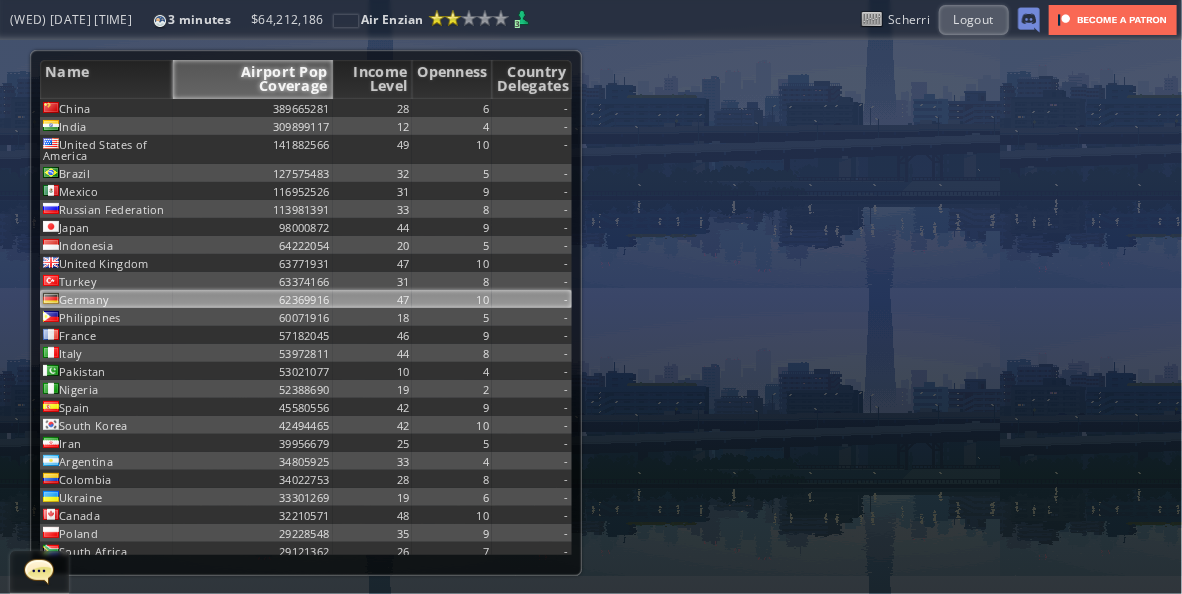 click on "10" at bounding box center [452, 108] 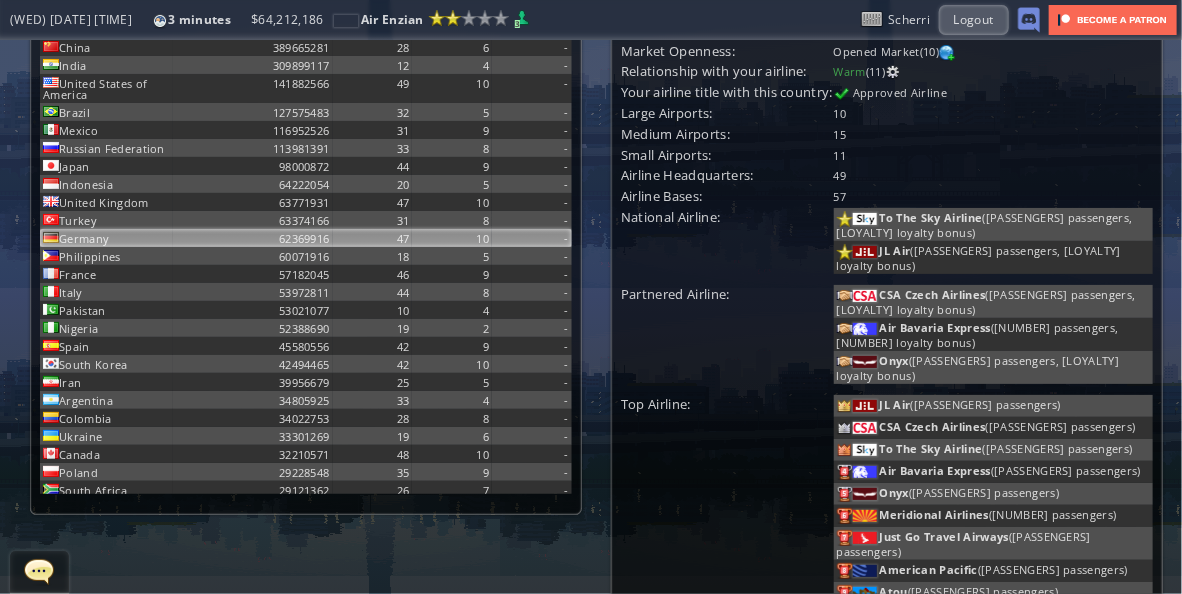 scroll, scrollTop: 0, scrollLeft: 0, axis: both 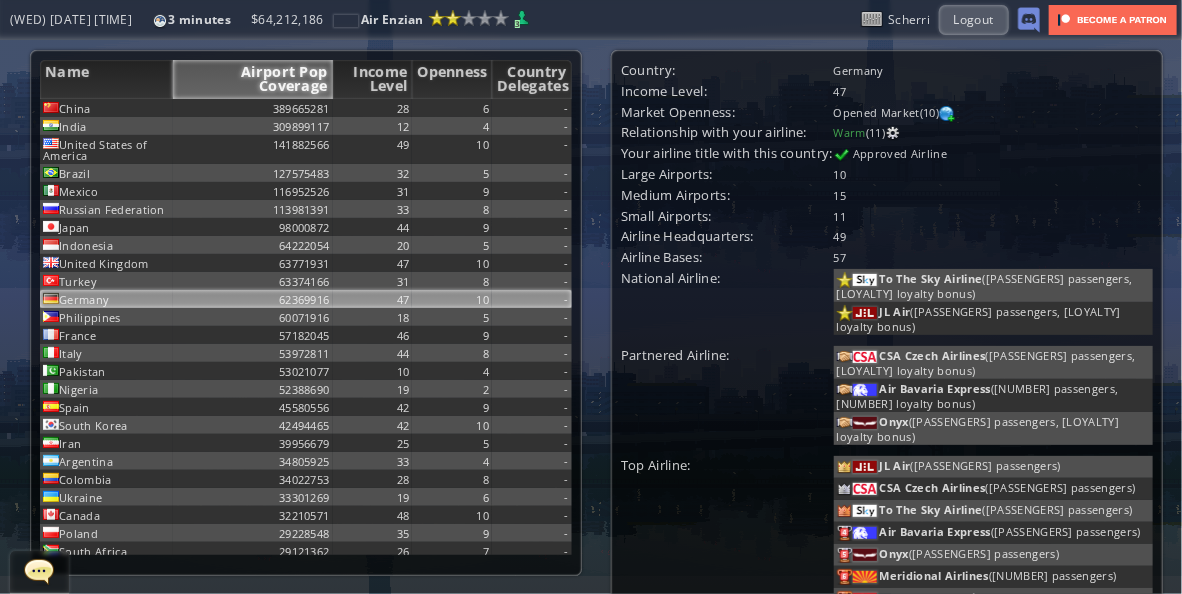 click on "10" at bounding box center [452, 299] 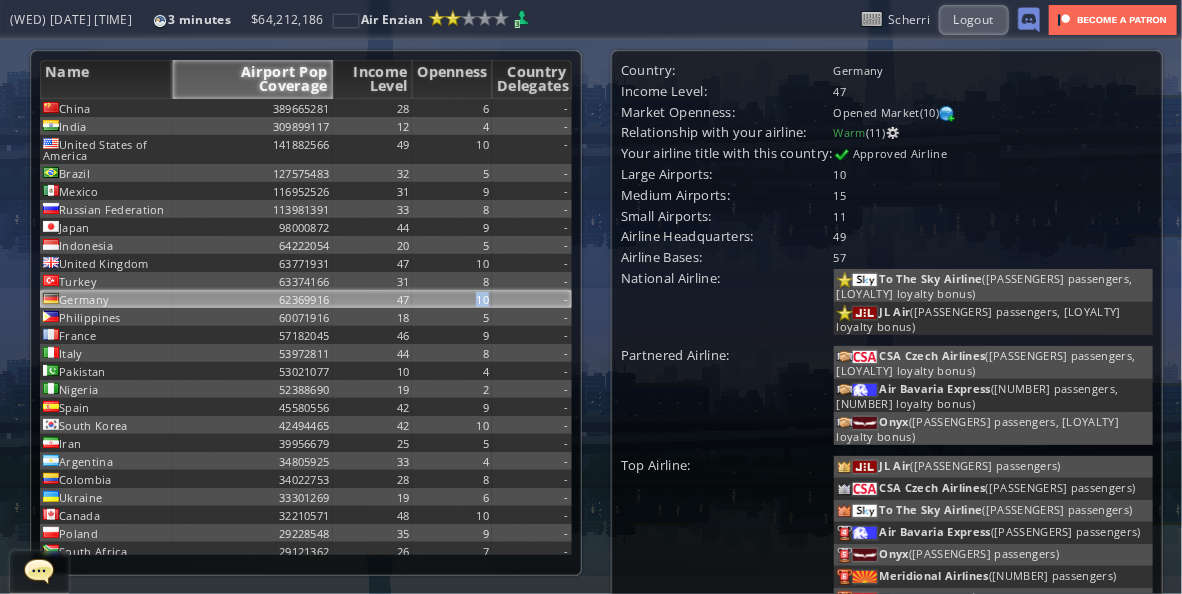 click on "10" at bounding box center [452, 299] 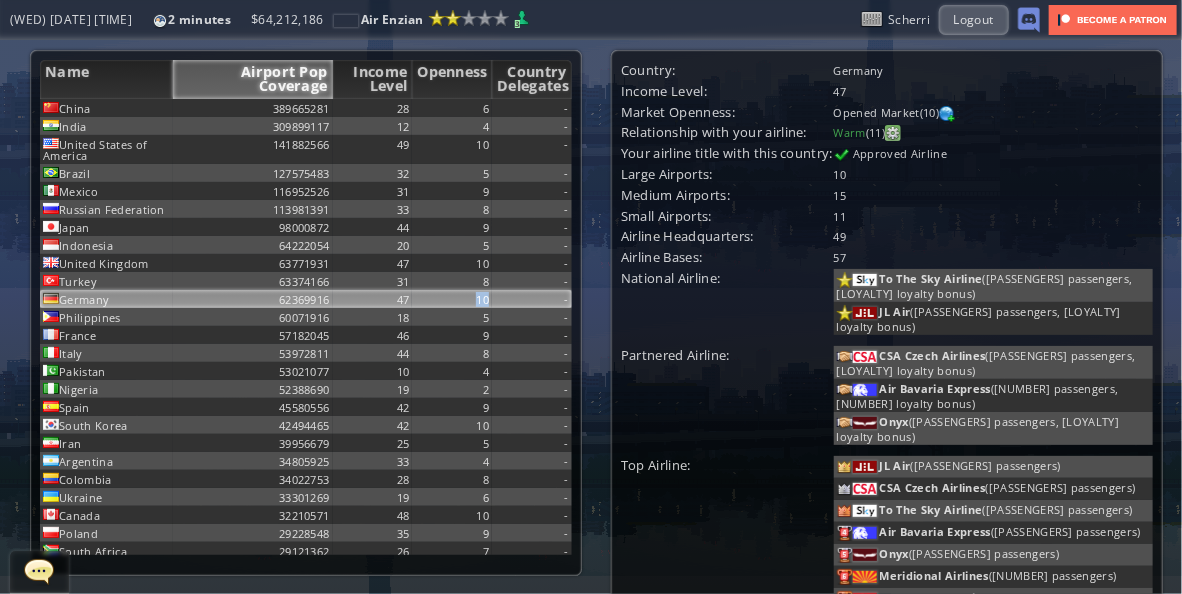click at bounding box center [893, 133] 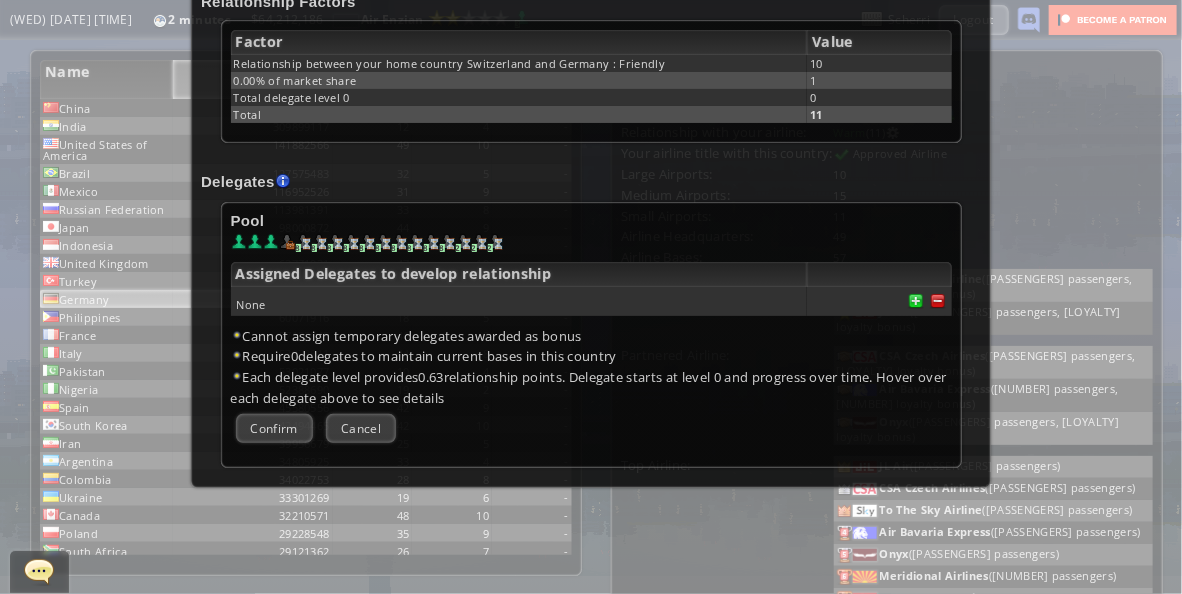 scroll, scrollTop: 490, scrollLeft: 0, axis: vertical 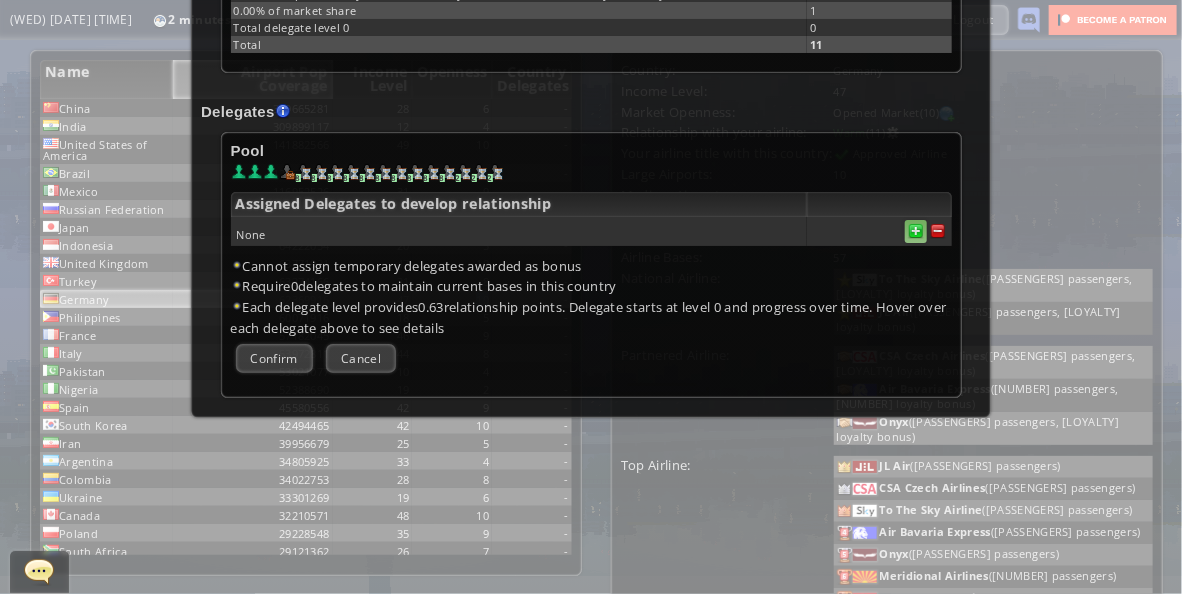 click at bounding box center [938, 231] 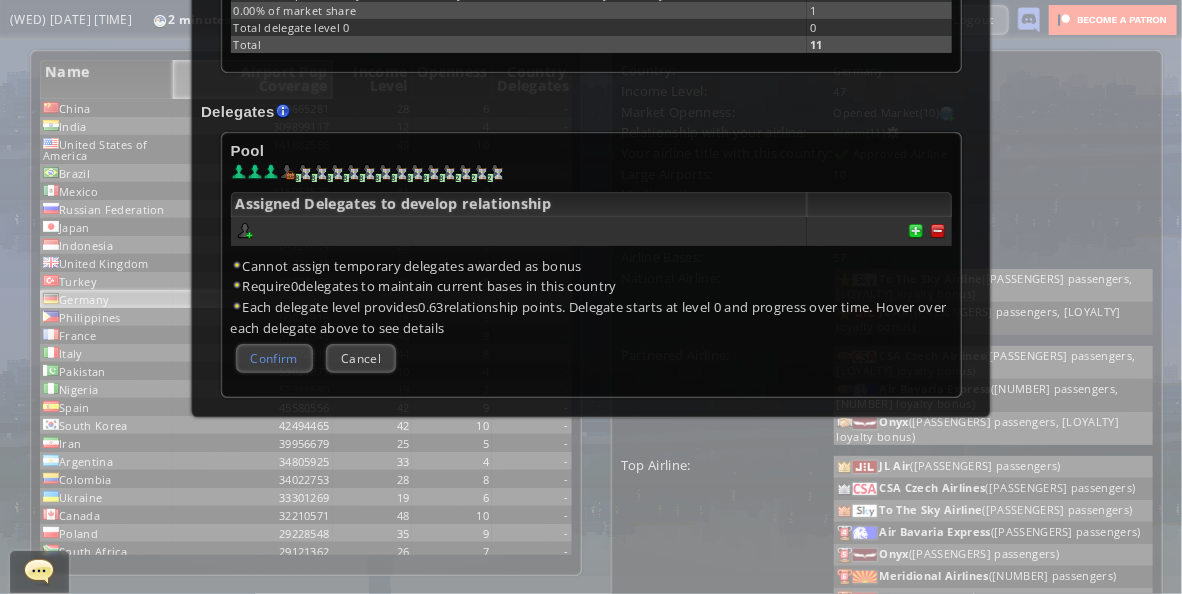 click on "Confirm" at bounding box center (274, 358) 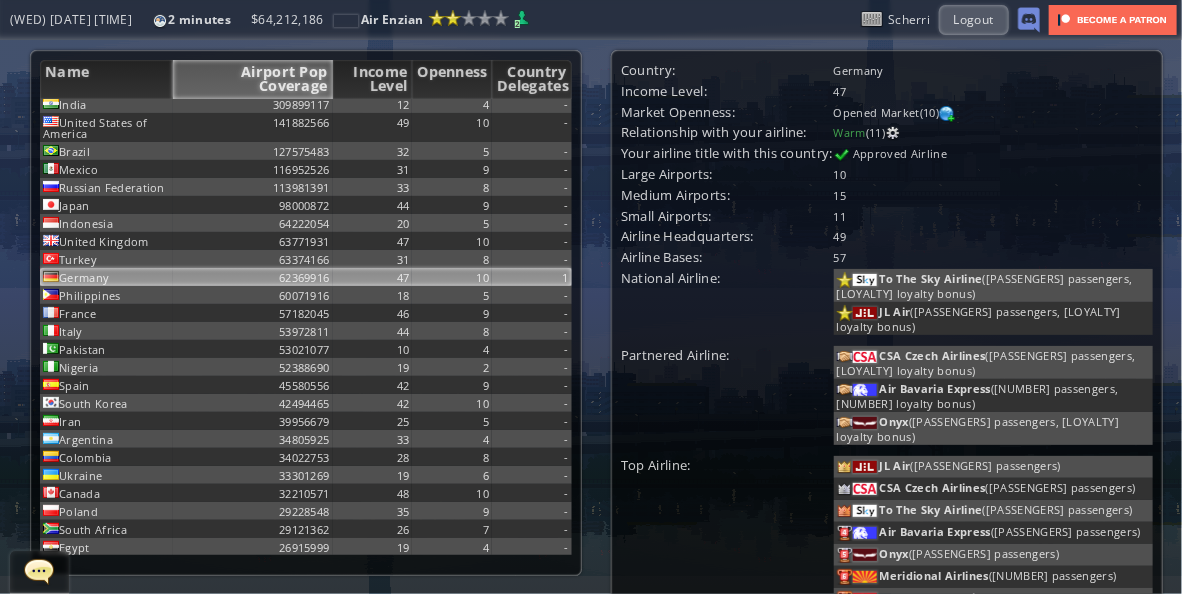 scroll, scrollTop: 0, scrollLeft: 0, axis: both 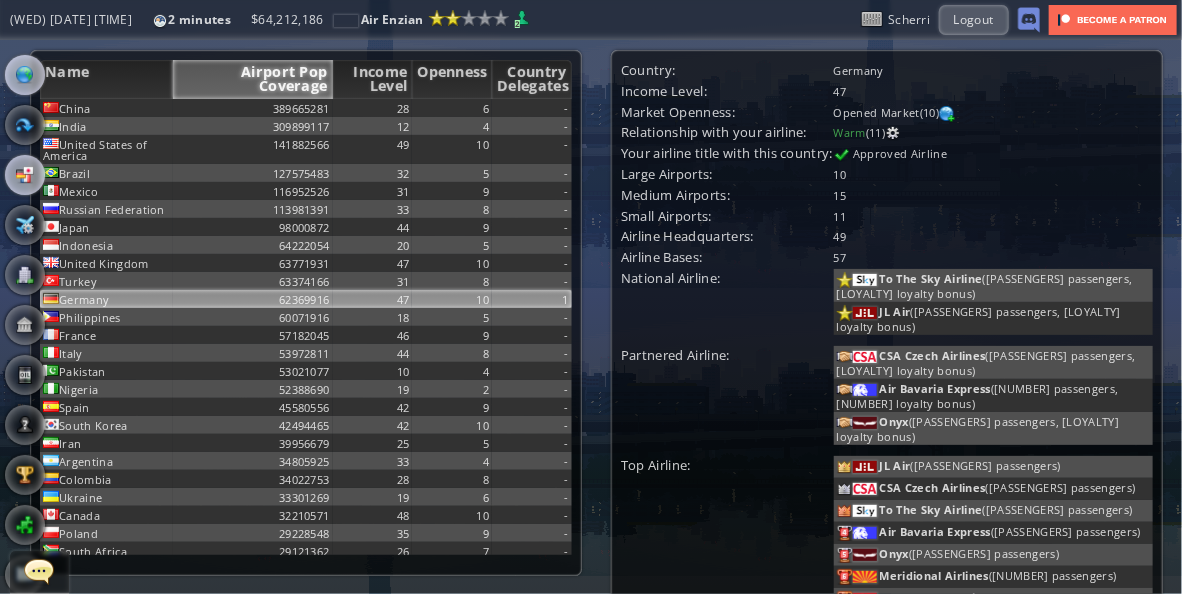 click at bounding box center (25, 75) 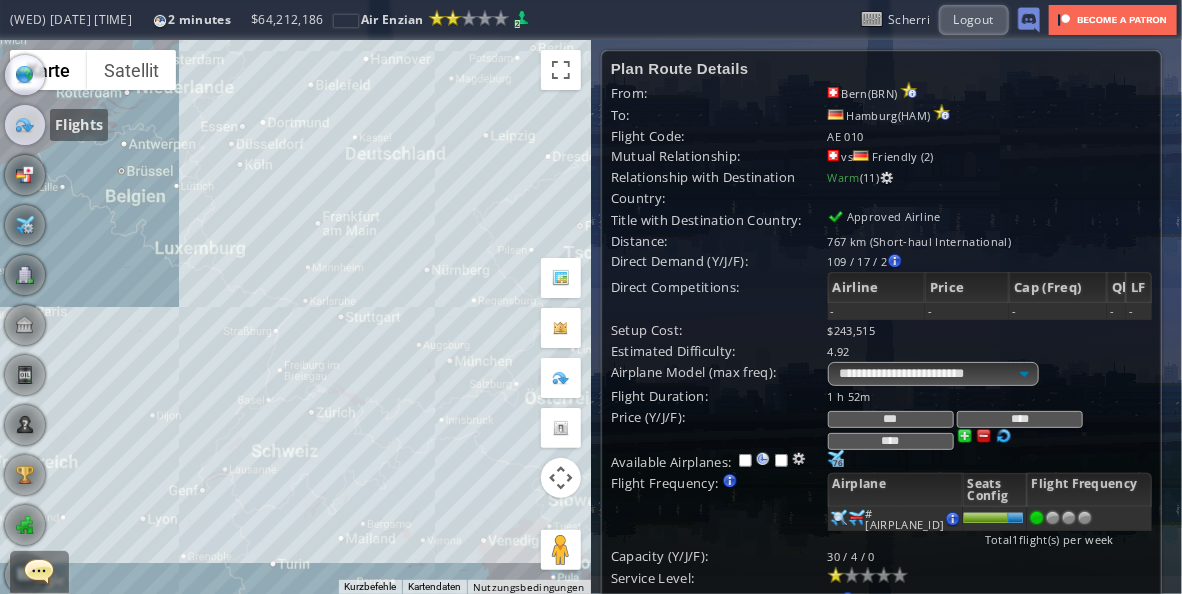 click at bounding box center (25, 125) 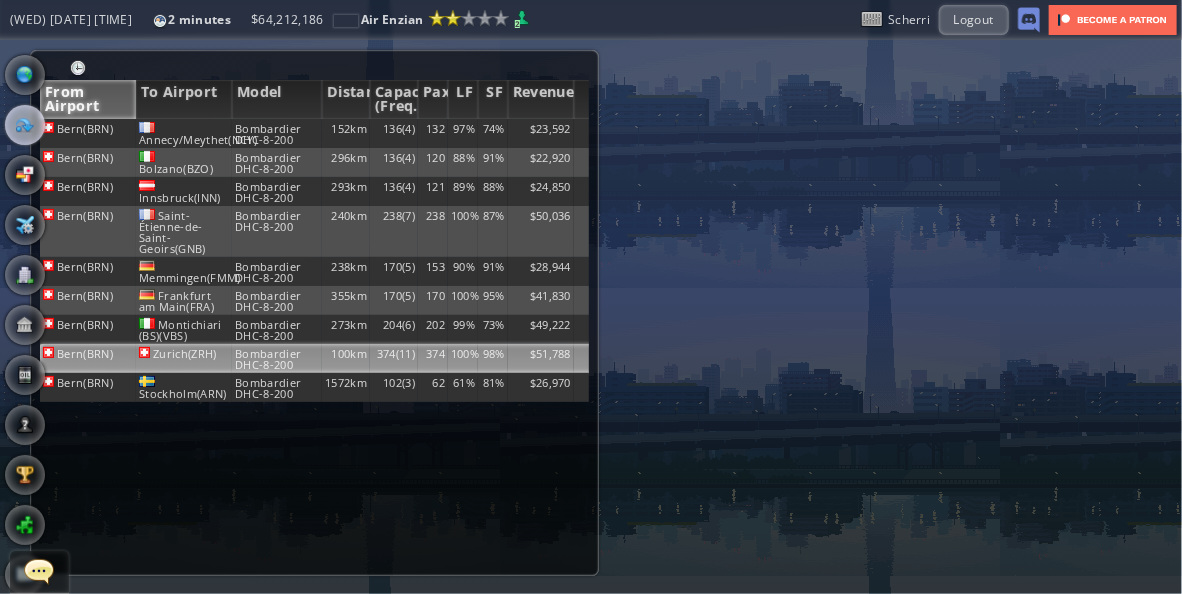 scroll, scrollTop: 0, scrollLeft: 55, axis: horizontal 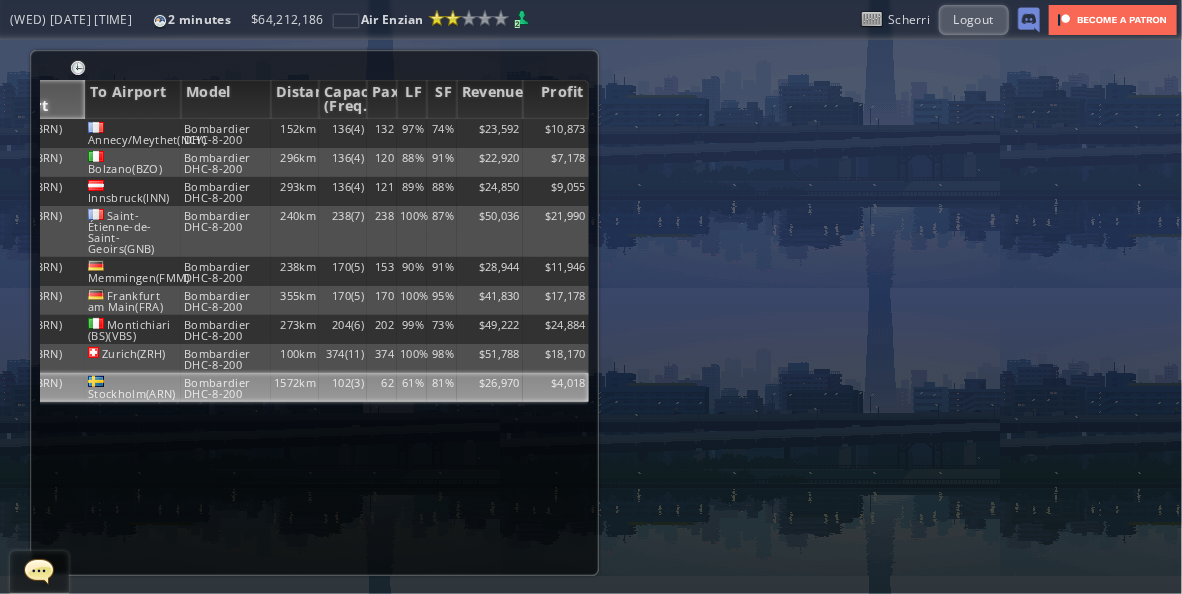 click on "62" at bounding box center (382, 133) 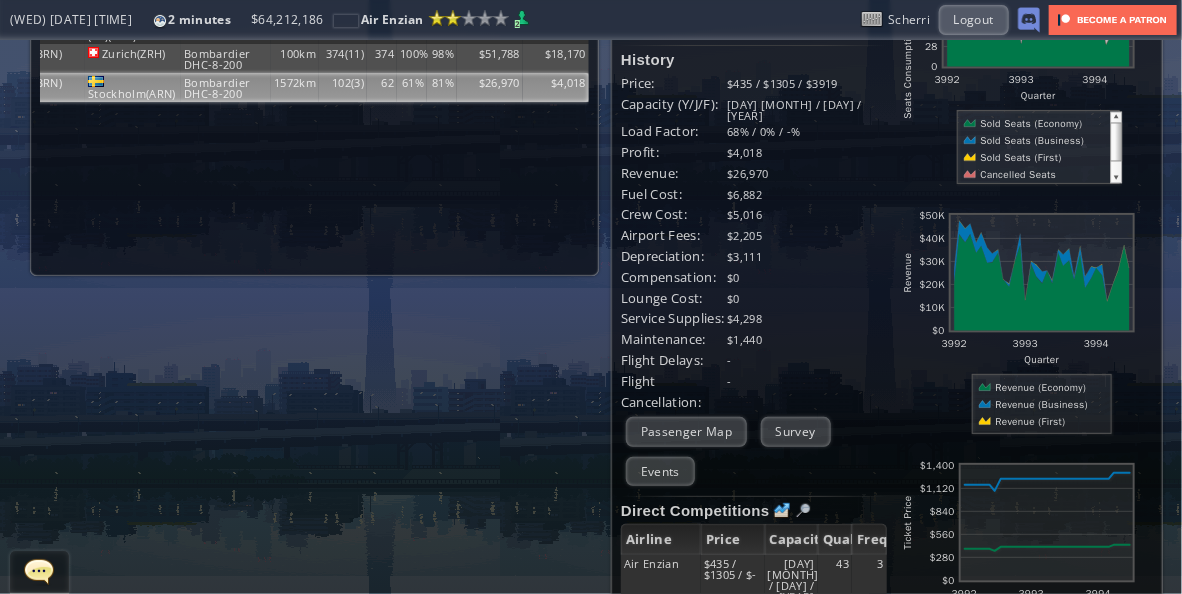 scroll, scrollTop: 0, scrollLeft: 0, axis: both 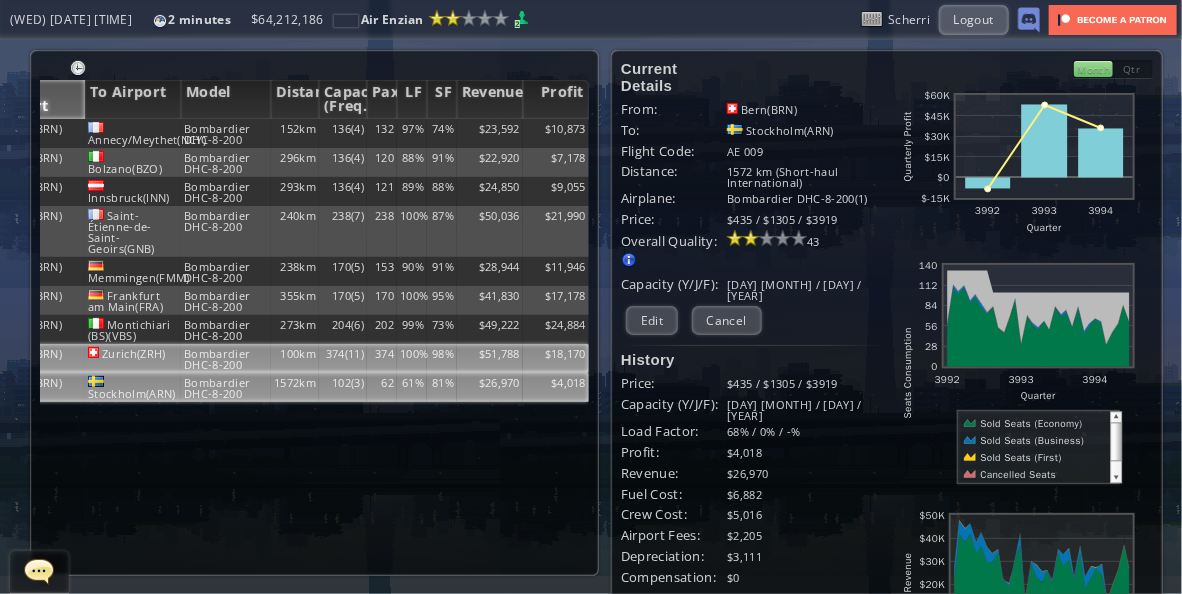 click on "374" at bounding box center [382, 133] 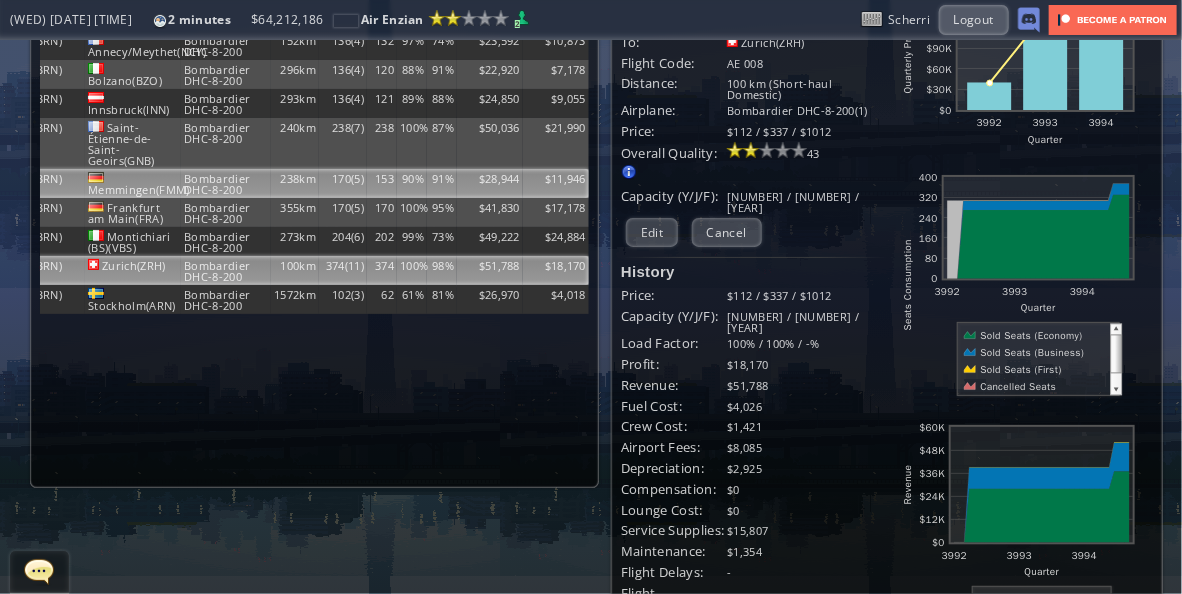 scroll, scrollTop: 84, scrollLeft: 0, axis: vertical 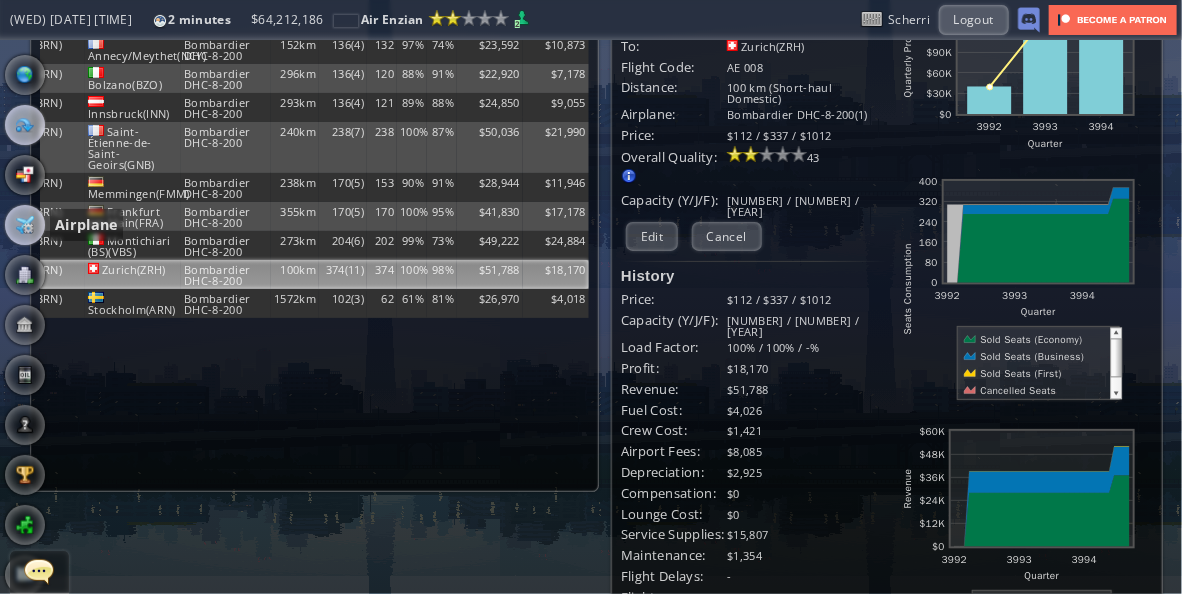 click at bounding box center (25, 225) 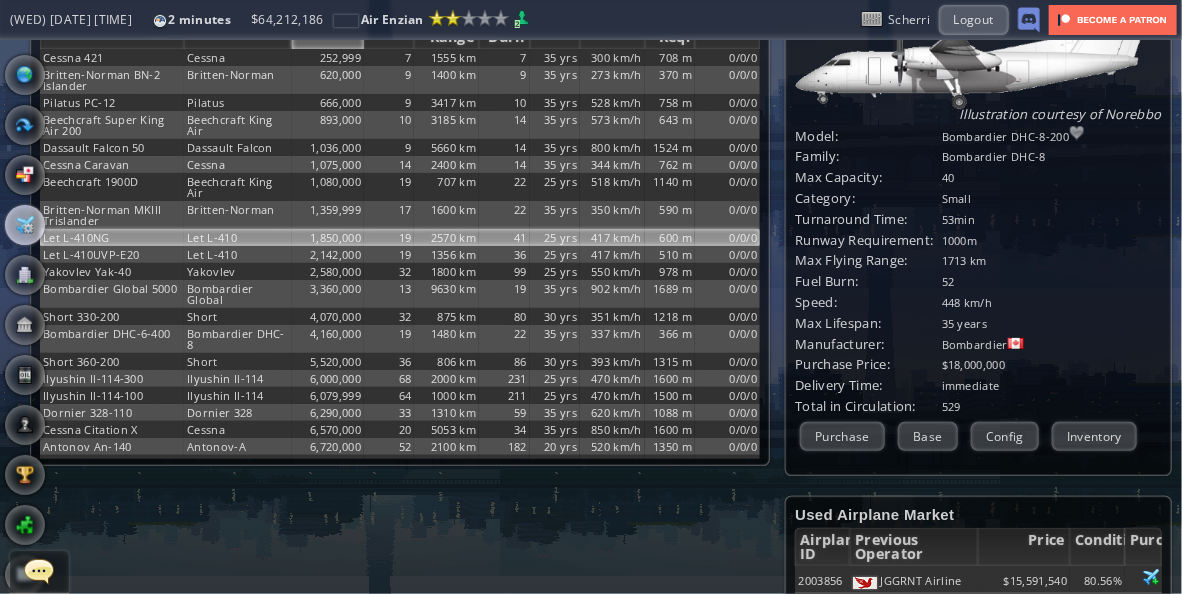 scroll, scrollTop: 0, scrollLeft: 0, axis: both 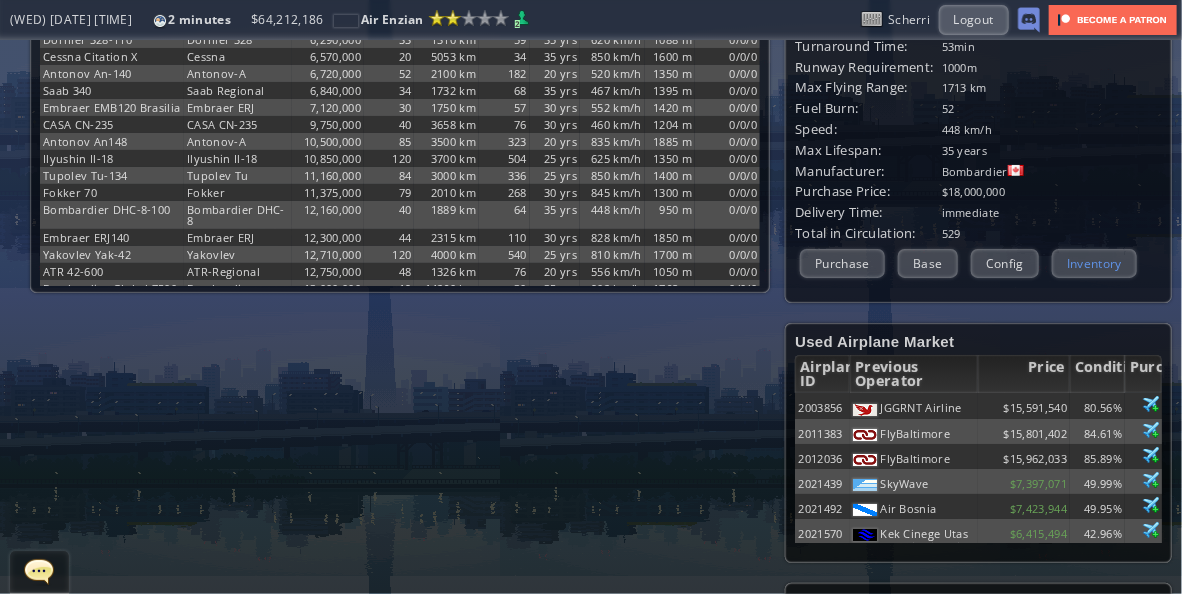 click on "Inventory" at bounding box center (1094, 263) 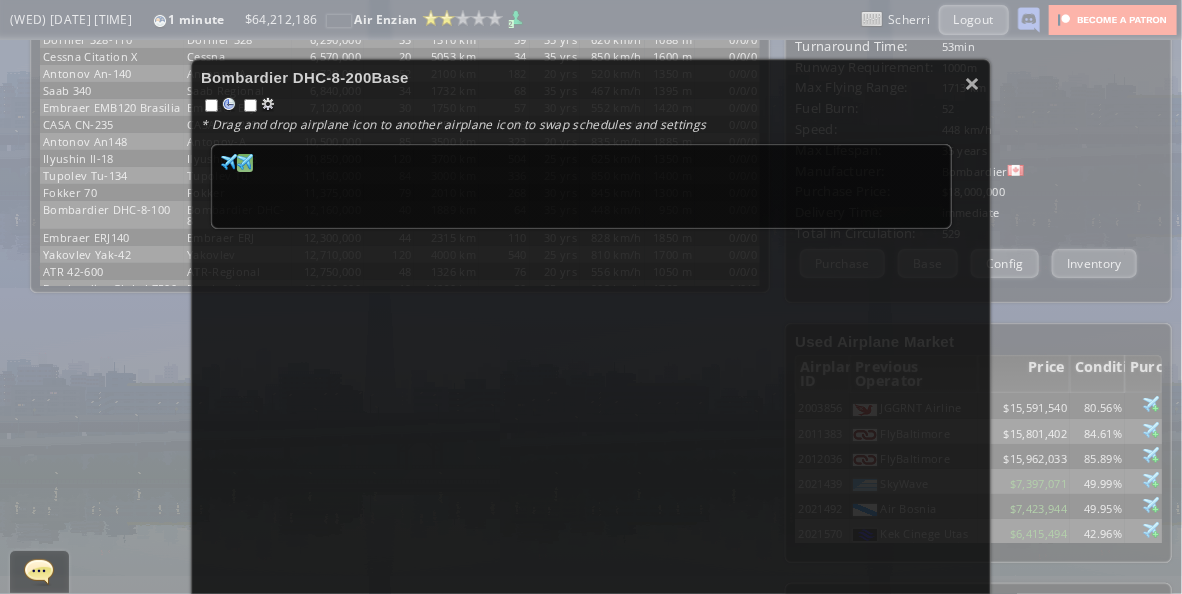 click at bounding box center (229, 162) 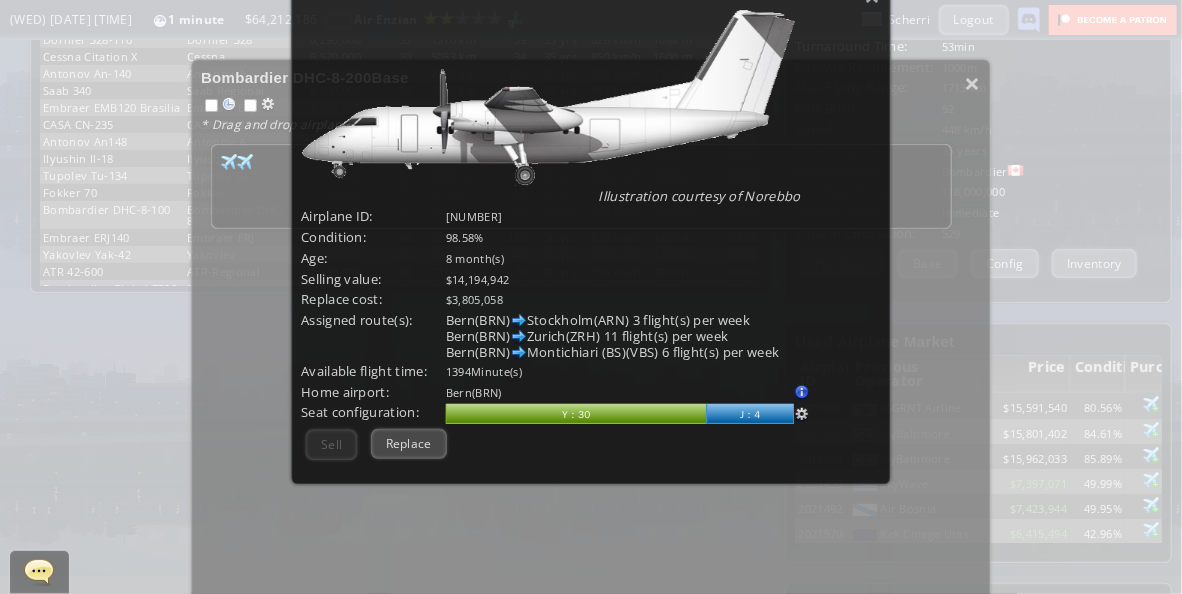 scroll, scrollTop: 170, scrollLeft: 0, axis: vertical 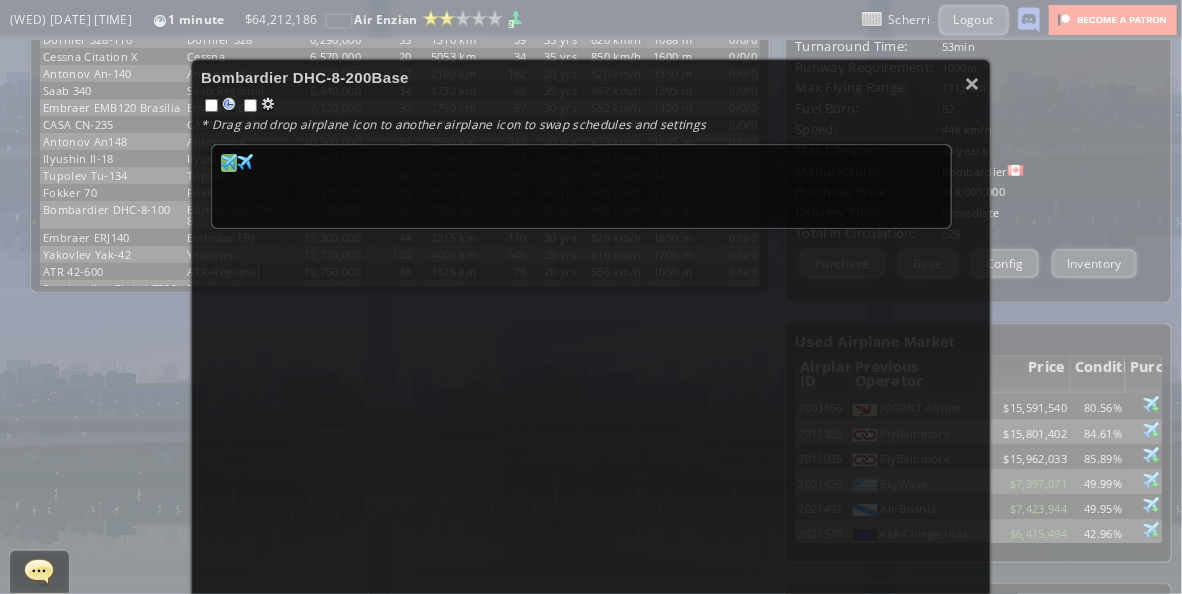 click at bounding box center [229, 162] 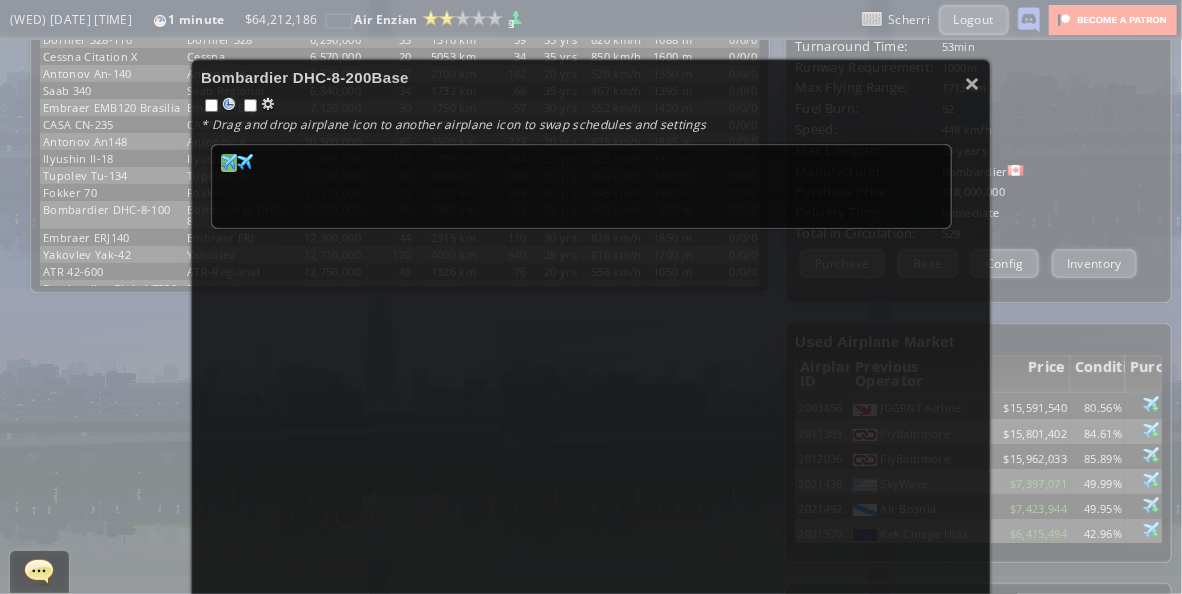 click at bounding box center (229, 162) 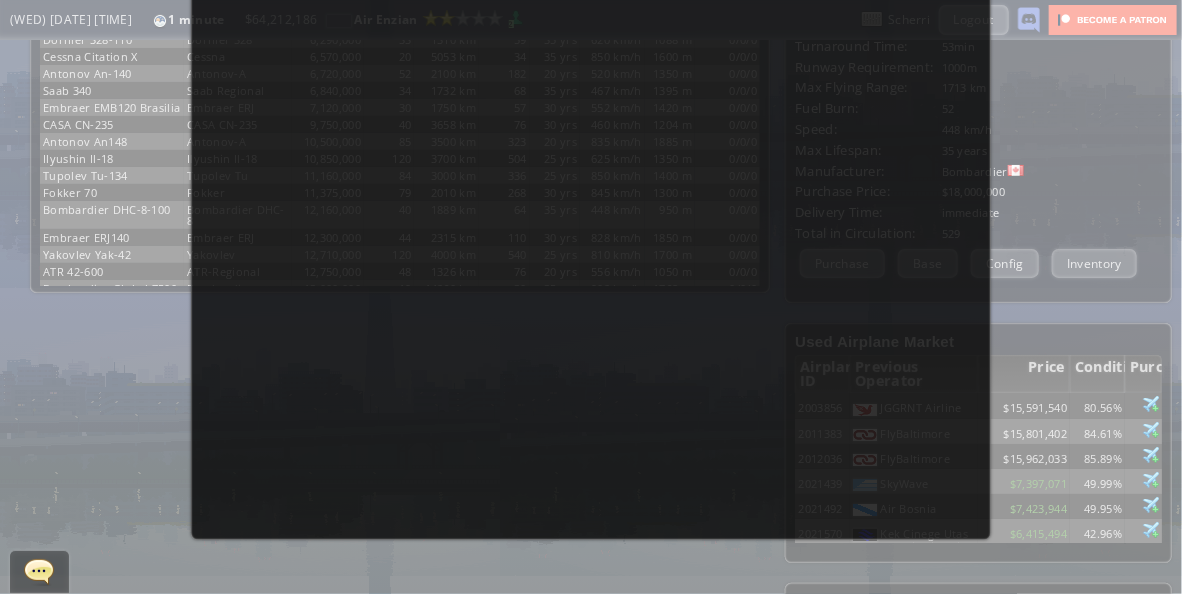 scroll, scrollTop: 323, scrollLeft: 0, axis: vertical 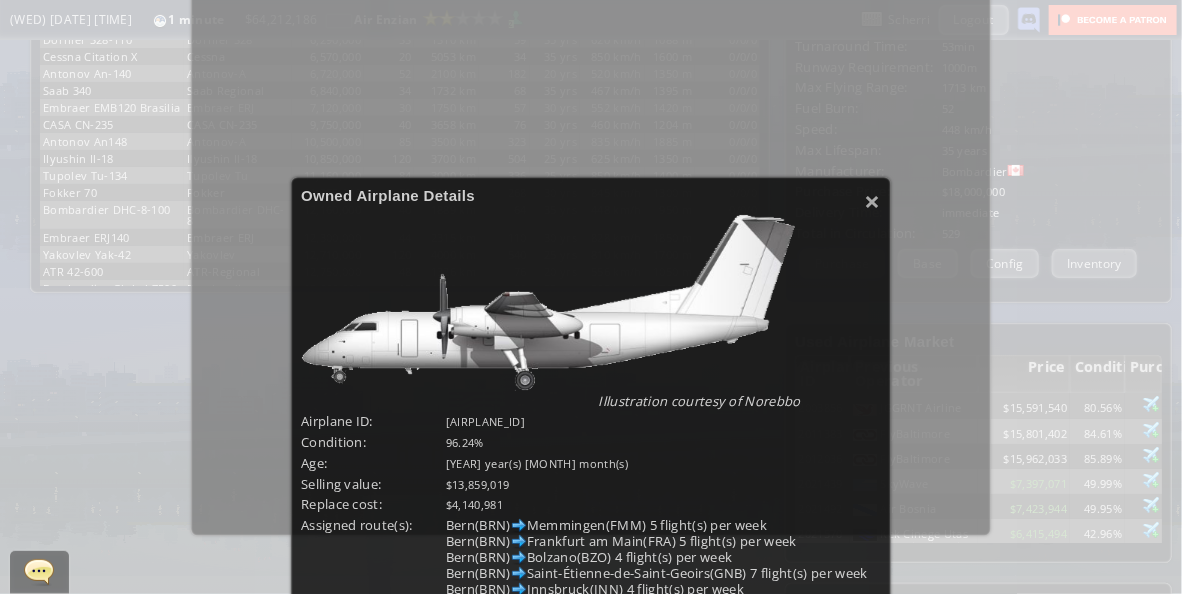 click on "×
Owned Airplane Details
Illustration courtesy of Norebbo
Airplane ID:
[AIRPLANE_ID]
Condition:
96.24%
Age:
[AGE]
Deliver in:
Selling value:
$13,859,019
Replace cost:
$4,140,981
Assigned route(s):
Bern(BRN) Memmingen(FMM) 5 flight(s) per week Bern(BRN) Frankfurt am Main(FRA) 5 flight(s) per week Bern(BRN) Bolzano(BZO) 4 flight(s) per week Bern(BRN) Saint-Étienne-de-Saint-Geoirs(GNB) 7 flight(s) per week Bern(BRN) Innsbruck(INN) 4 flight(s) per week Bern(BRN) Annecy/Meythet(NCY) 4 flight(s) per week
Available flight time:
124  Minute(s)
Home airport:
Bern(BRN)
Change home airport
Cannot change home airport with active route(s)" at bounding box center (591, 457) 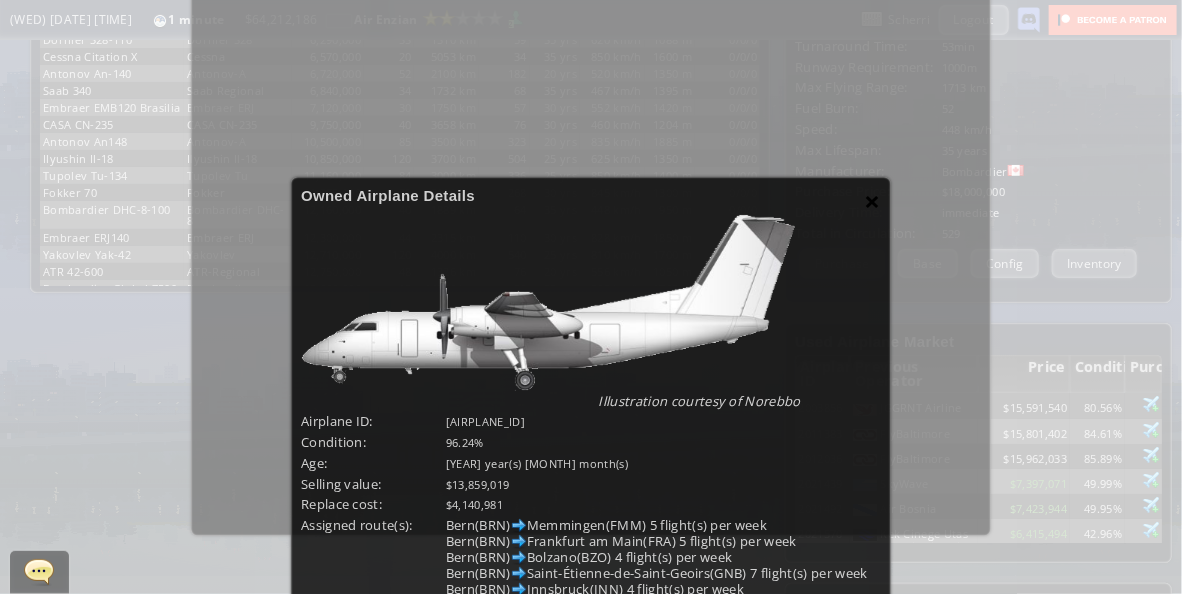 click on "×" at bounding box center (873, 201) 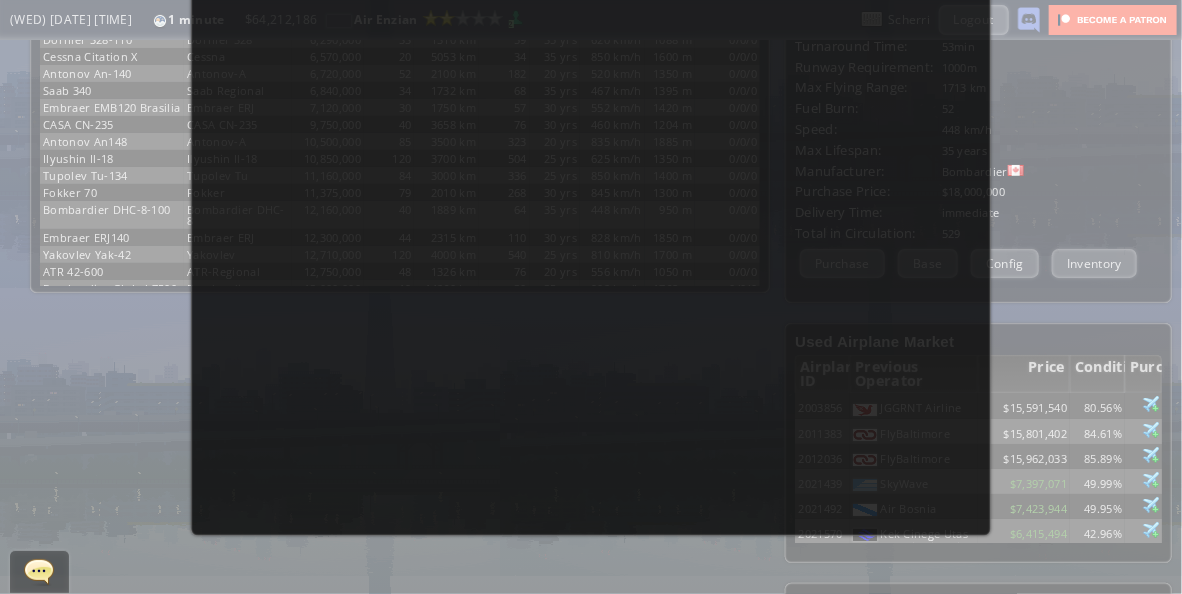 scroll, scrollTop: 0, scrollLeft: 0, axis: both 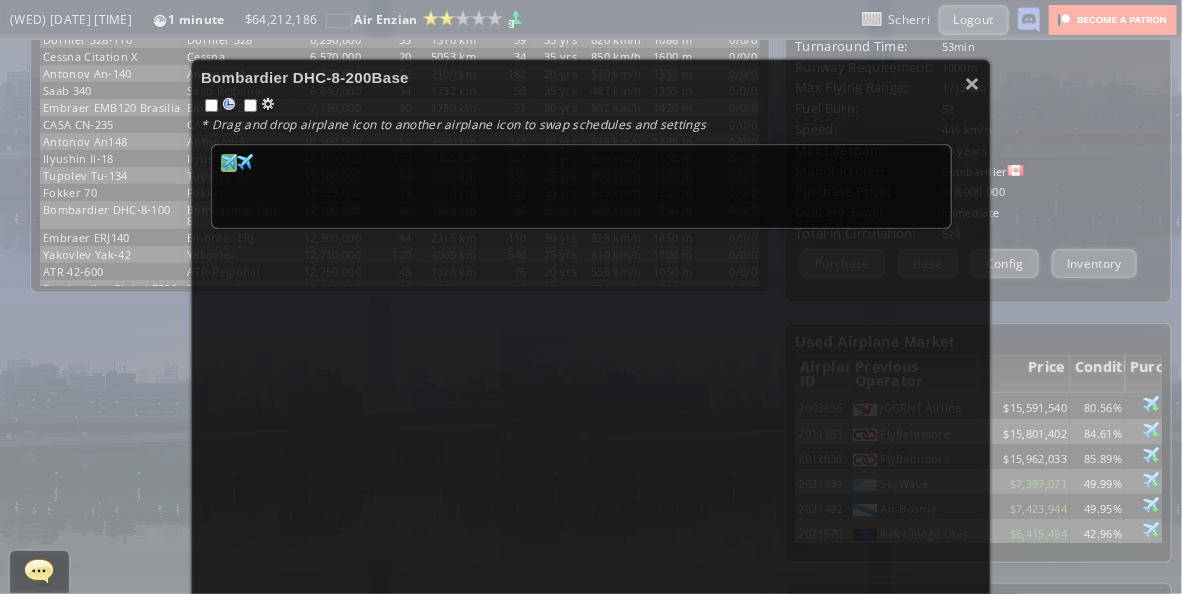click at bounding box center (229, 162) 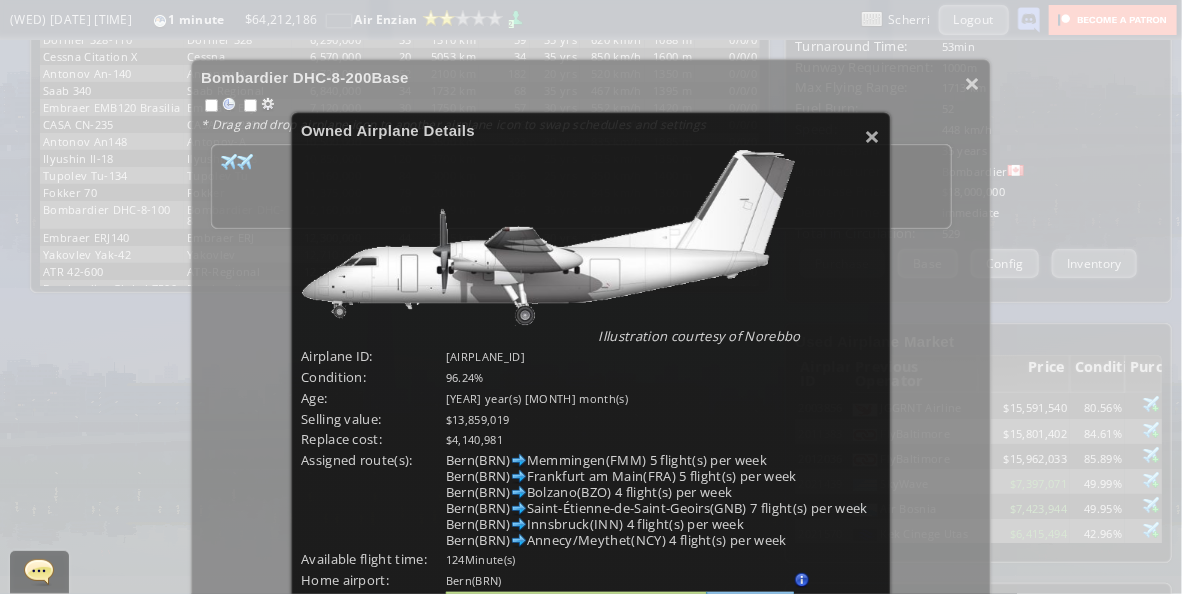 scroll, scrollTop: 100, scrollLeft: 0, axis: vertical 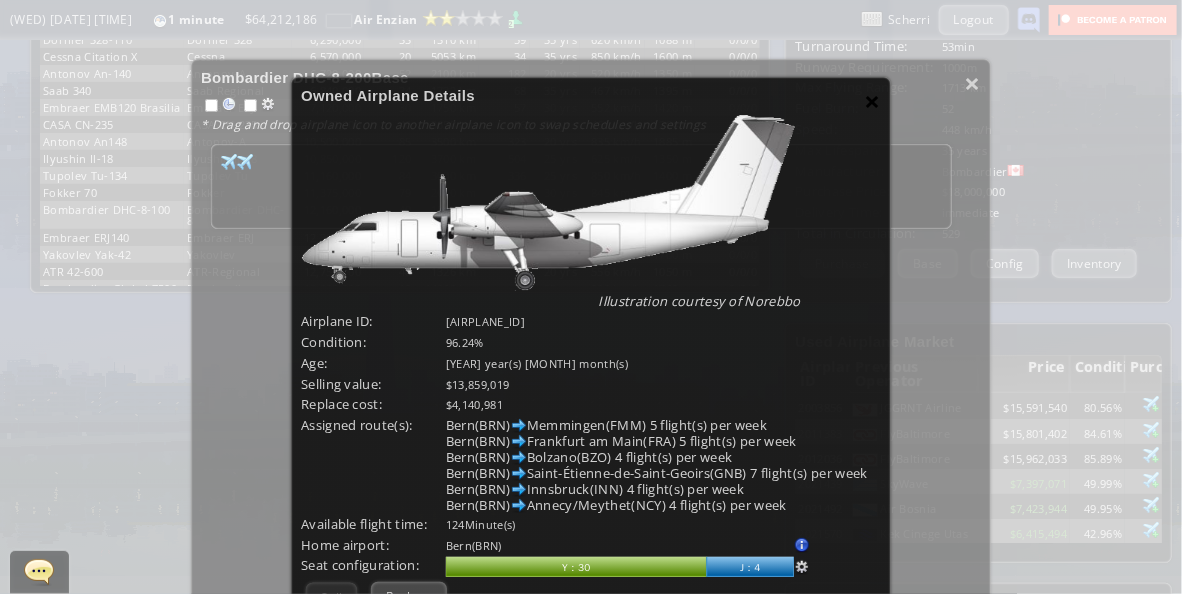 click on "×" at bounding box center (873, 101) 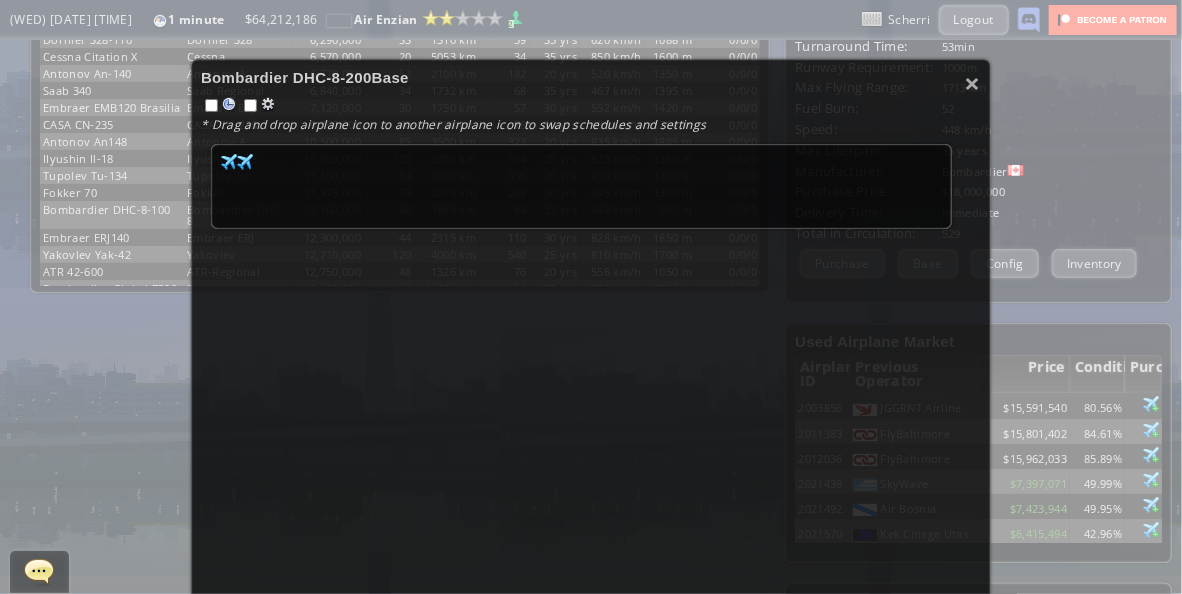 click on "×
Bombardier DHC-8-200  Base
* Drag and drop airplane icon to another airplane icon to swap schedules and settings
98 96 76 98" at bounding box center (591, 459) 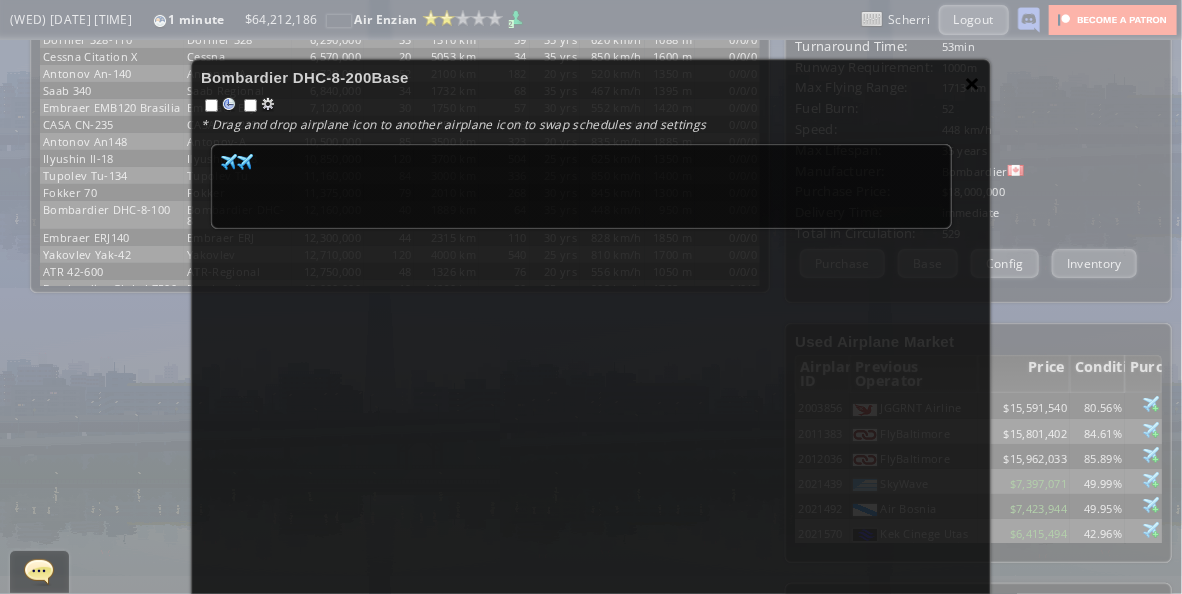 click on "×" at bounding box center [973, 83] 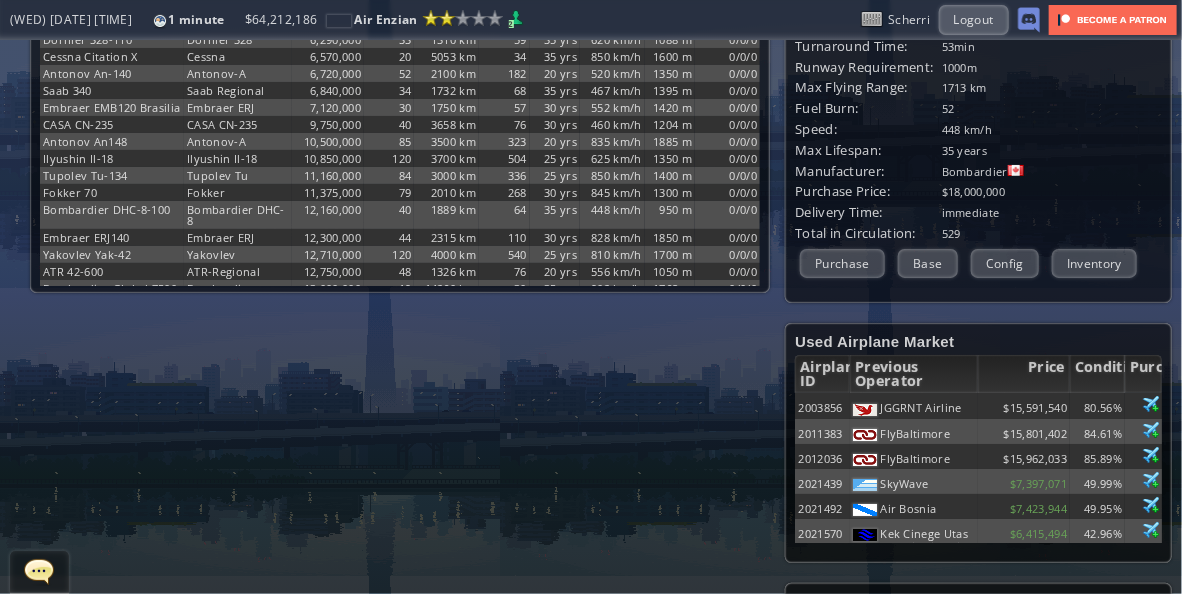 click on "**********" at bounding box center [591, 317] 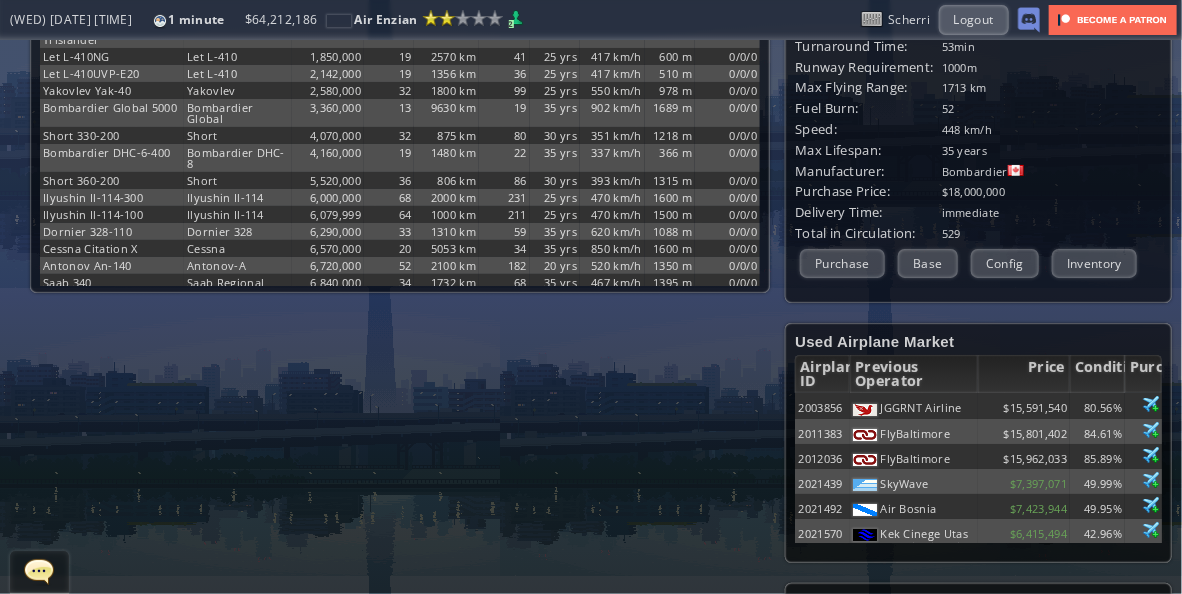 scroll, scrollTop: 0, scrollLeft: 0, axis: both 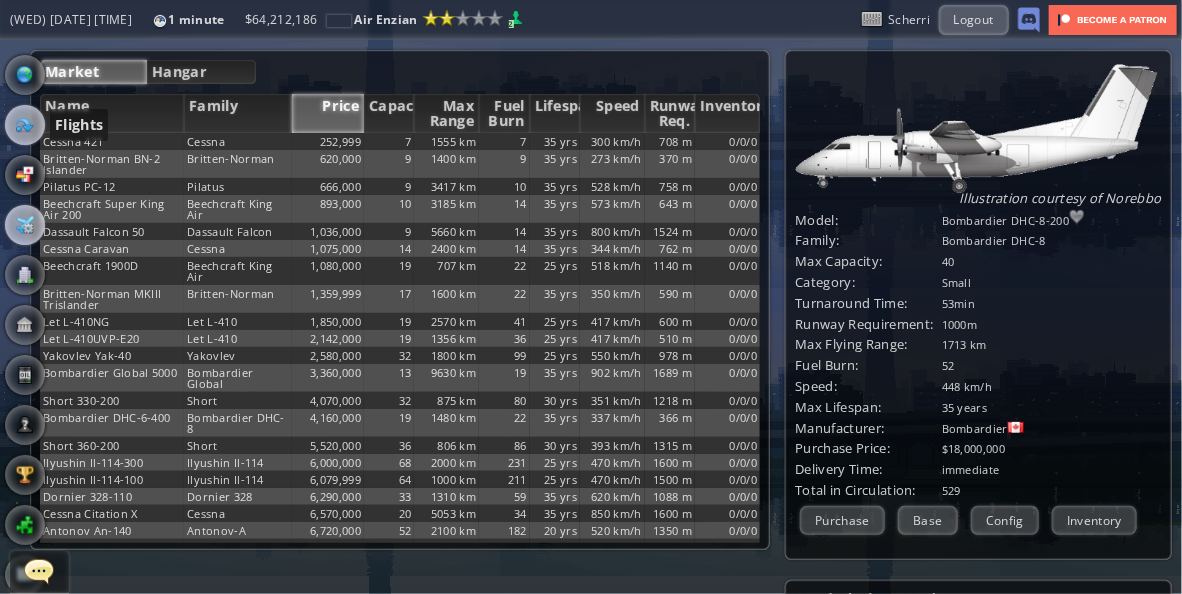 click at bounding box center (25, 125) 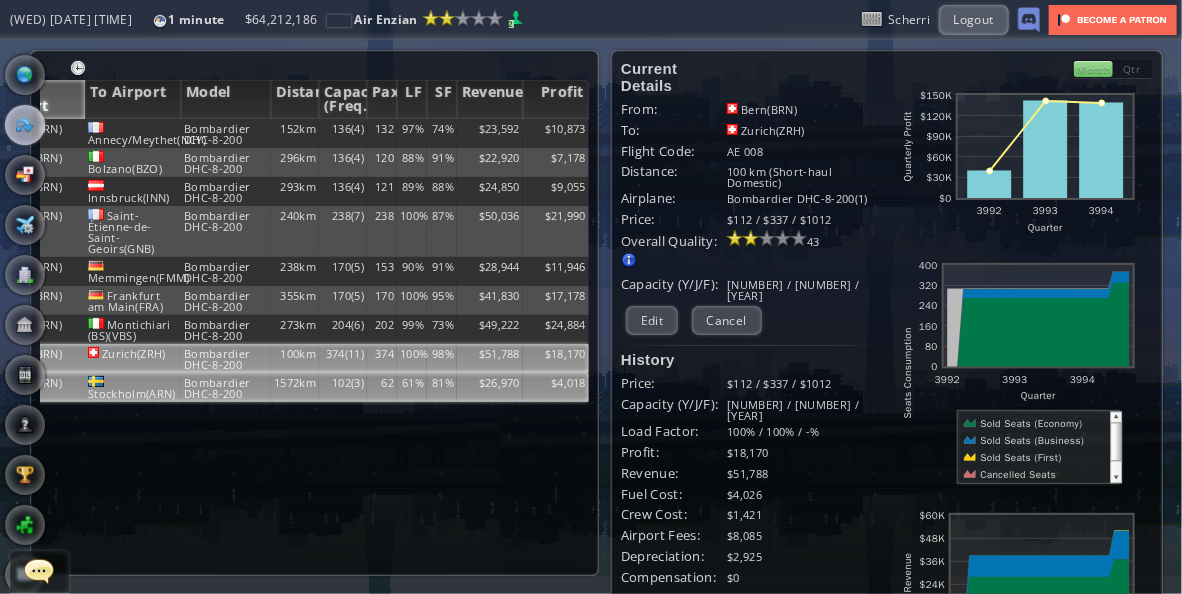 click on "81%" at bounding box center (442, 133) 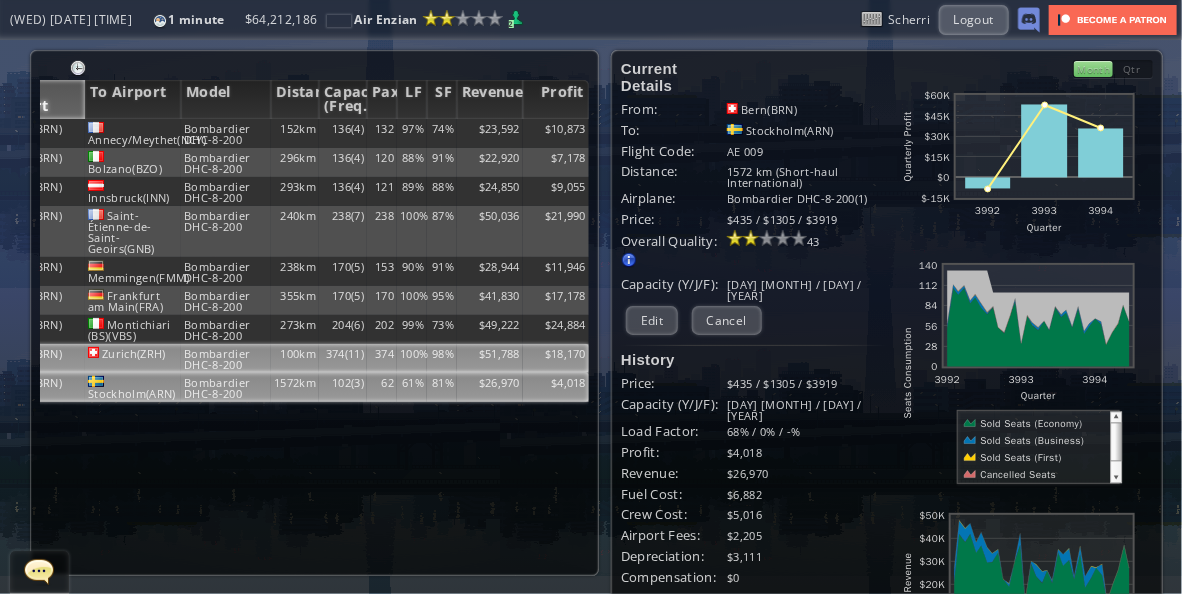 click on "$18,170" at bounding box center [556, 133] 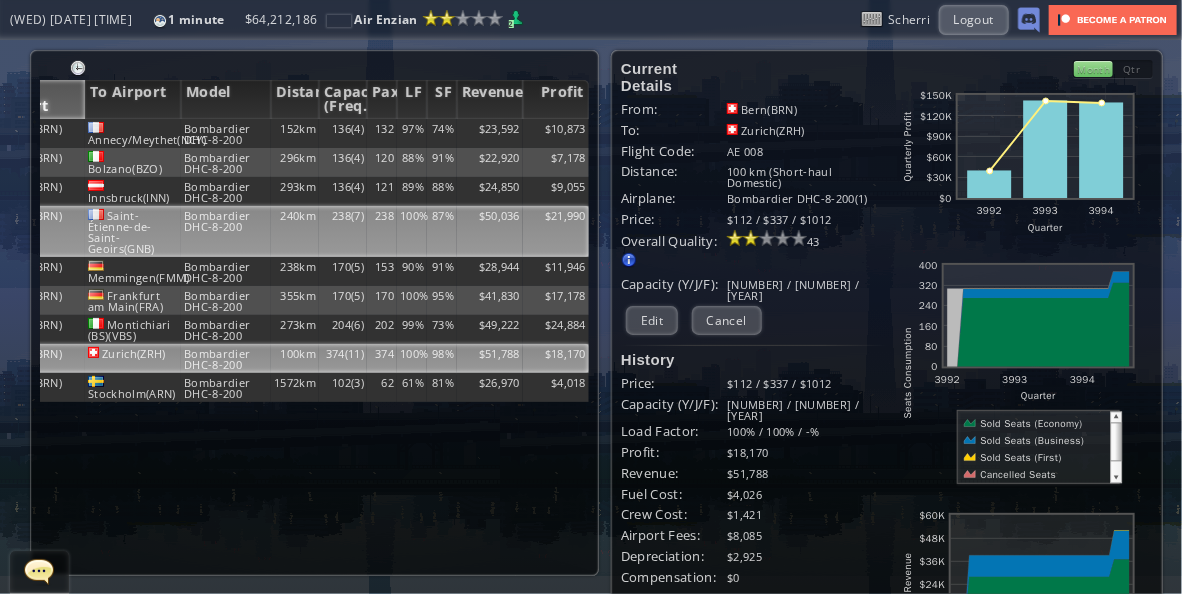 click on "$50,036" at bounding box center (490, 133) 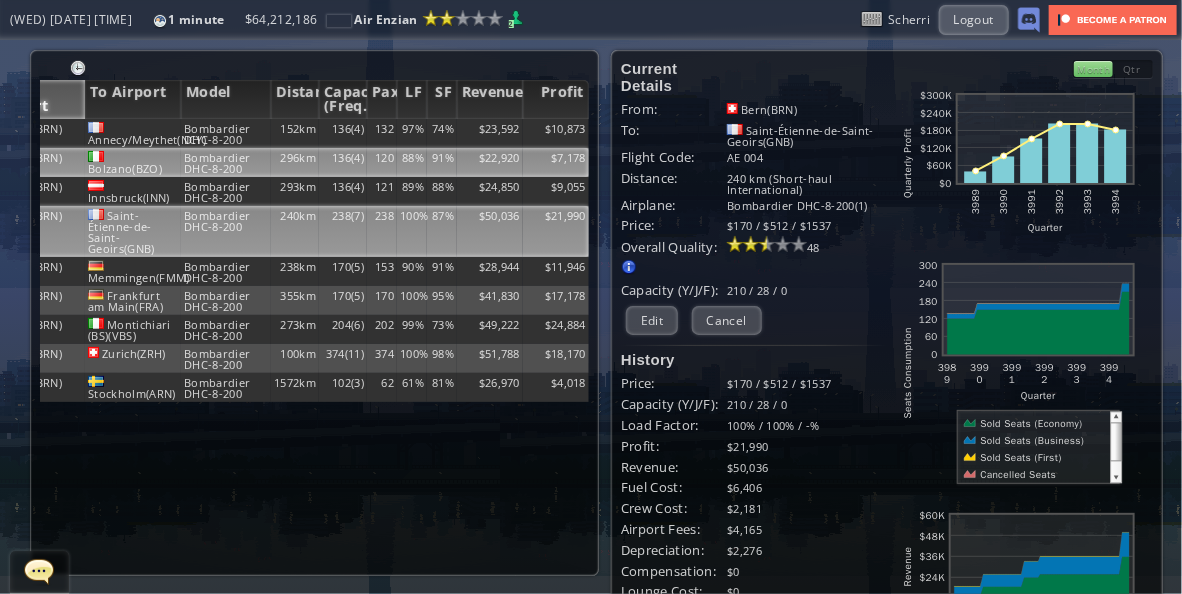 click on "$22,920" at bounding box center [490, 133] 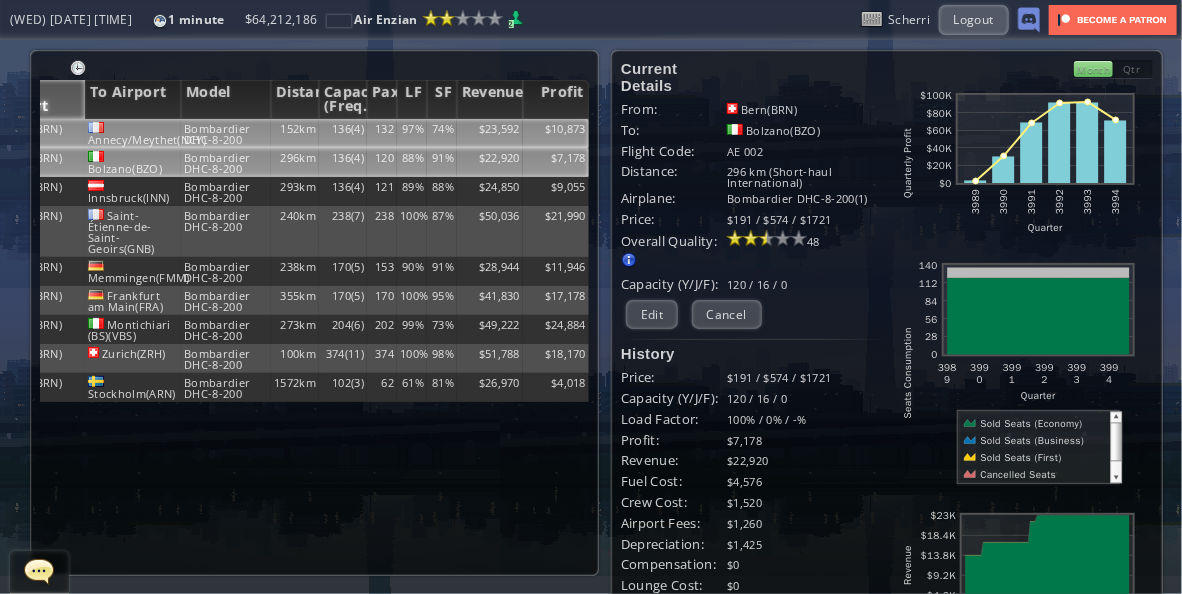 click on "$23,592" at bounding box center [490, 133] 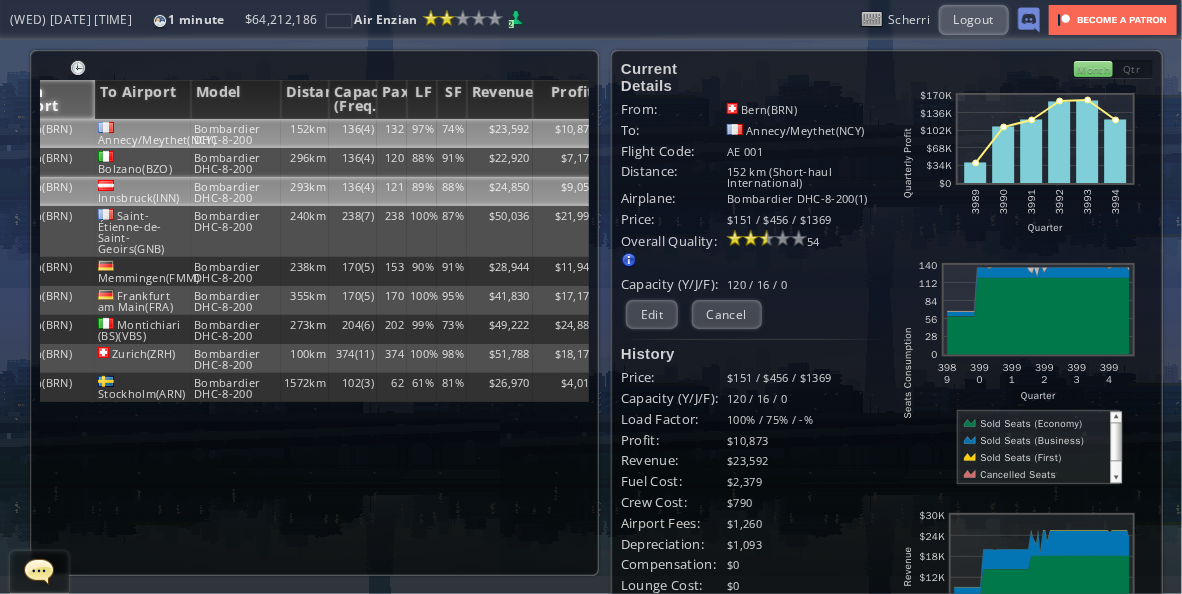 scroll, scrollTop: 0, scrollLeft: 0, axis: both 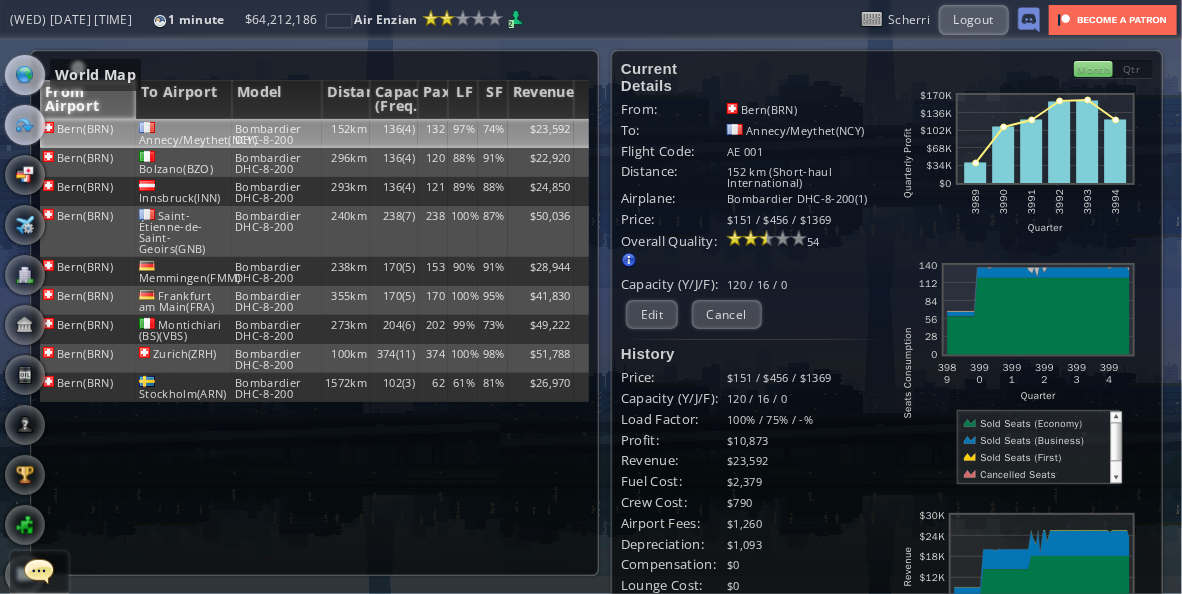 click at bounding box center [25, 75] 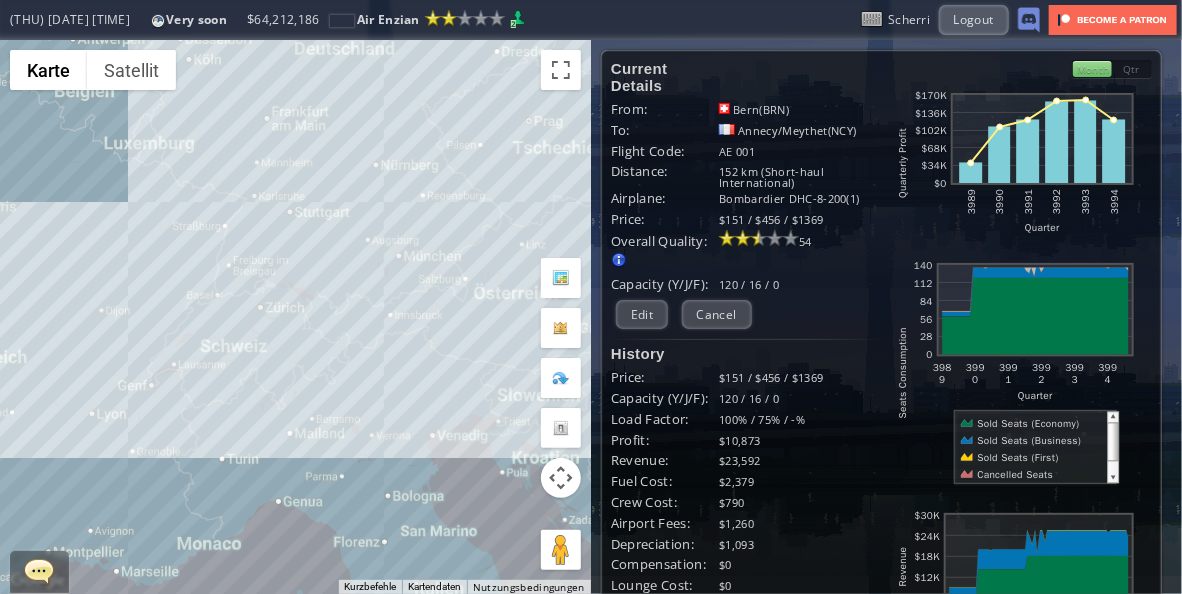 drag, startPoint x: 384, startPoint y: 305, endPoint x: 300, endPoint y: 337, distance: 89.88882 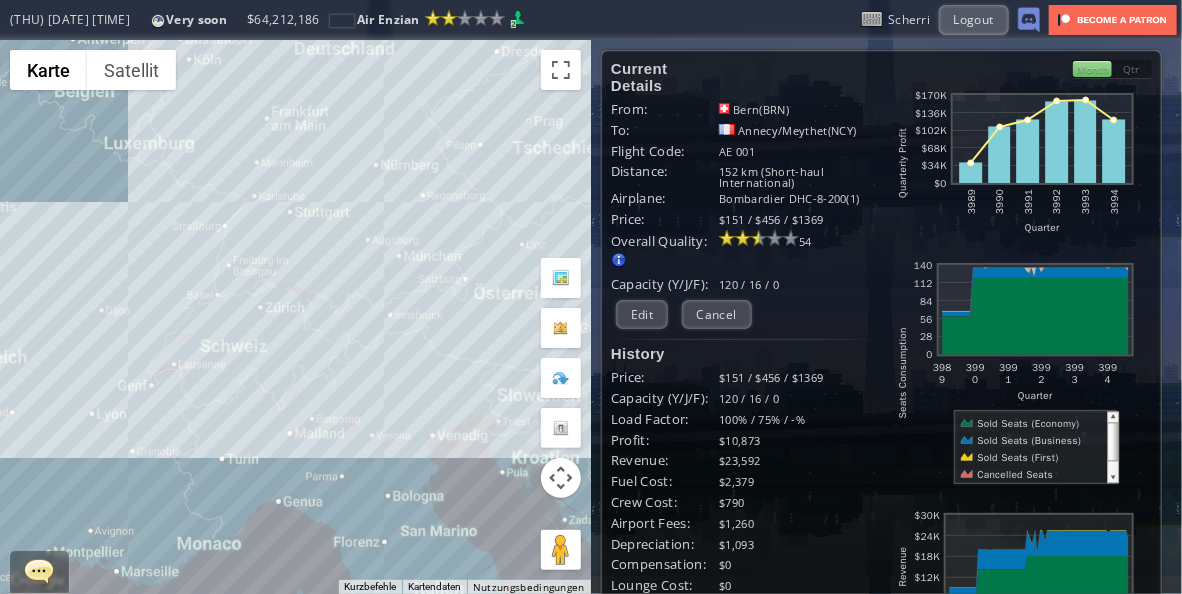 click on "Um von einem Element zum anderen zu gelangen, drückst du die Pfeiltasten entsprechend." at bounding box center (295, 317) 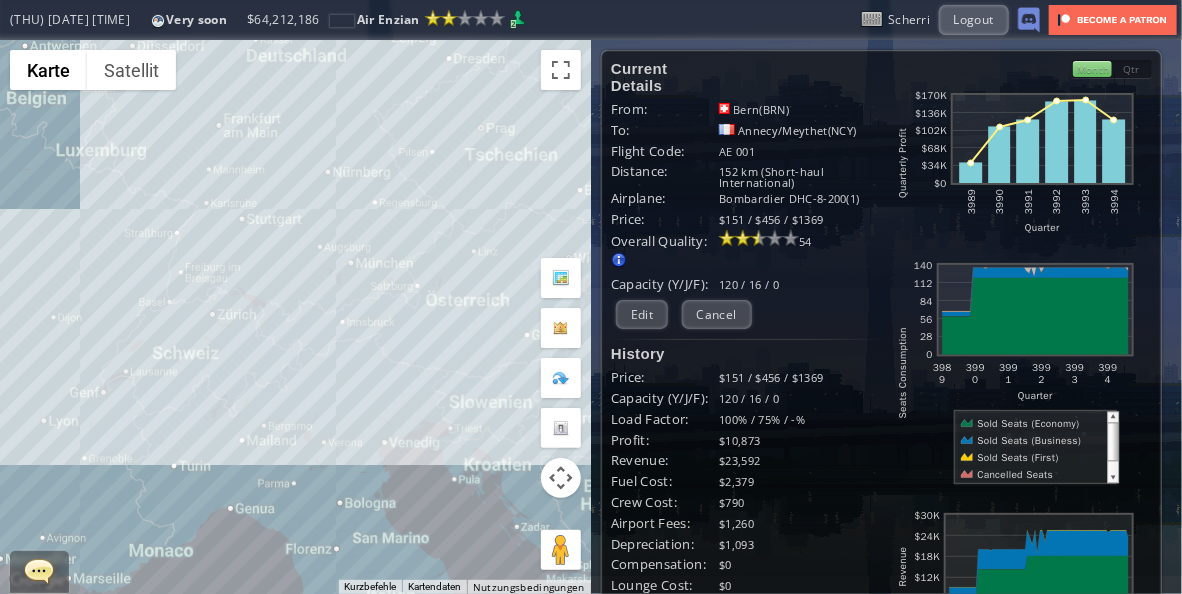 drag, startPoint x: 384, startPoint y: 337, endPoint x: 335, endPoint y: 333, distance: 49.162994 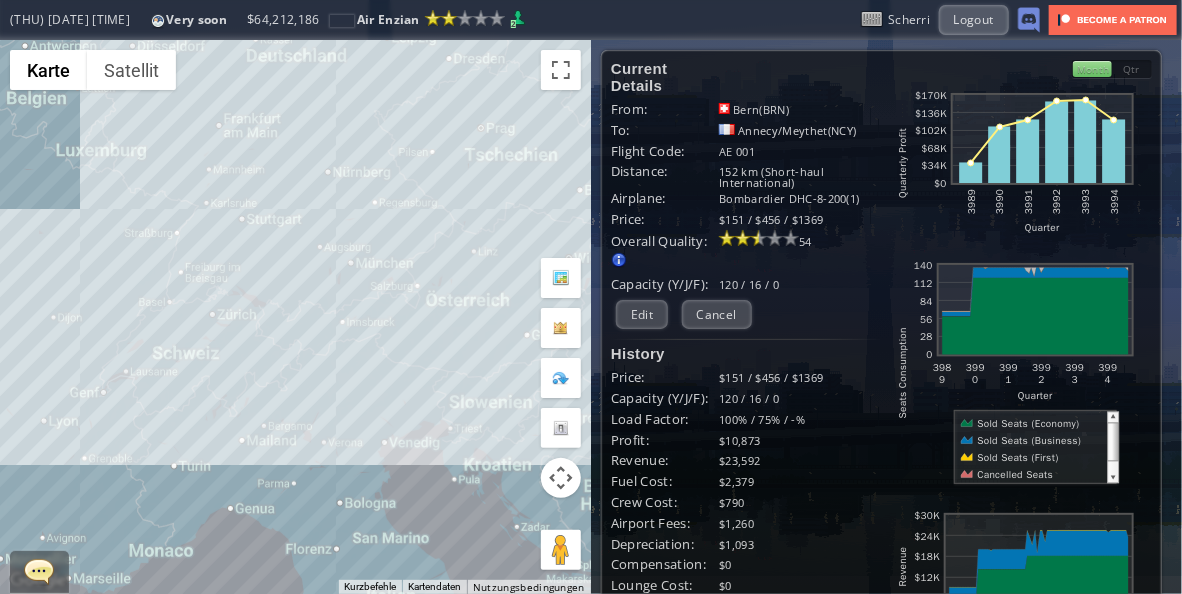 click on "Um von einem Element zum anderen zu gelangen, drückst du die Pfeiltasten entsprechend." at bounding box center [295, 317] 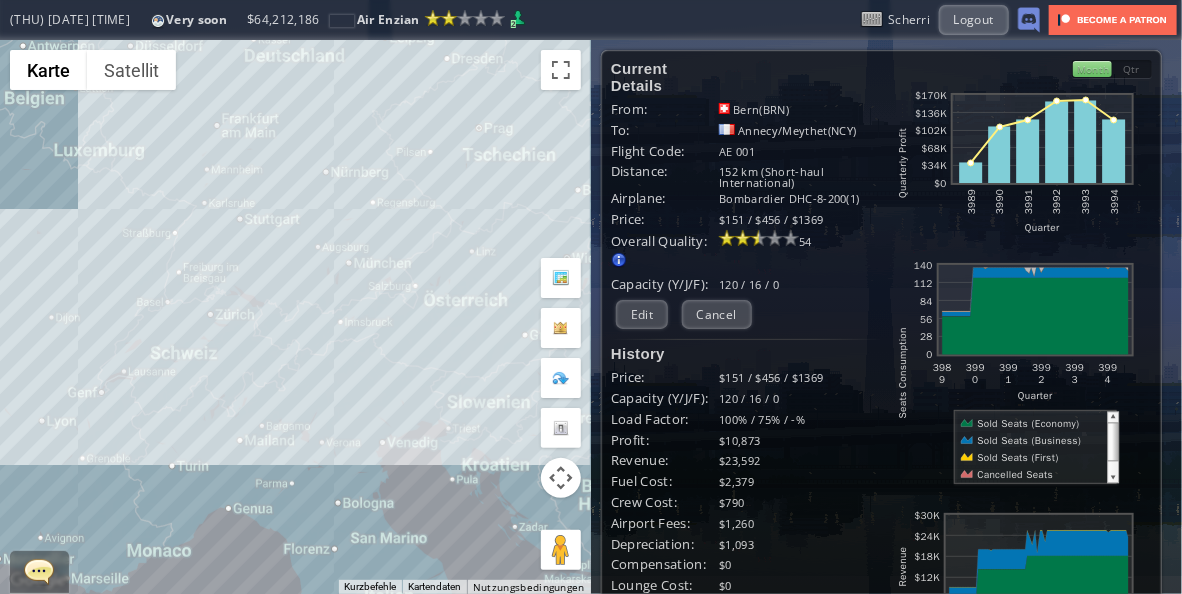 click on "Um von einem Element zum anderen zu gelangen, drückst du die Pfeiltasten entsprechend." at bounding box center (295, 317) 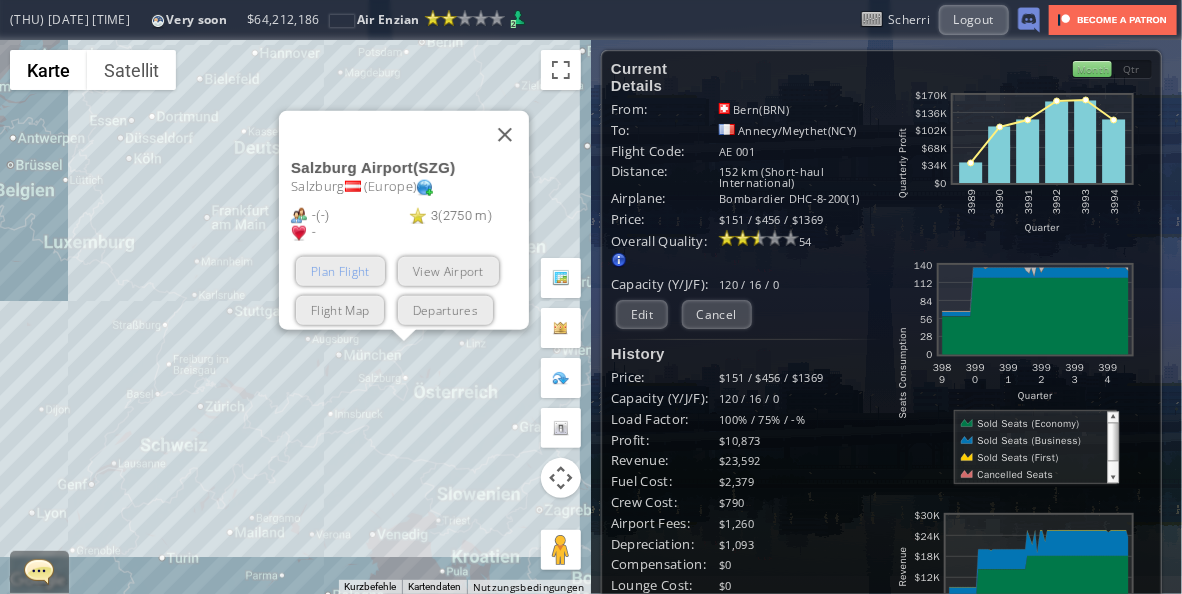 click on "Plan Flight" at bounding box center (340, 271) 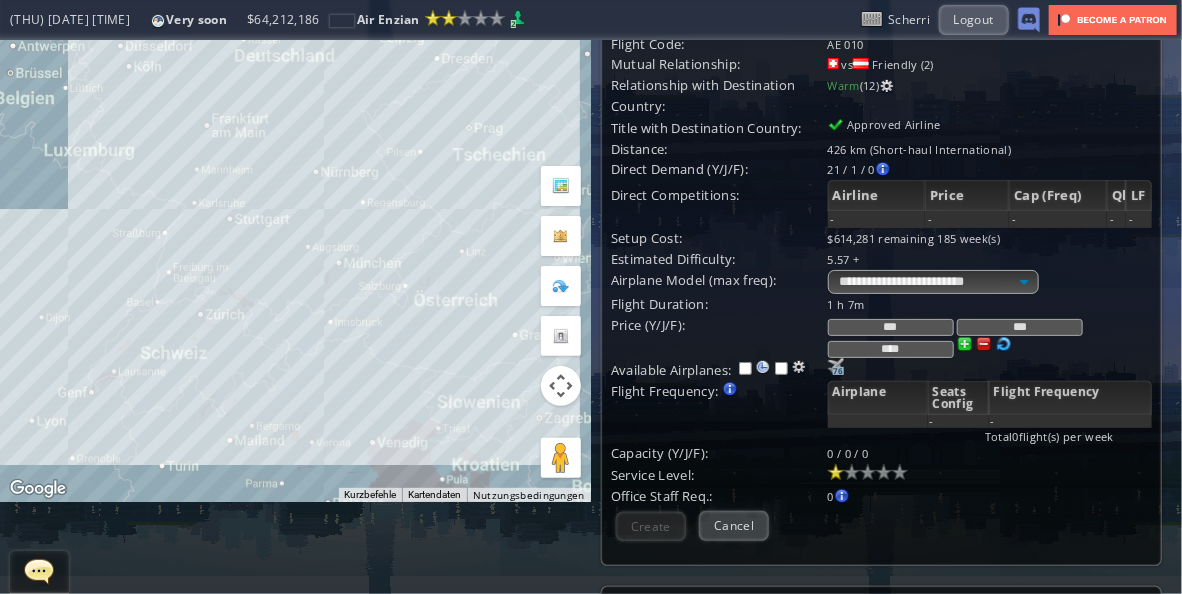 scroll, scrollTop: 300, scrollLeft: 0, axis: vertical 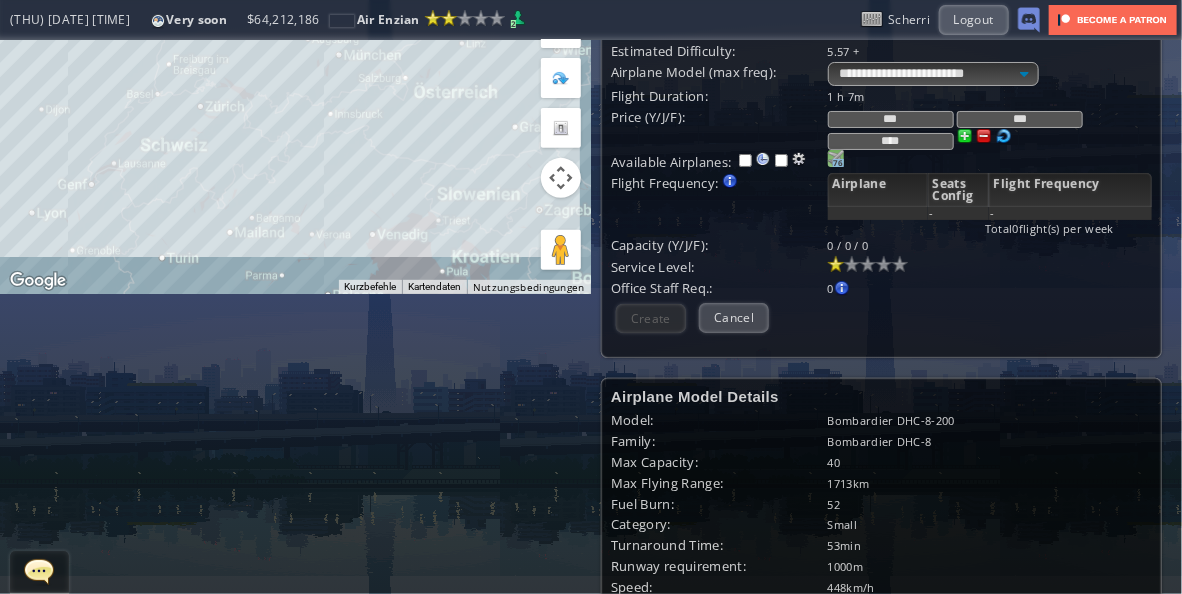 click at bounding box center (836, 158) 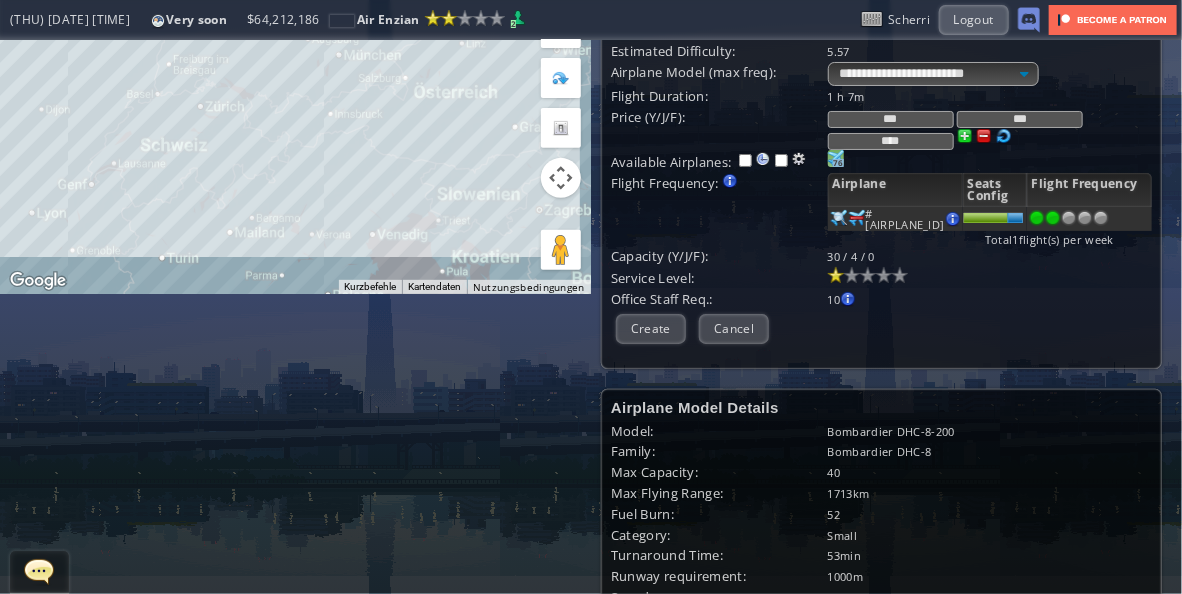 click at bounding box center (1053, 218) 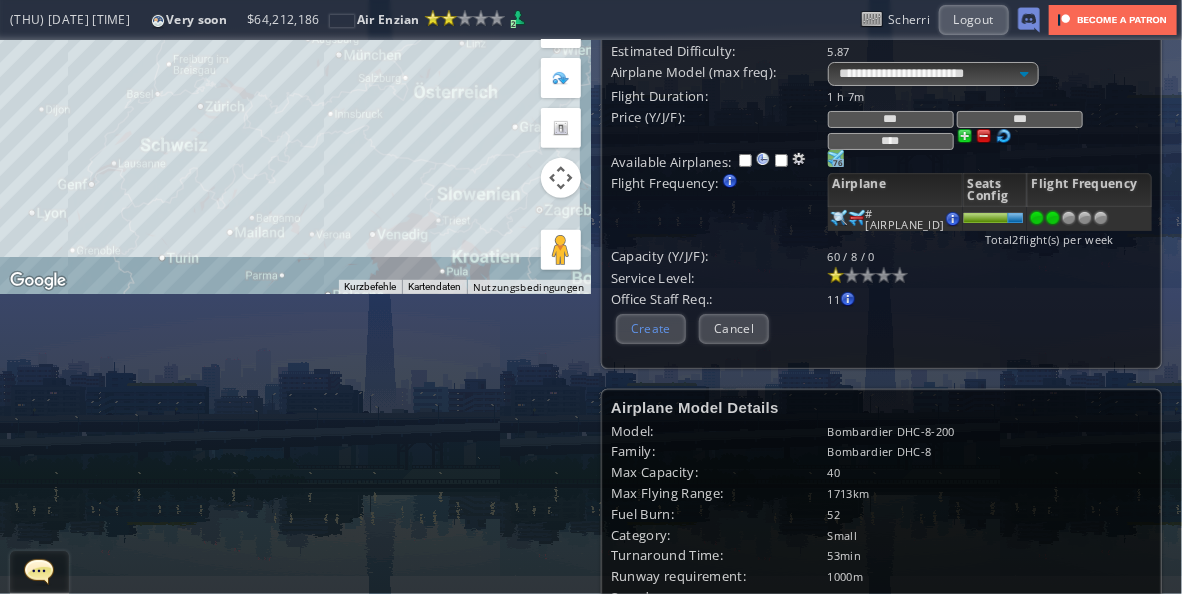 click on "Create" at bounding box center [651, 328] 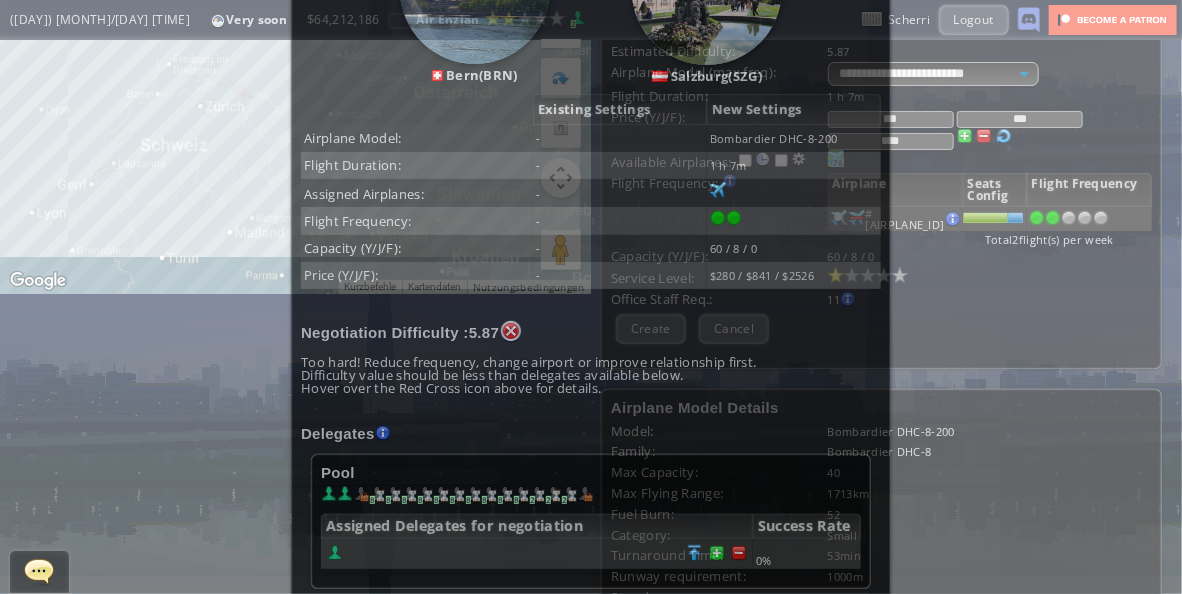scroll, scrollTop: 0, scrollLeft: 0, axis: both 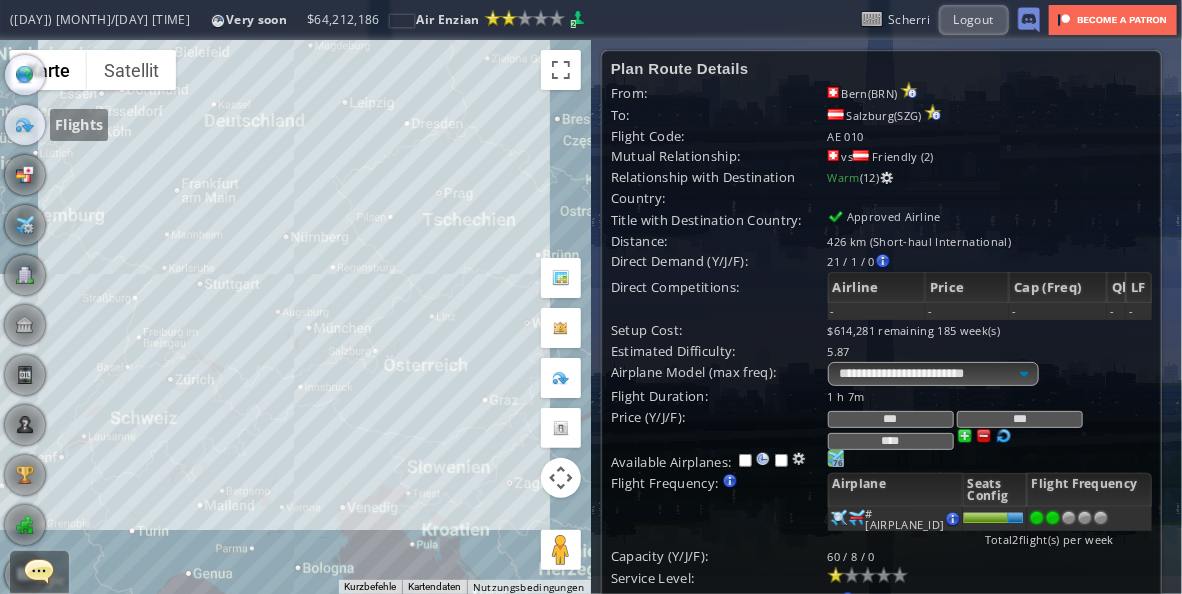click at bounding box center (25, 125) 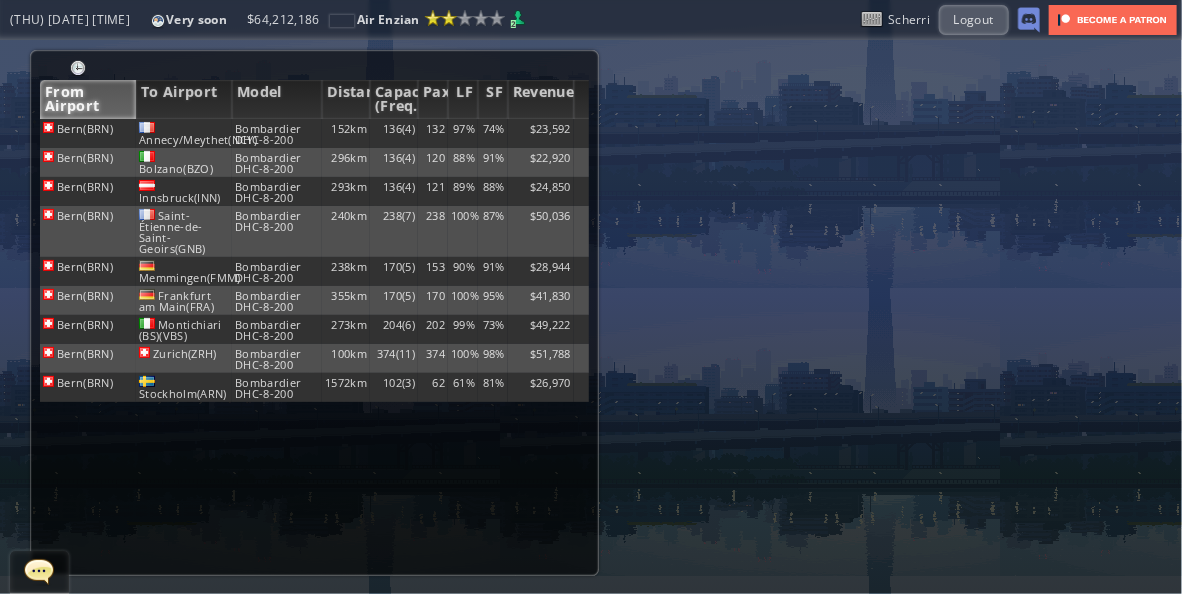 click on "From Airport
To Airport
Model
Distance
Capacity (Freq.)
Pax
LF
SF
Revenue
Profit
Bern(BRN) Annecy/Meythet(NCY) Bombardier DHC-8-200 152km 136(4) 132 97% 74% $23,592 $10,873 Bern(BRN) Bolzano(BZO) Bombardier DHC-8-200 296km 136(4) 120 88% 91% $22,920 $7,178 Bern(BRN) Innsbruck(INN) Bombardier DHC-8-200 293km 136(4) 121 89% 88% $24,850 $9,055 Bern(BRN) Saint-Étienne-de-Saint-Geoirs(GNB) Bombardier DHC-8-200 240km 238(7) 238 100% 87% $50,036 $21,990 Bern(BRN) Memmingen(FMM) Bombardier DHC-8-200 238km 170(5) 153 90% 91% $28,944 $11,946 355km 62" at bounding box center (591, 317) 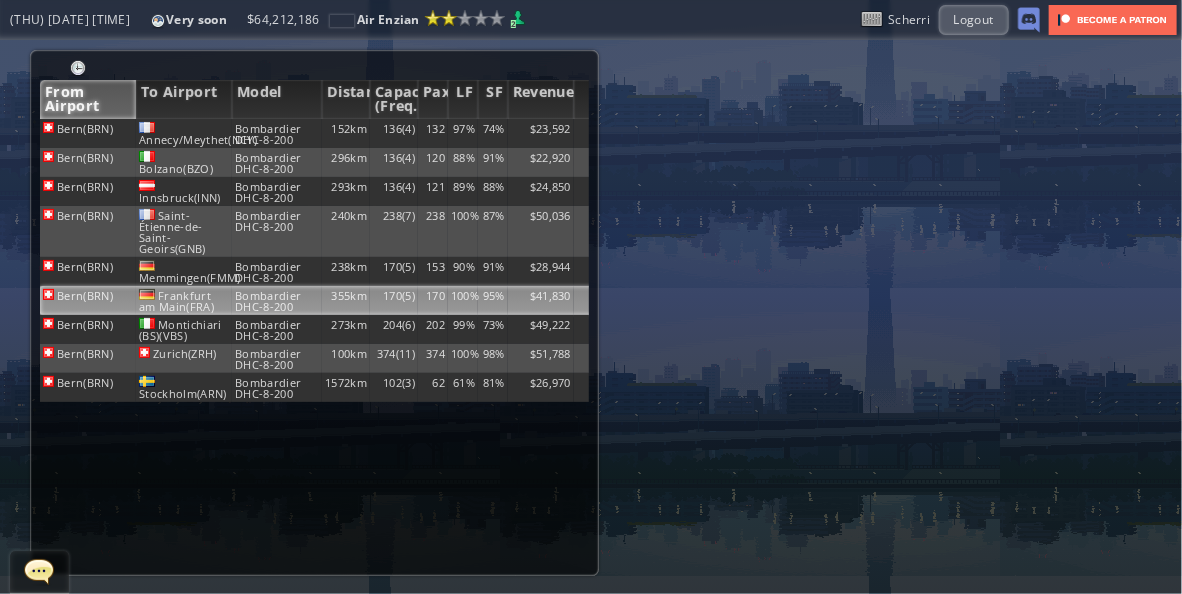 click on "95%" at bounding box center [493, 133] 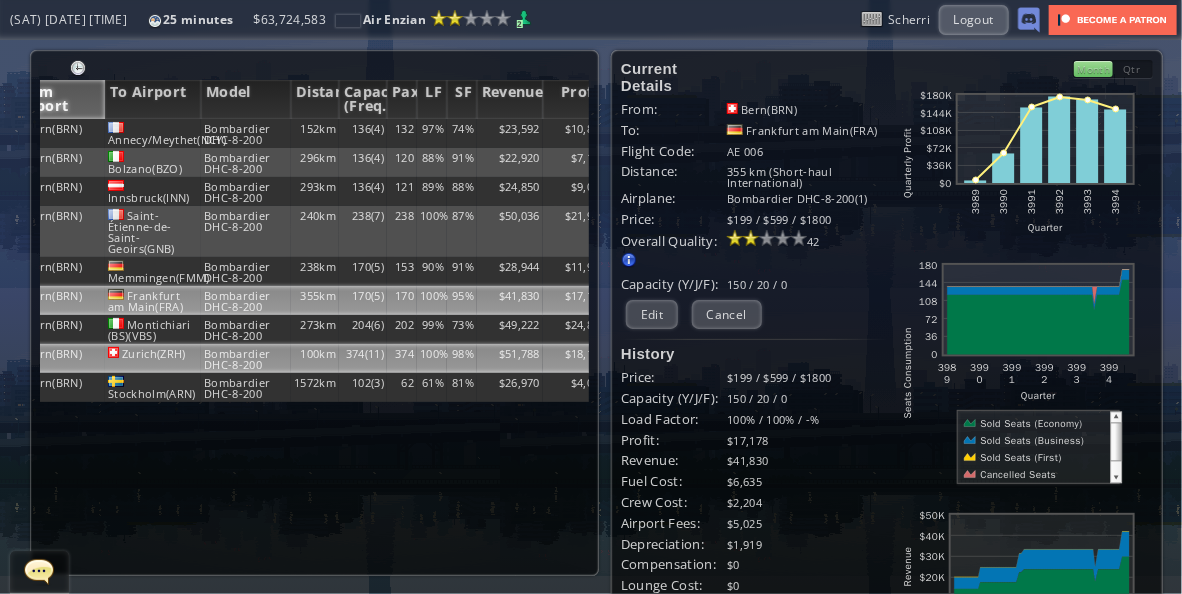 scroll, scrollTop: 0, scrollLeft: 55, axis: horizontal 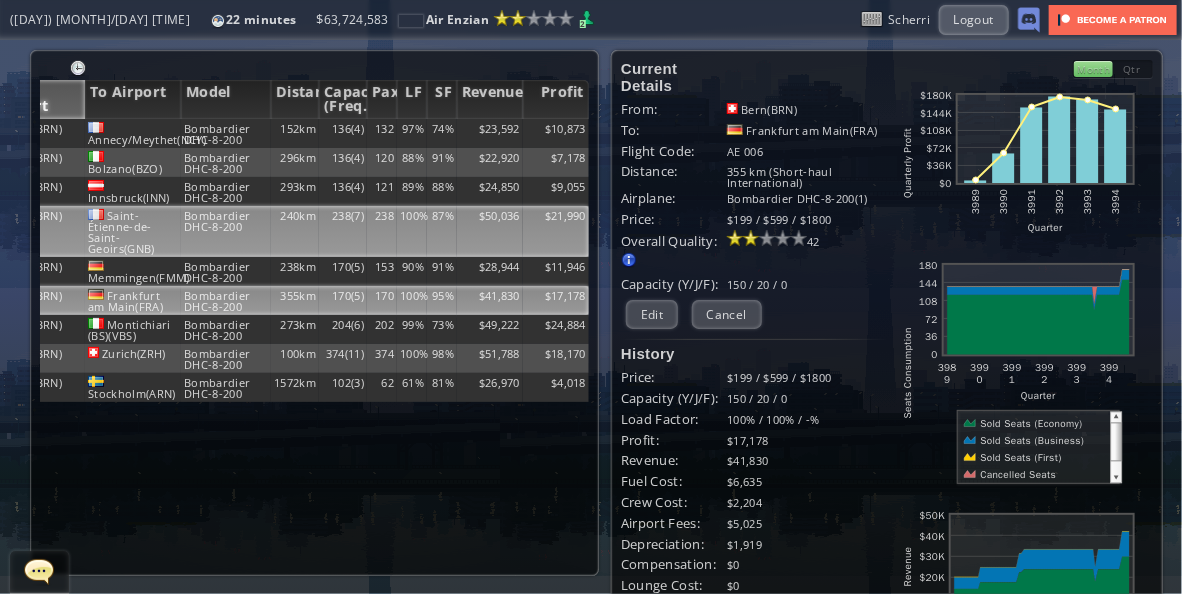 click on "238" at bounding box center (382, 133) 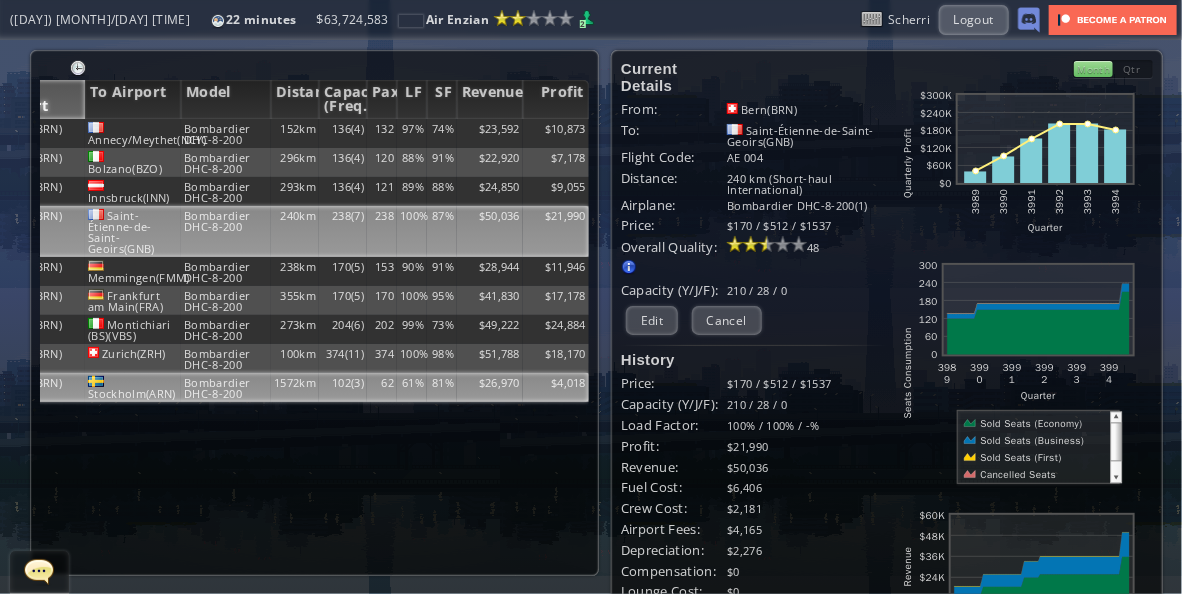 click on "61%" at bounding box center [412, 133] 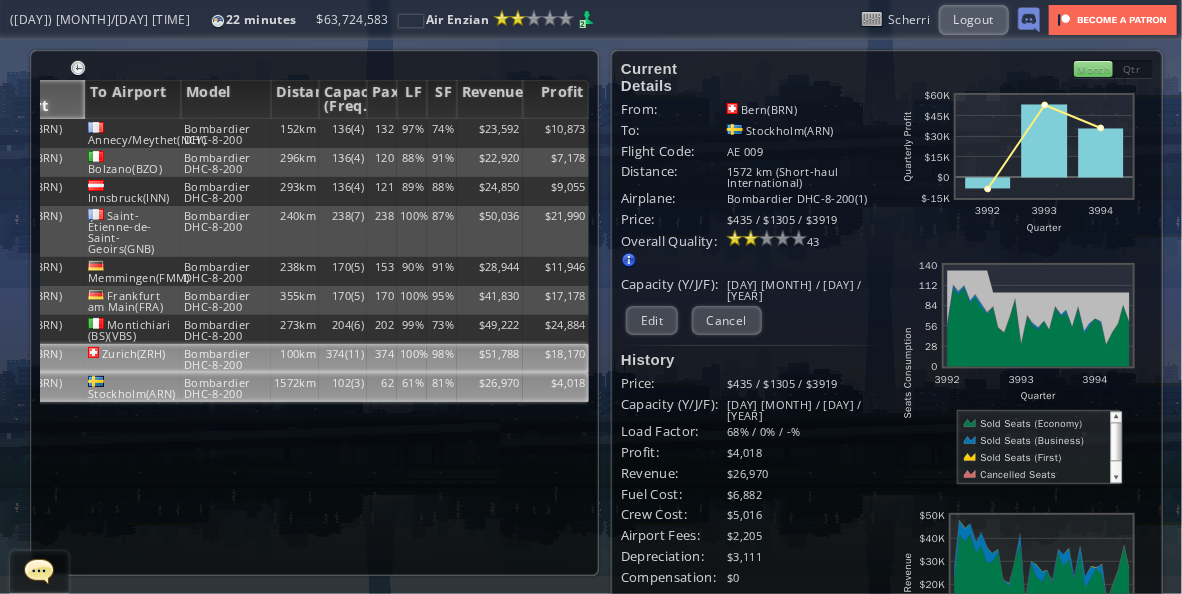 click on "374(11)" at bounding box center [343, 133] 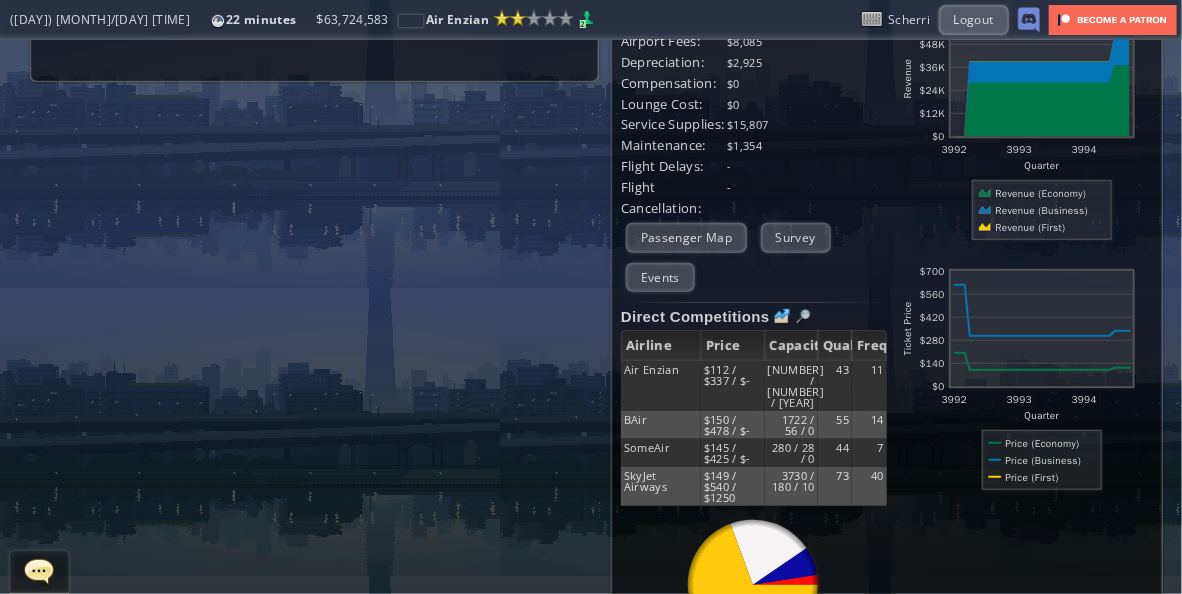 scroll, scrollTop: 500, scrollLeft: 0, axis: vertical 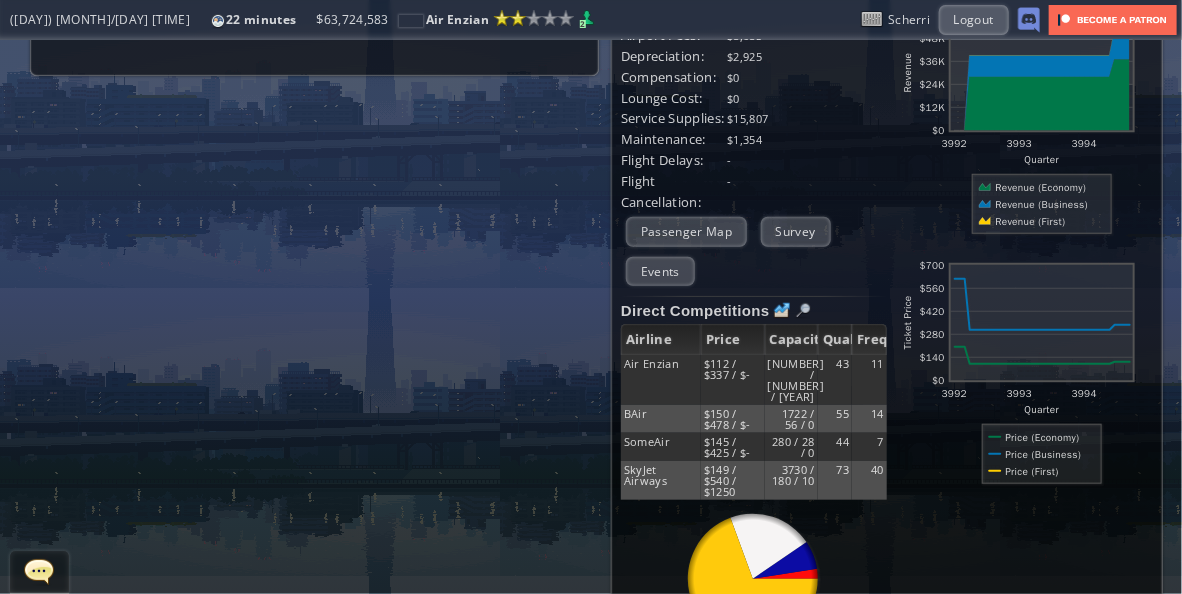 click on "General
0" at bounding box center [39, 572] 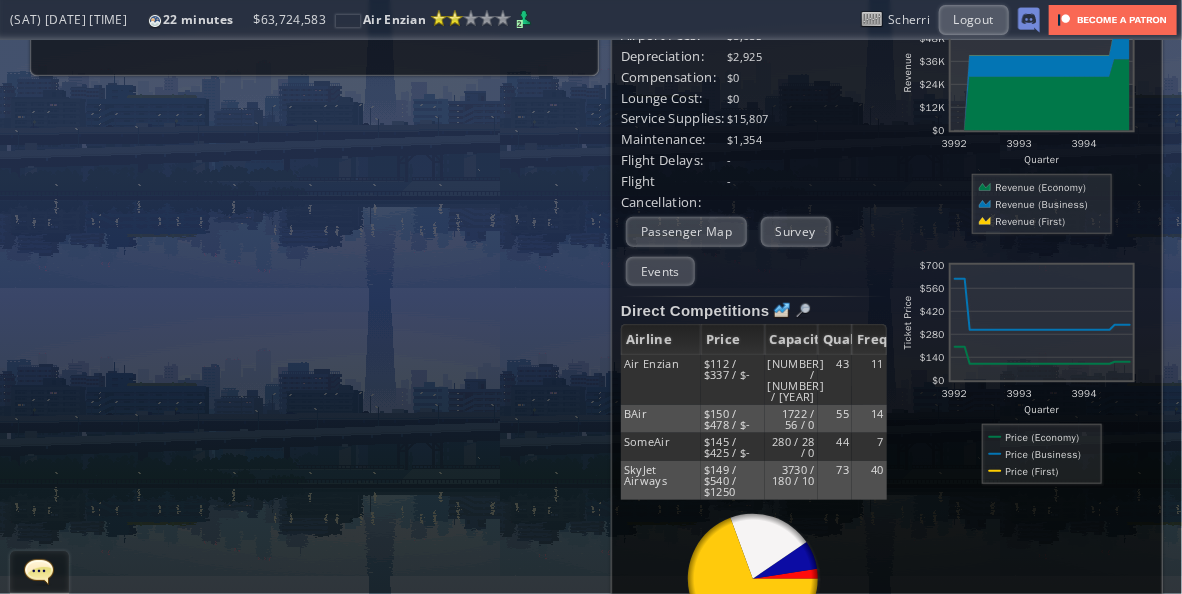 click on "General
0" at bounding box center (39, 572) 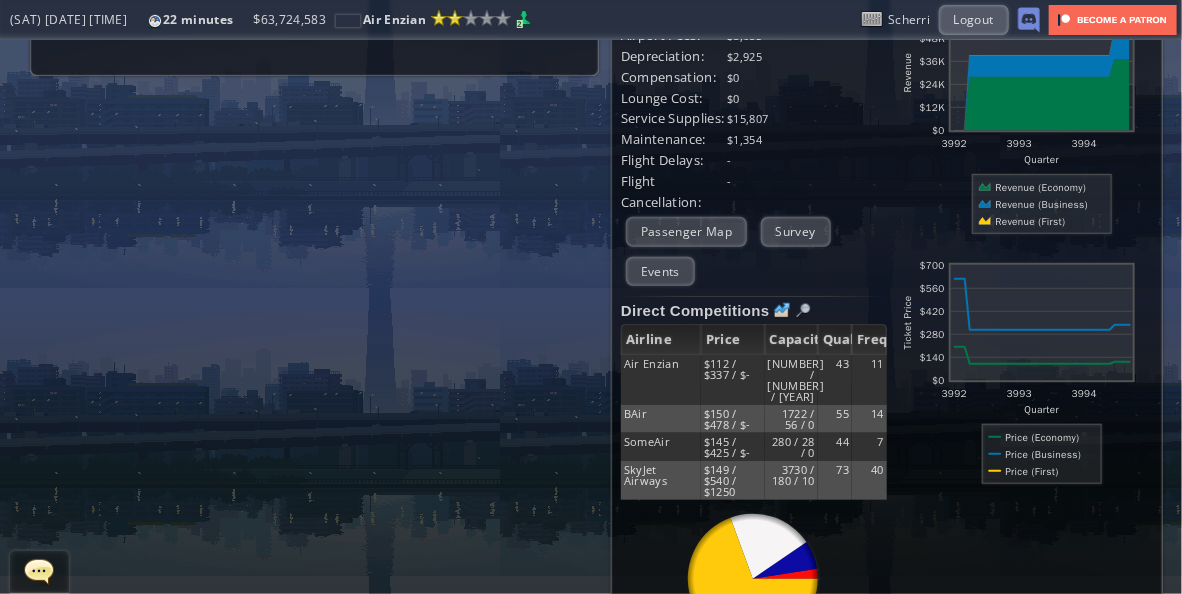 click at bounding box center [39, 571] 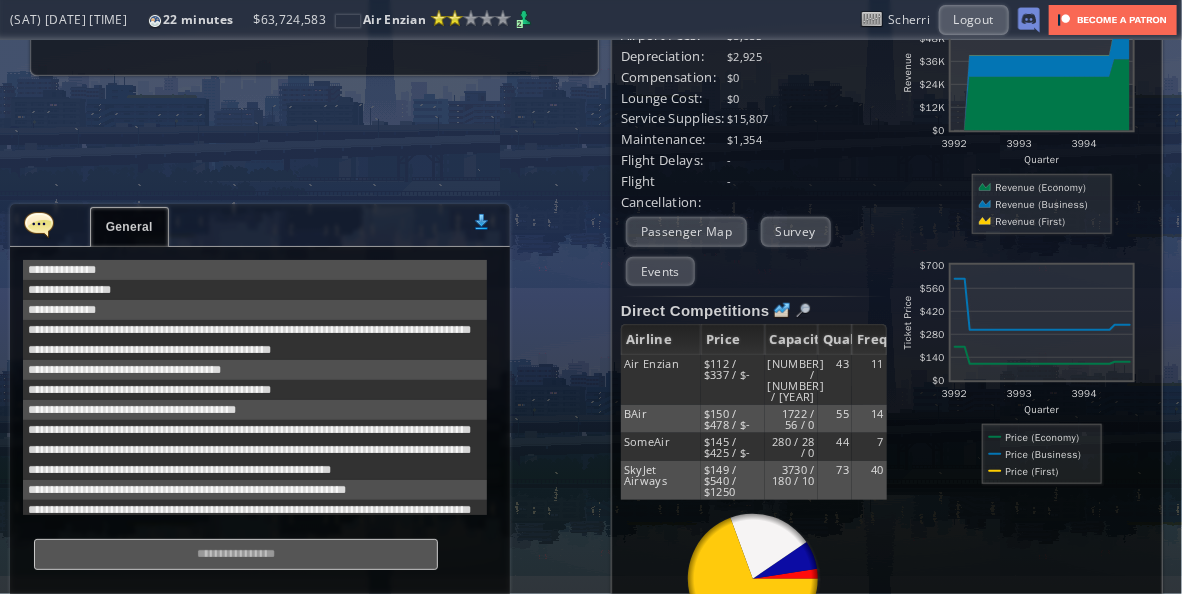 scroll, scrollTop: 360, scrollLeft: 0, axis: vertical 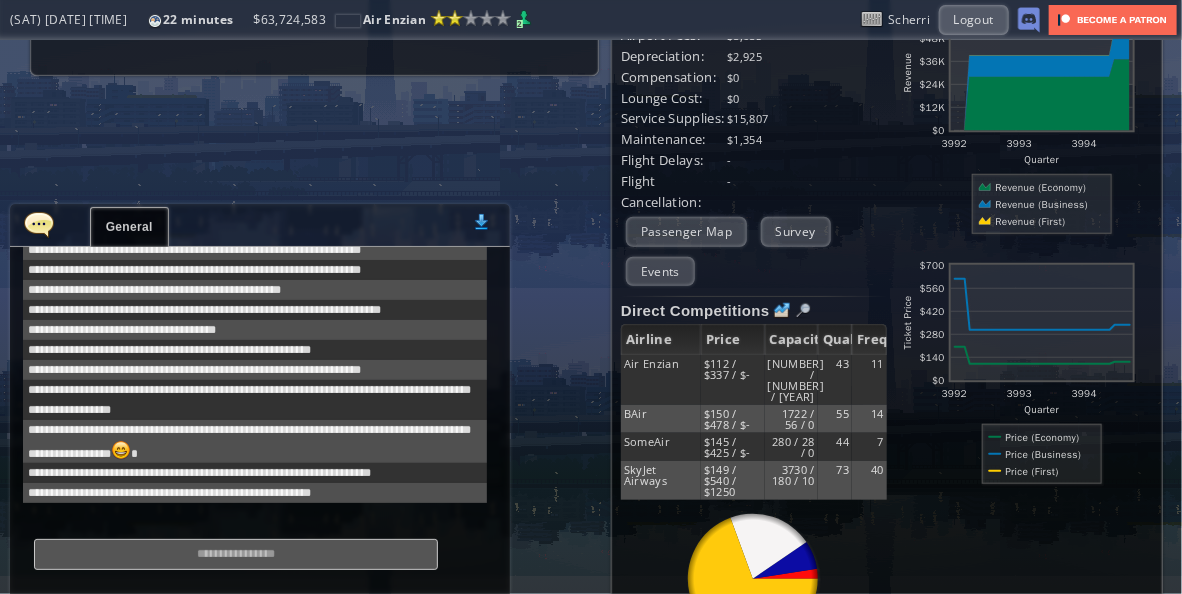 click at bounding box center (236, 554) 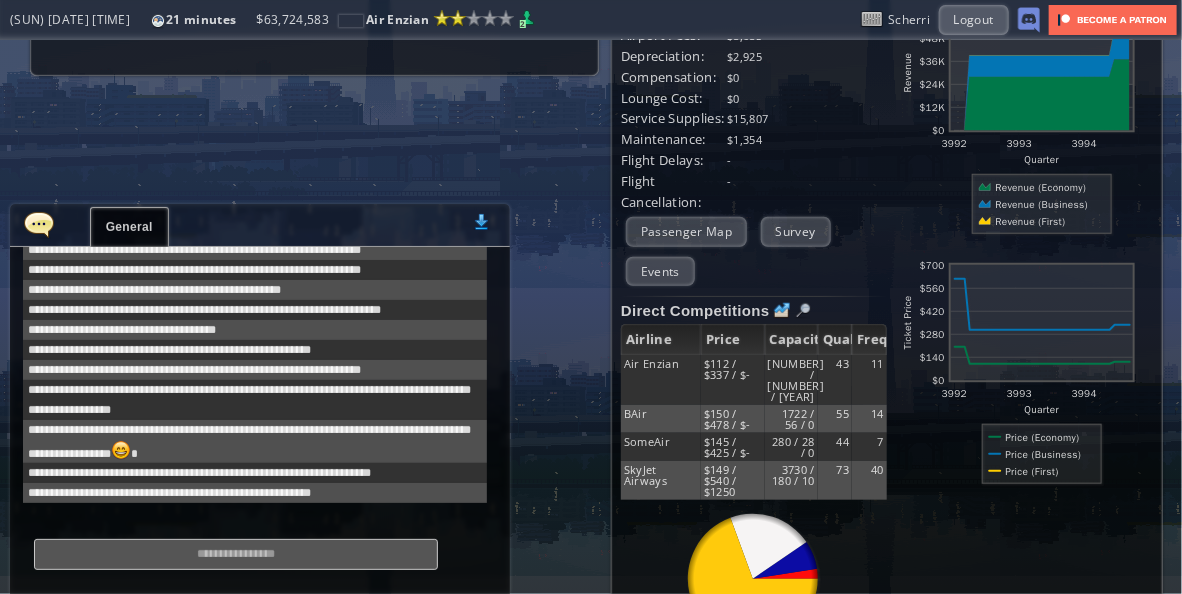 scroll, scrollTop: 0, scrollLeft: 0, axis: both 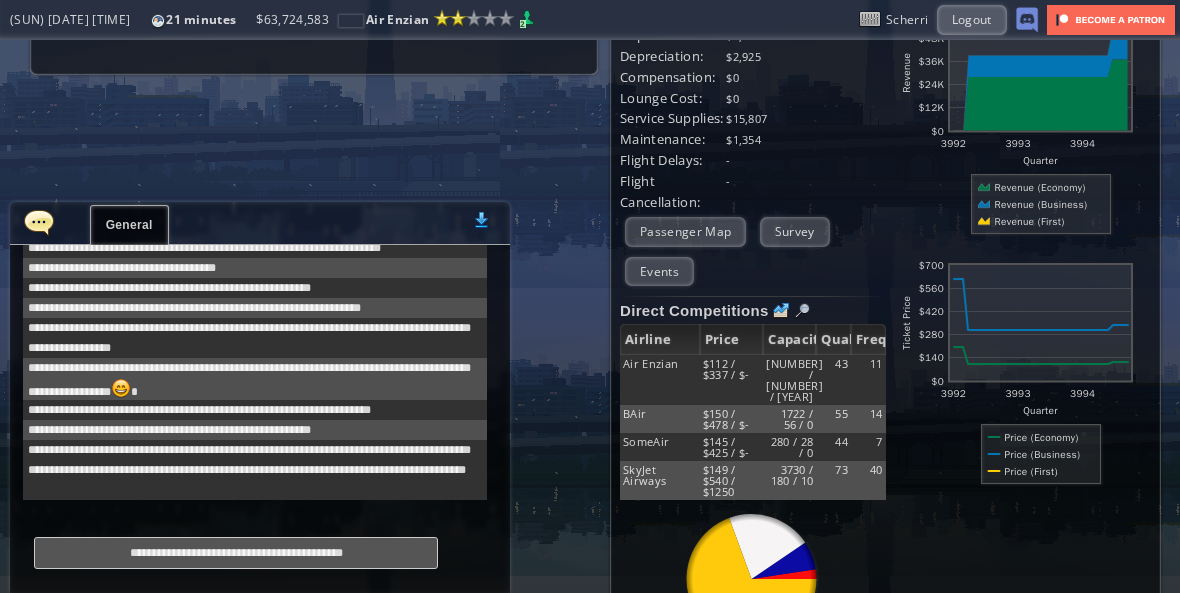 type on "**********" 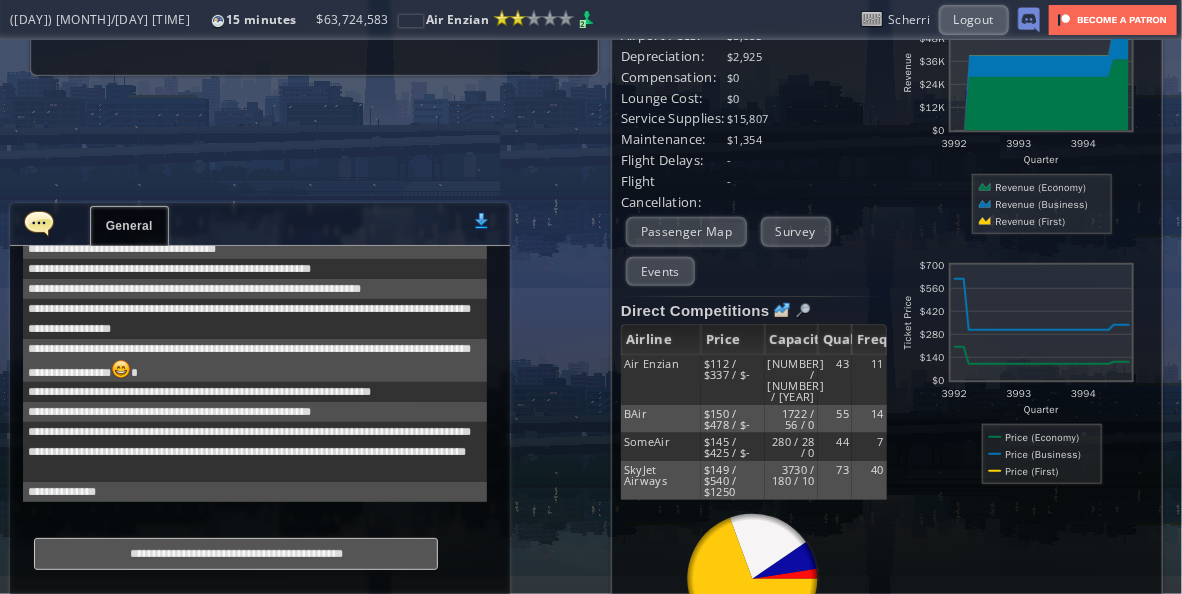 scroll, scrollTop: 500, scrollLeft: 0, axis: vertical 